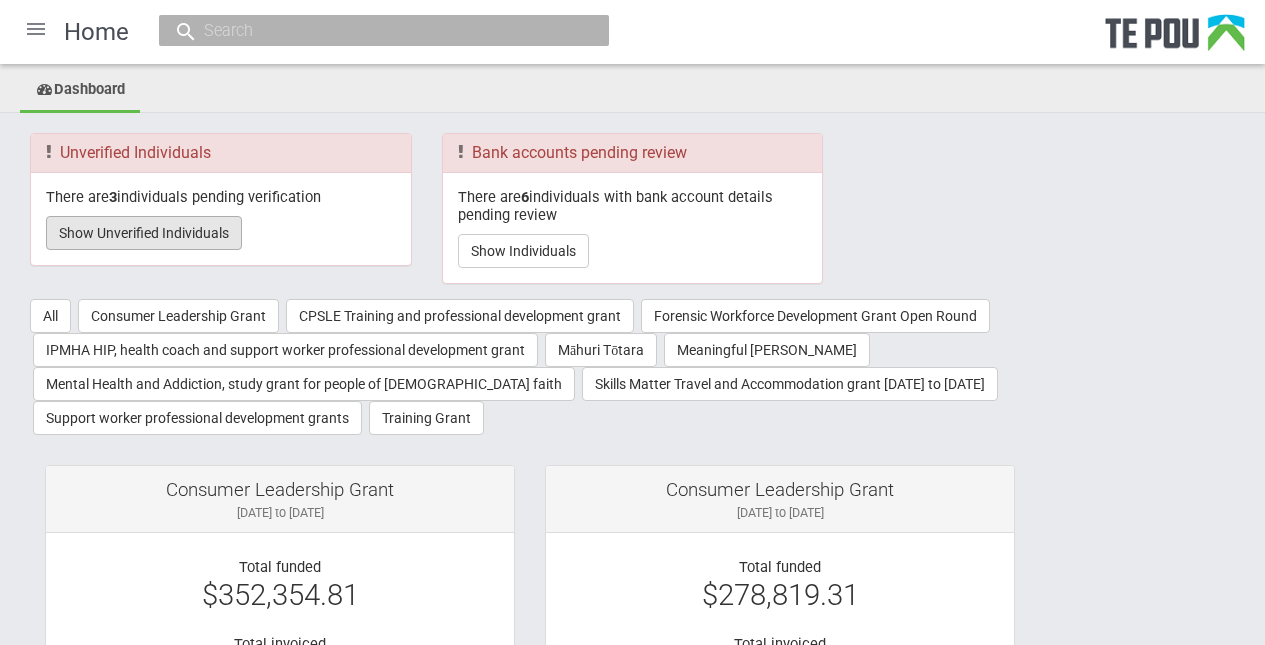 scroll, scrollTop: 0, scrollLeft: 0, axis: both 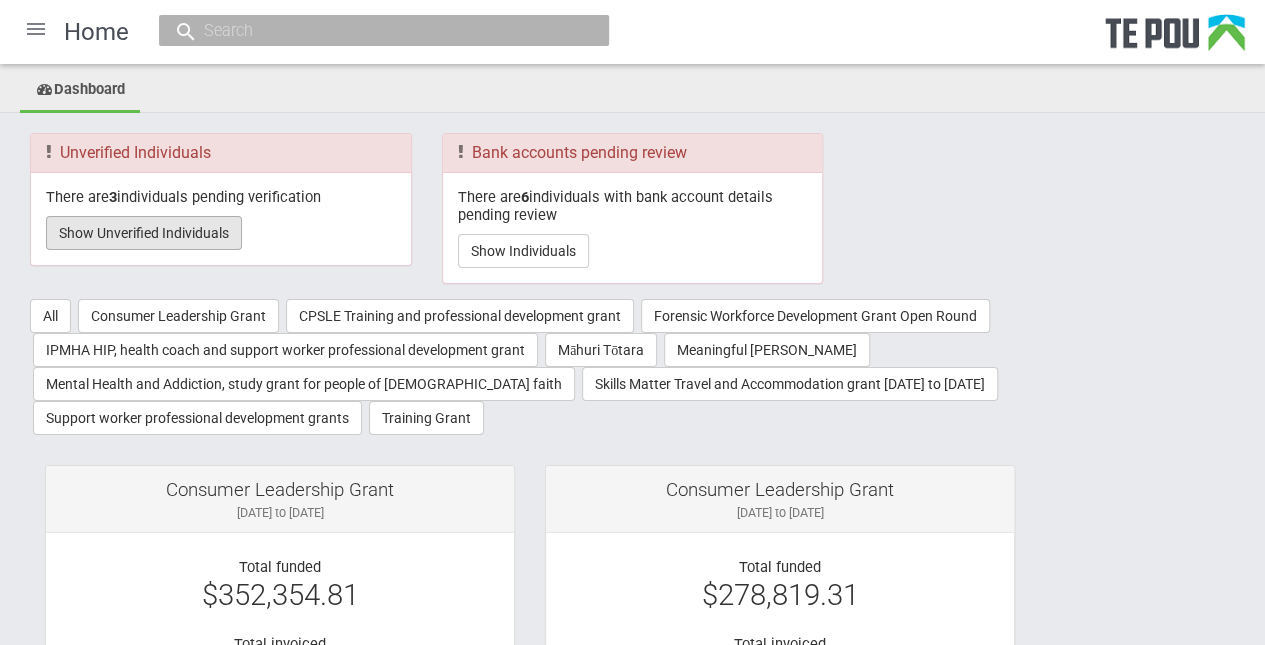 click on "Show Unverified Individuals" at bounding box center [144, 233] 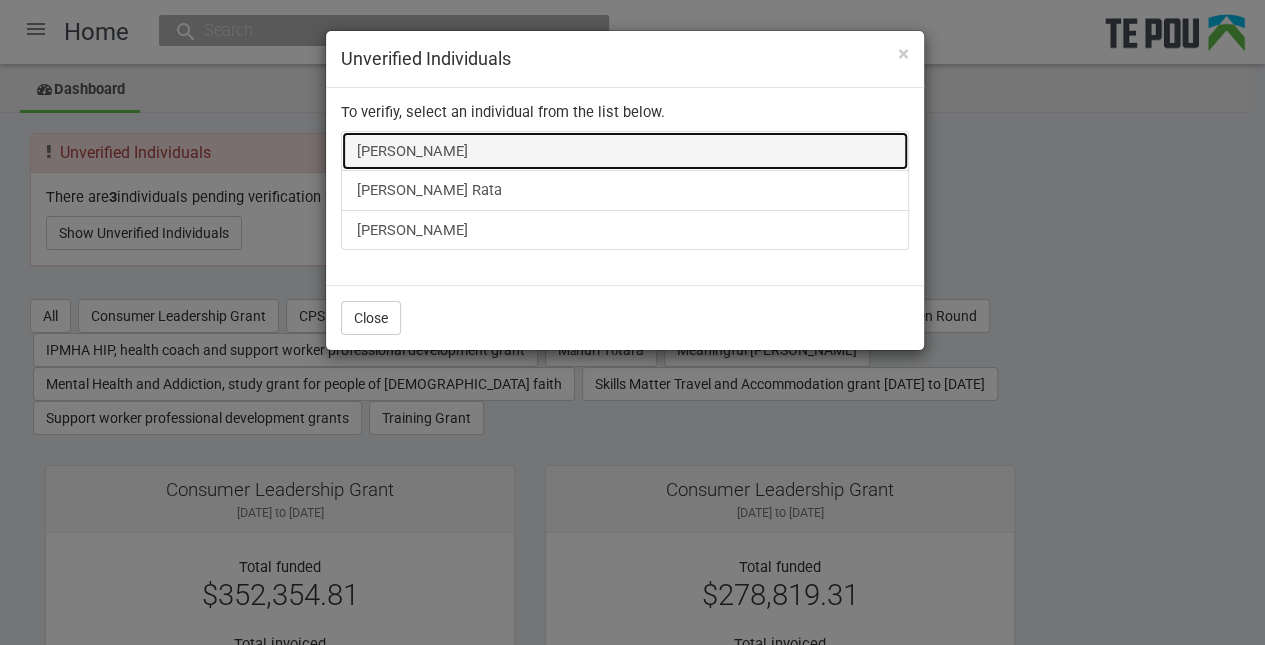 click on "[PERSON_NAME]" at bounding box center (625, 151) 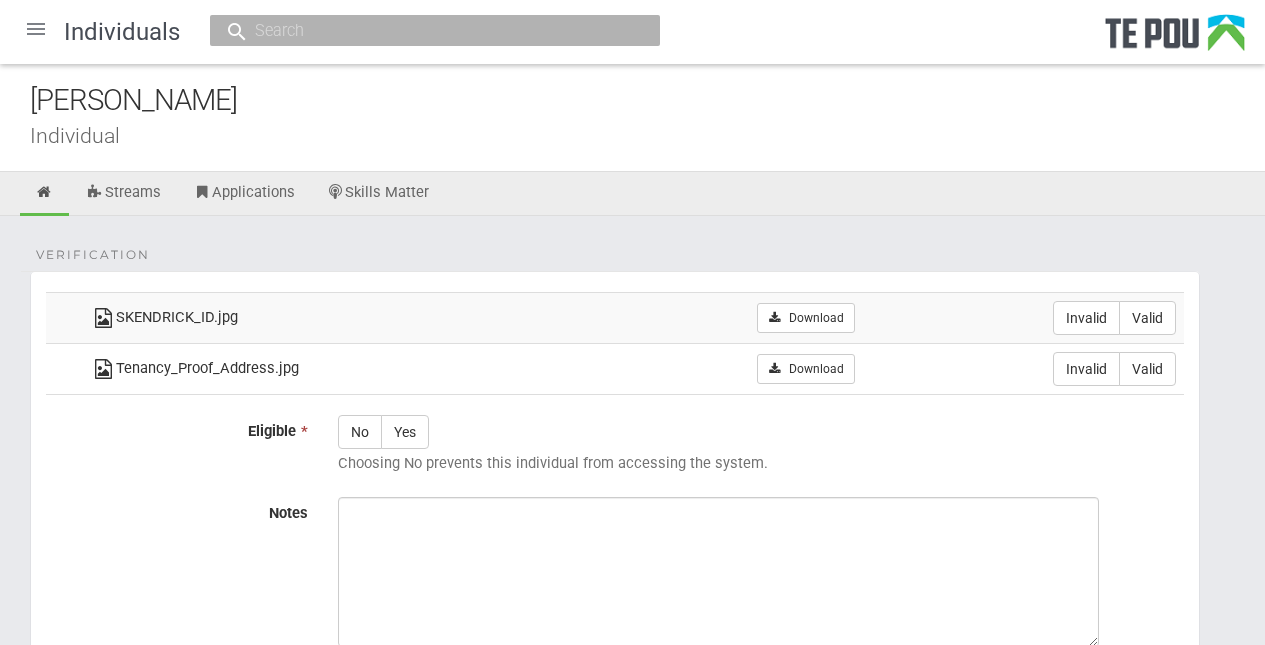 scroll, scrollTop: 0, scrollLeft: 0, axis: both 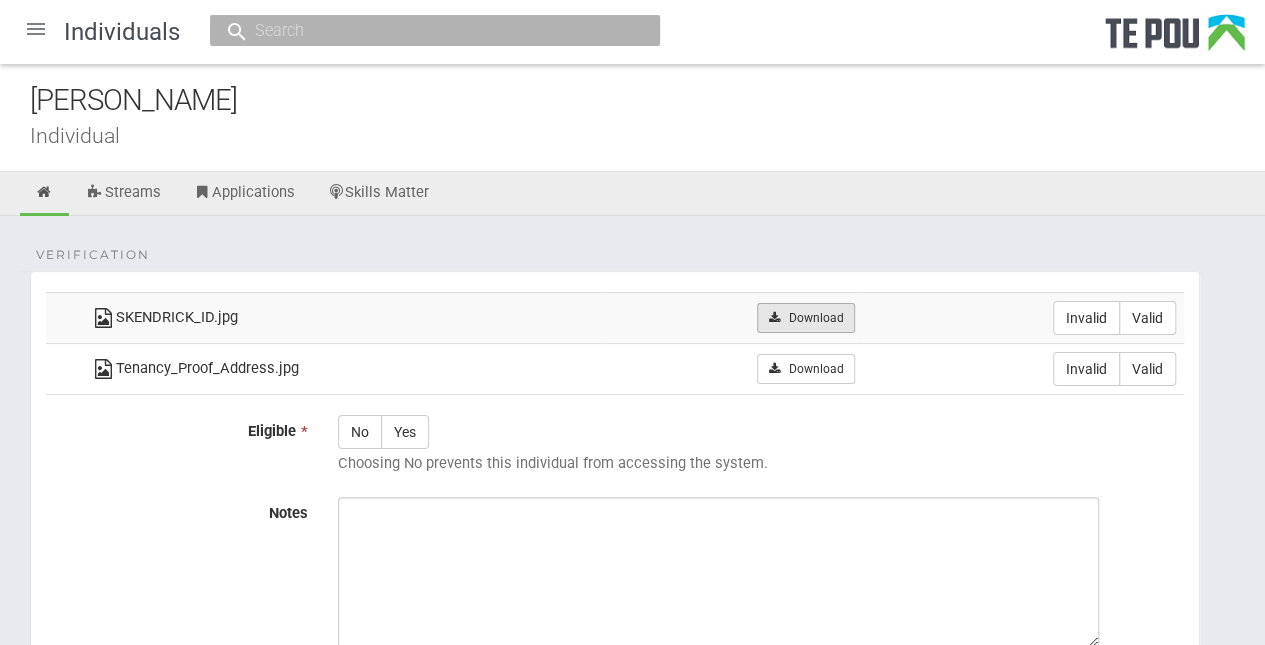 click on "Download" at bounding box center (805, 318) 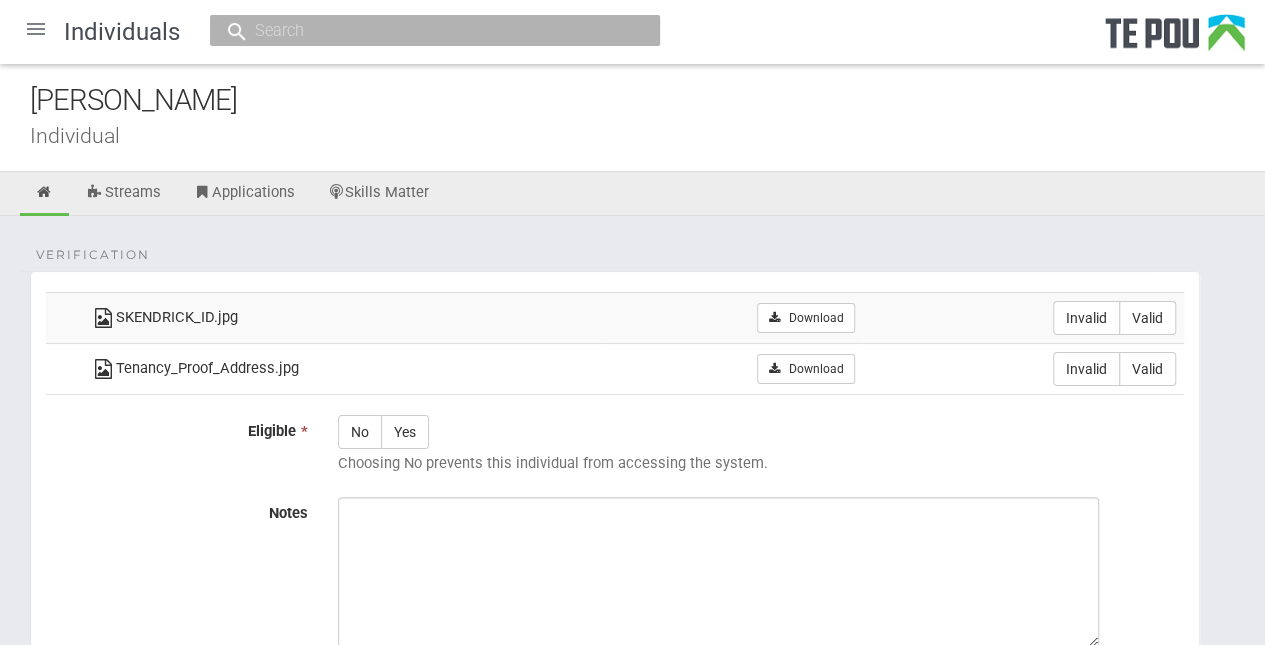 click on "Sarah Kendrick
Individual" at bounding box center (632, 118) 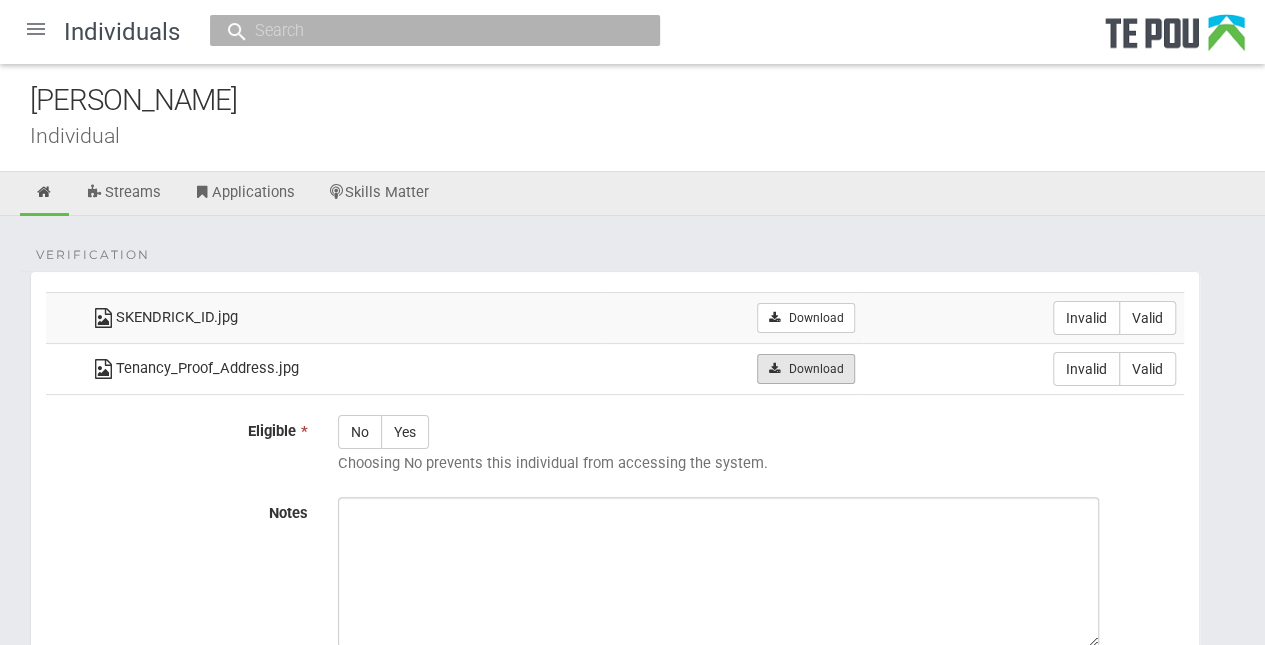 click on "Download" at bounding box center (805, 369) 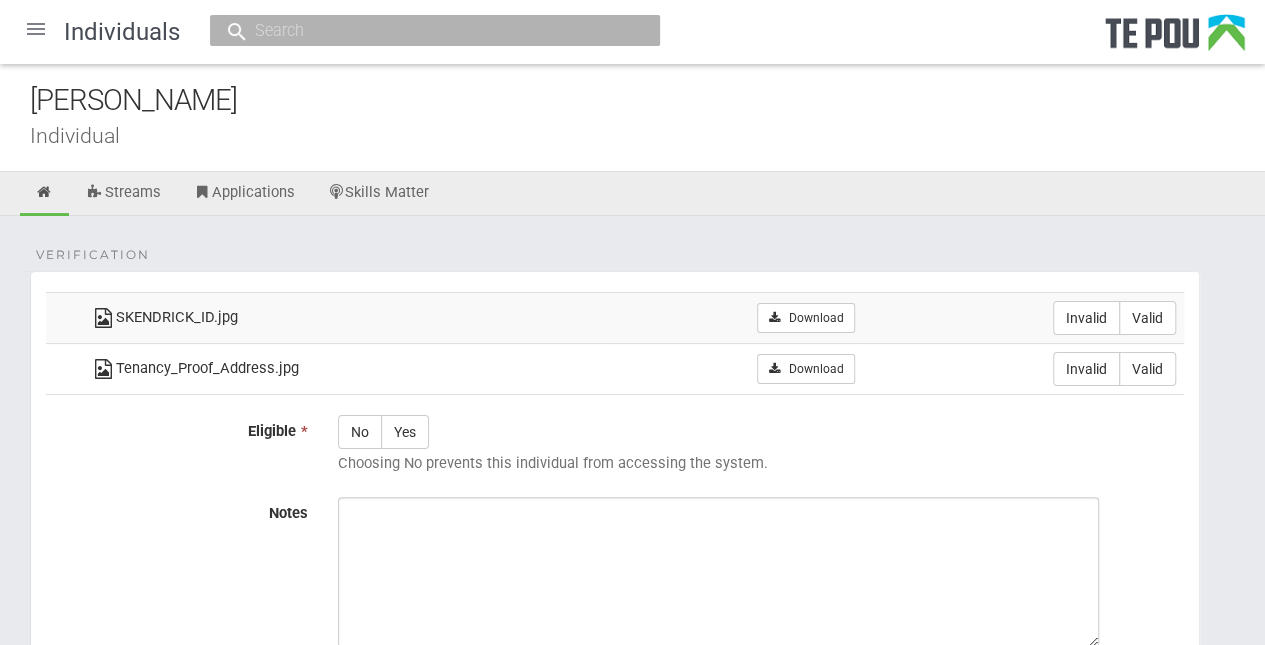 click on "Verification
SKENDRICK_ID.jpg
Download
Invalid
Valid
Tenancy_Proof_Address.jpg" at bounding box center (632, 521) 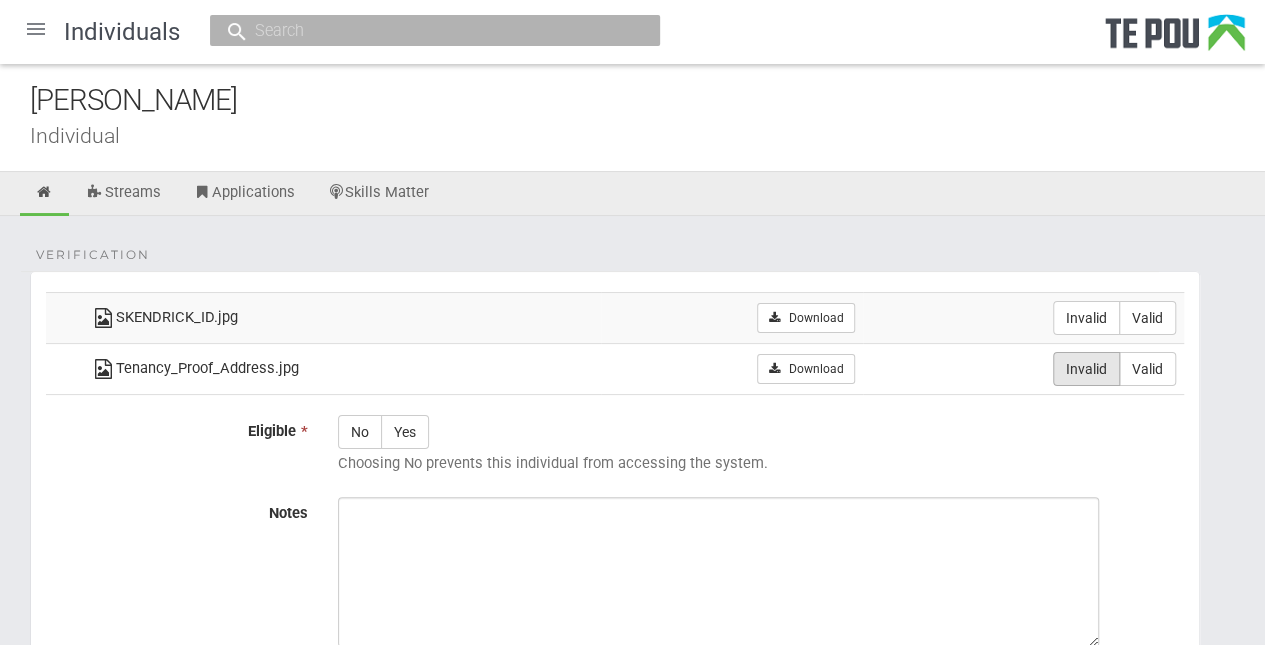 click on "Invalid" at bounding box center [1086, 369] 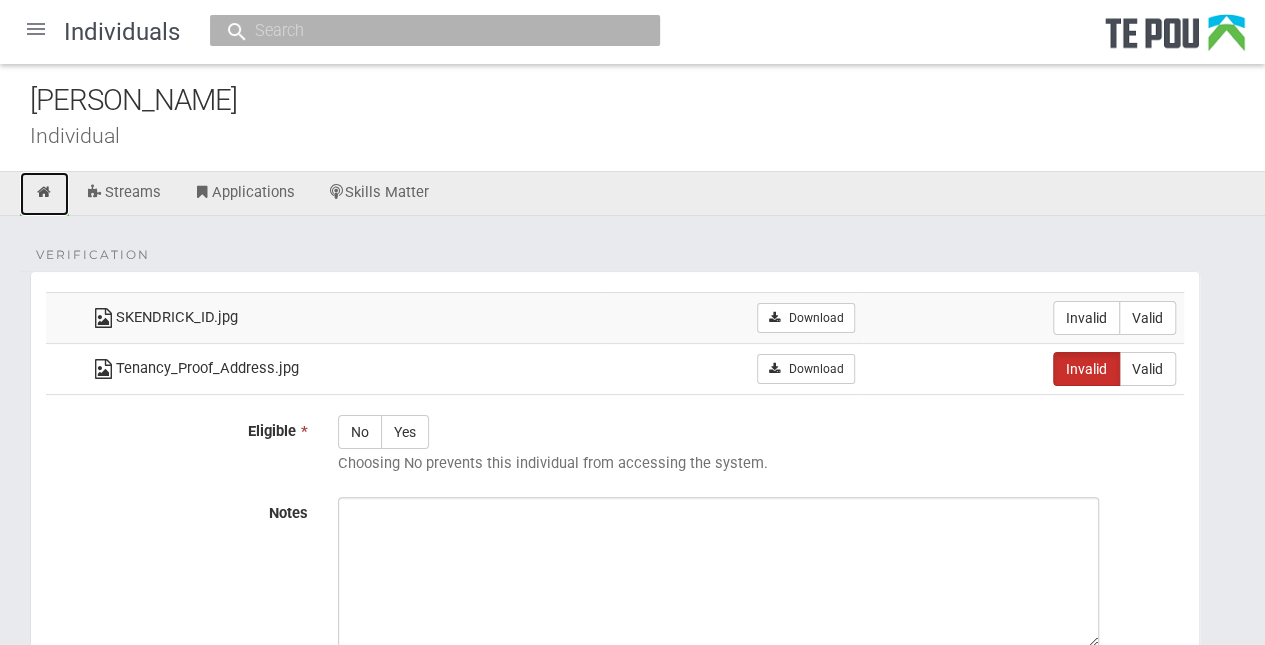 click at bounding box center [44, 192] 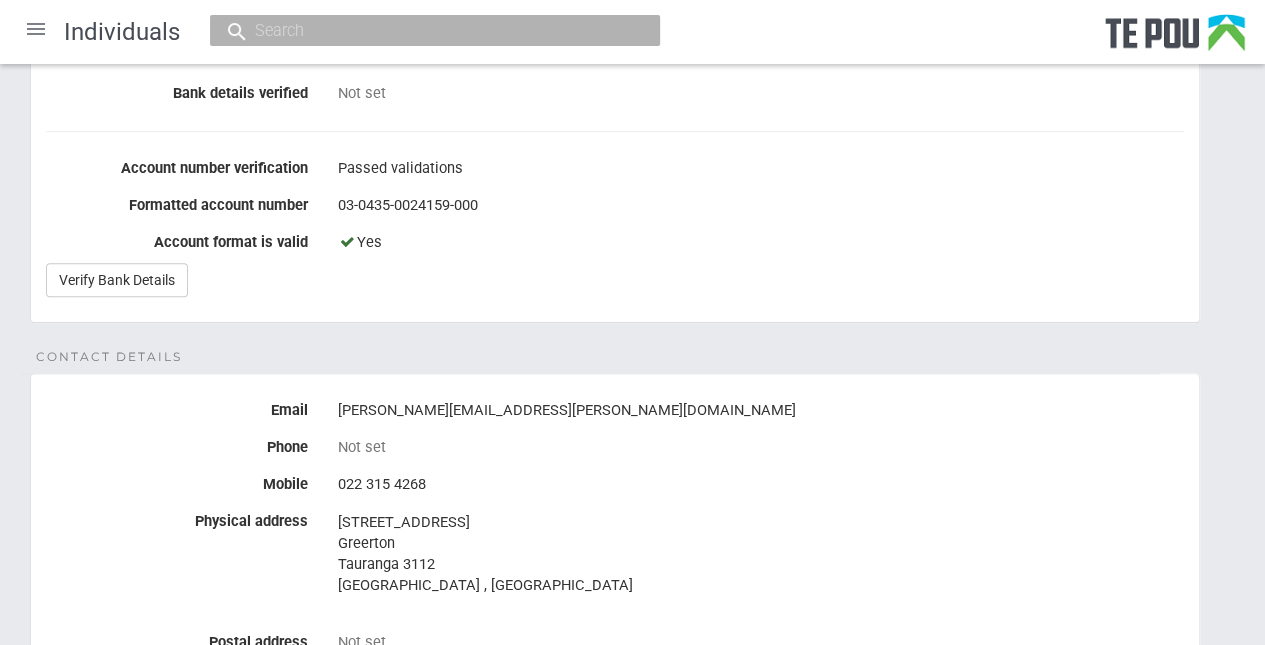 scroll, scrollTop: 430, scrollLeft: 0, axis: vertical 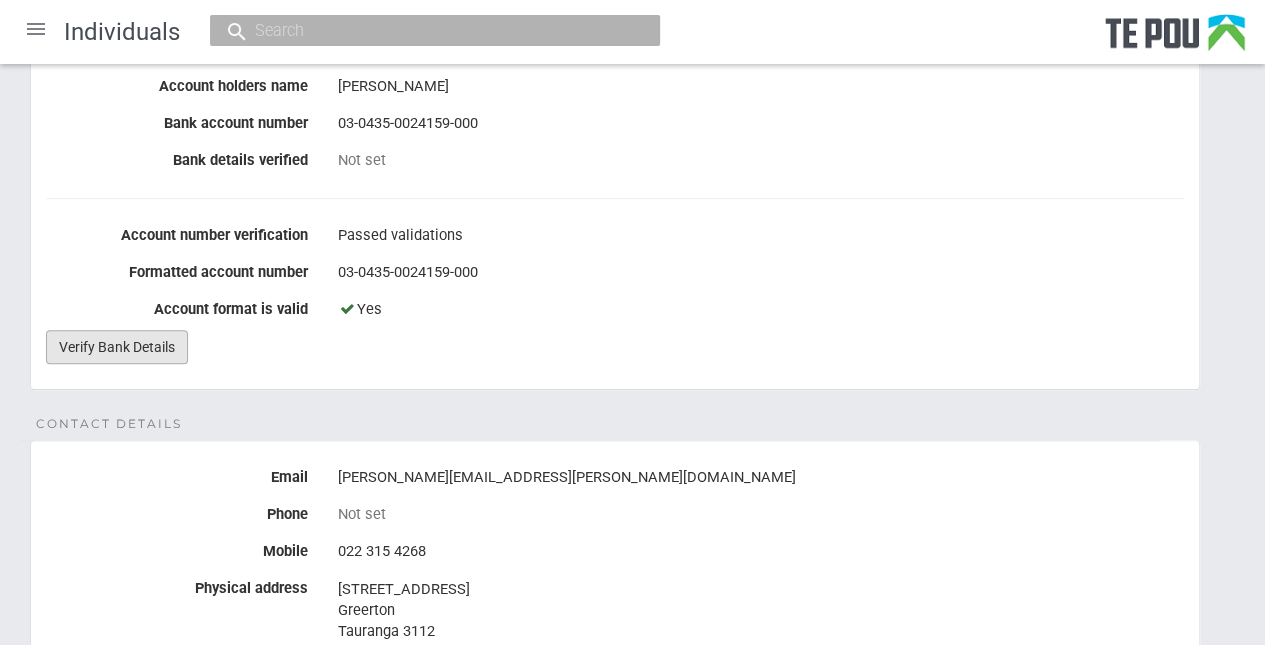 click on "Verify Bank Details" at bounding box center (117, 347) 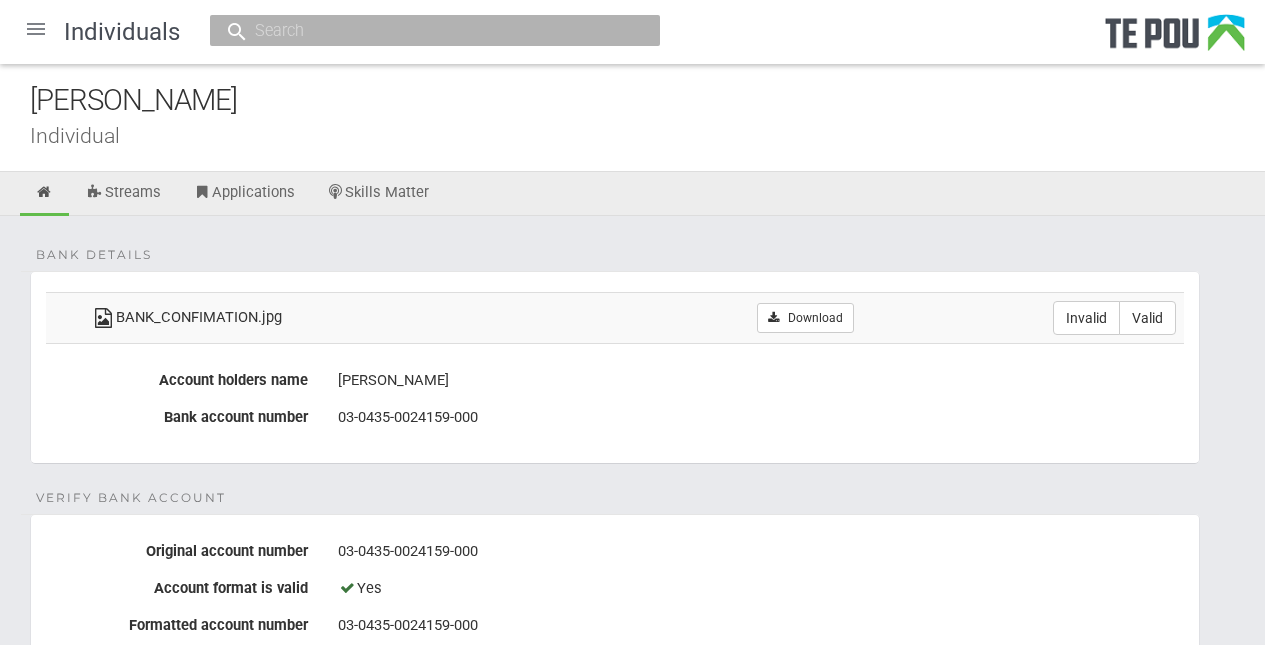 scroll, scrollTop: 0, scrollLeft: 0, axis: both 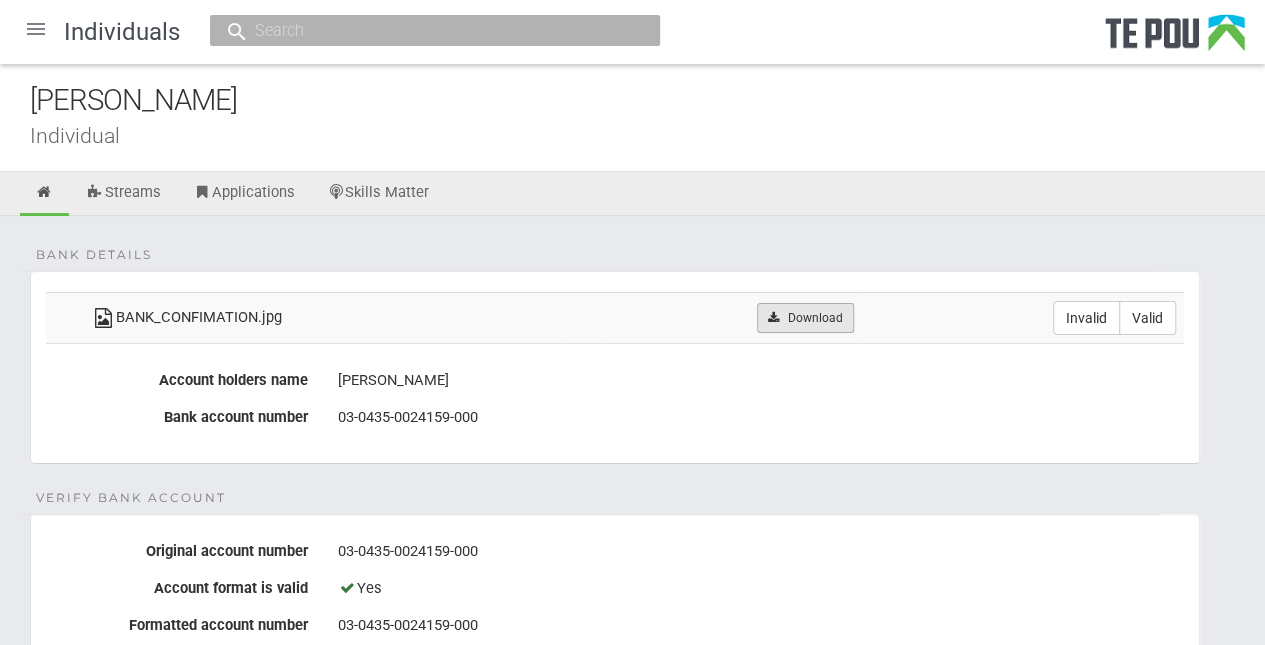 click on "Download" at bounding box center (805, 318) 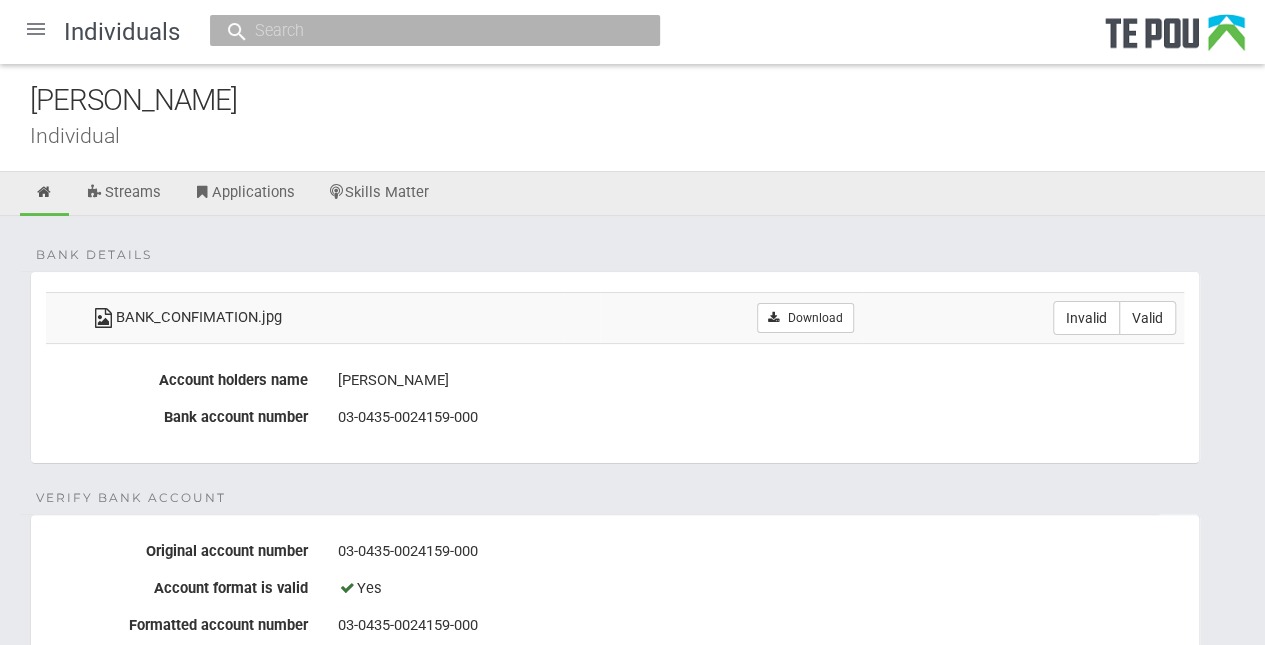 click on "Bank details
BANK_CONFIMATION.jpg
Download
Invalid
Valid
Account holders name S A Kendrick
Bank account number 03-0435-0024159-000
Verify Bank Account
Original account number 	   Yes" at bounding box center [632, 766] 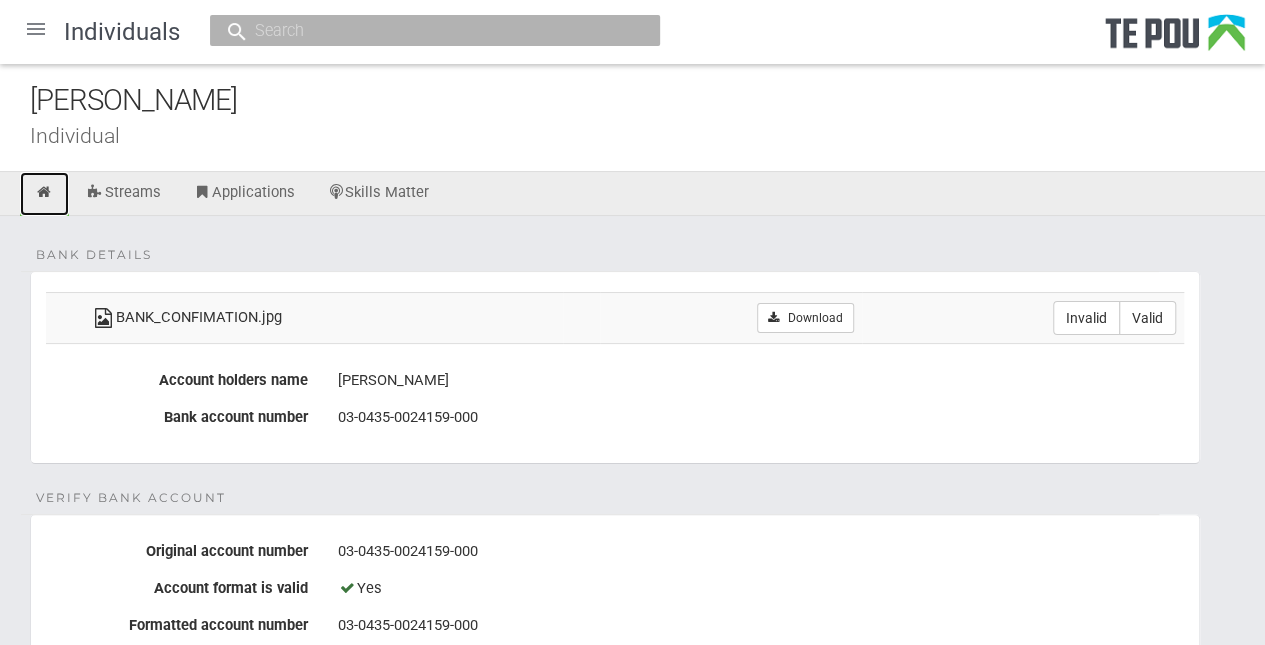 click at bounding box center [44, 192] 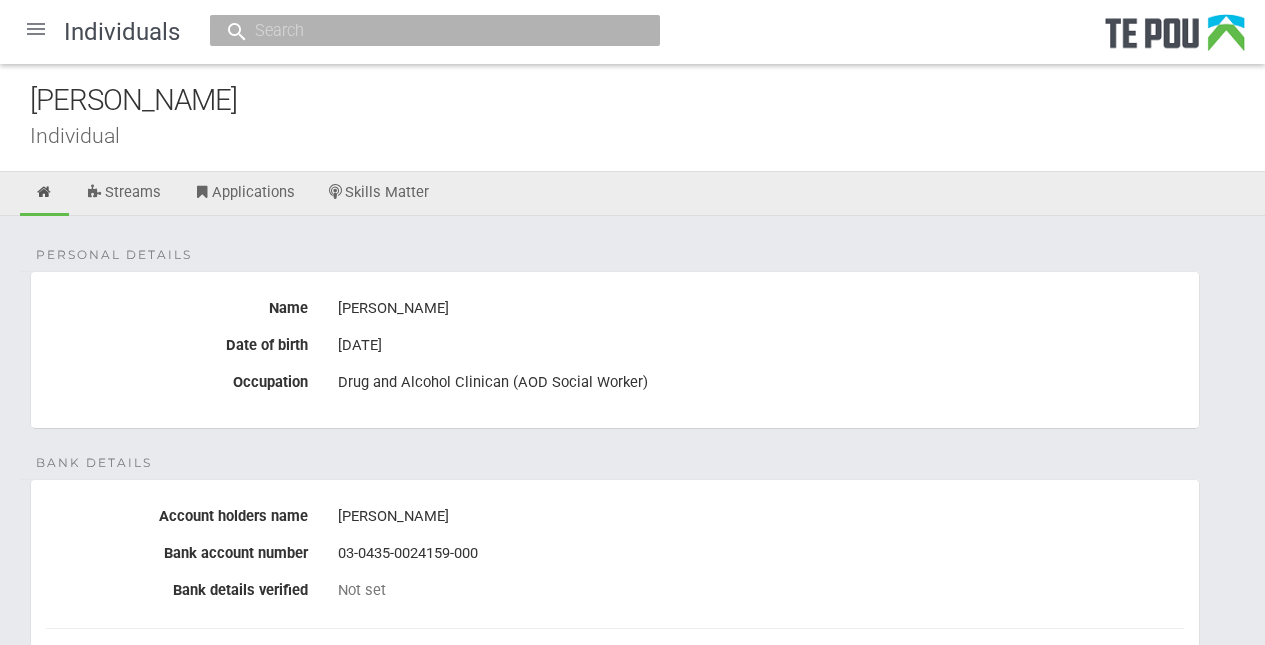 scroll, scrollTop: 0, scrollLeft: 0, axis: both 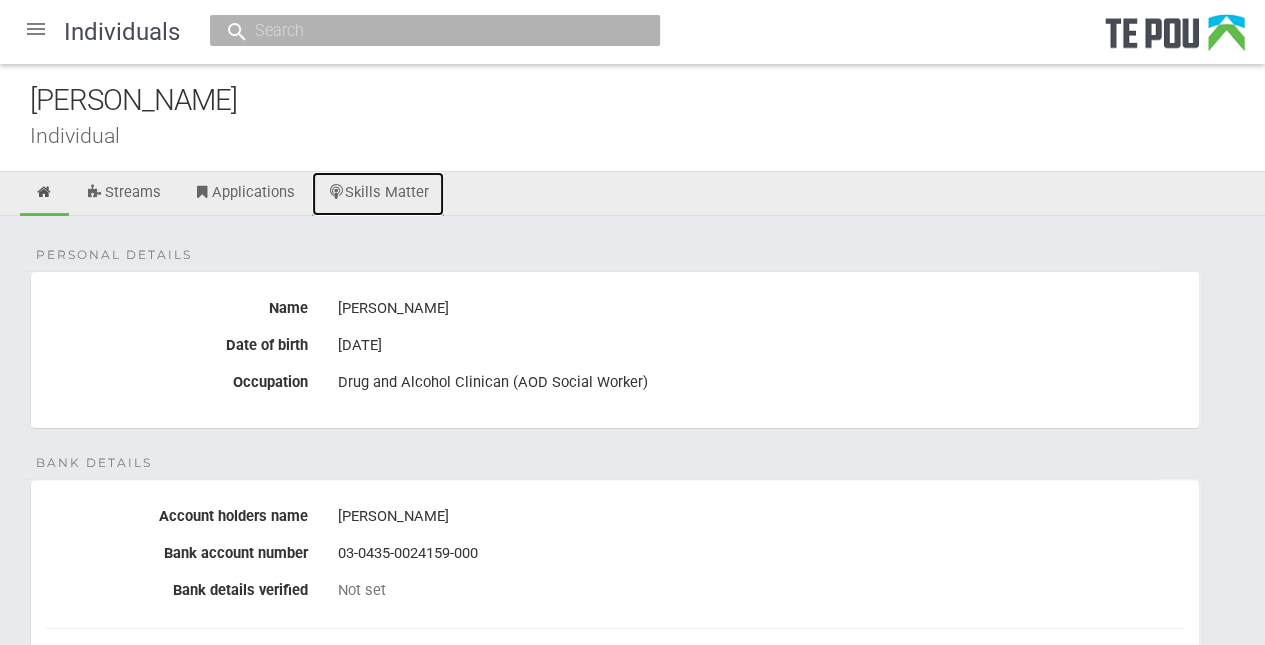 click on "Skills Matter" at bounding box center (378, 194) 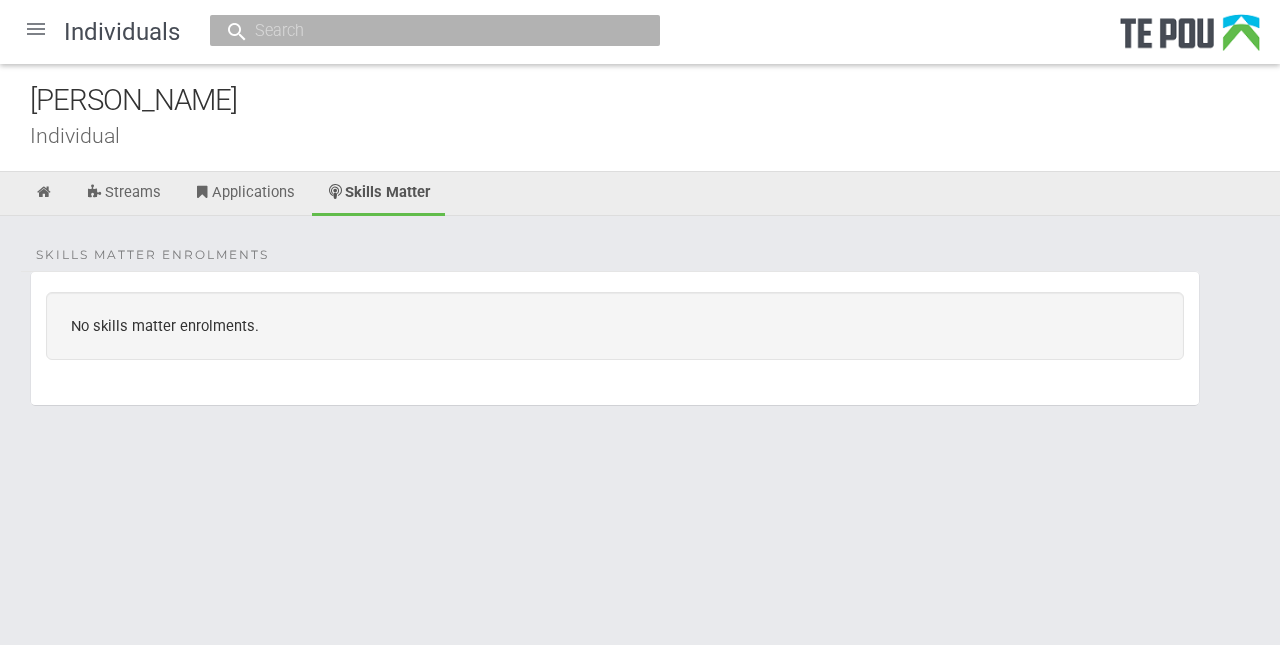 scroll, scrollTop: 0, scrollLeft: 0, axis: both 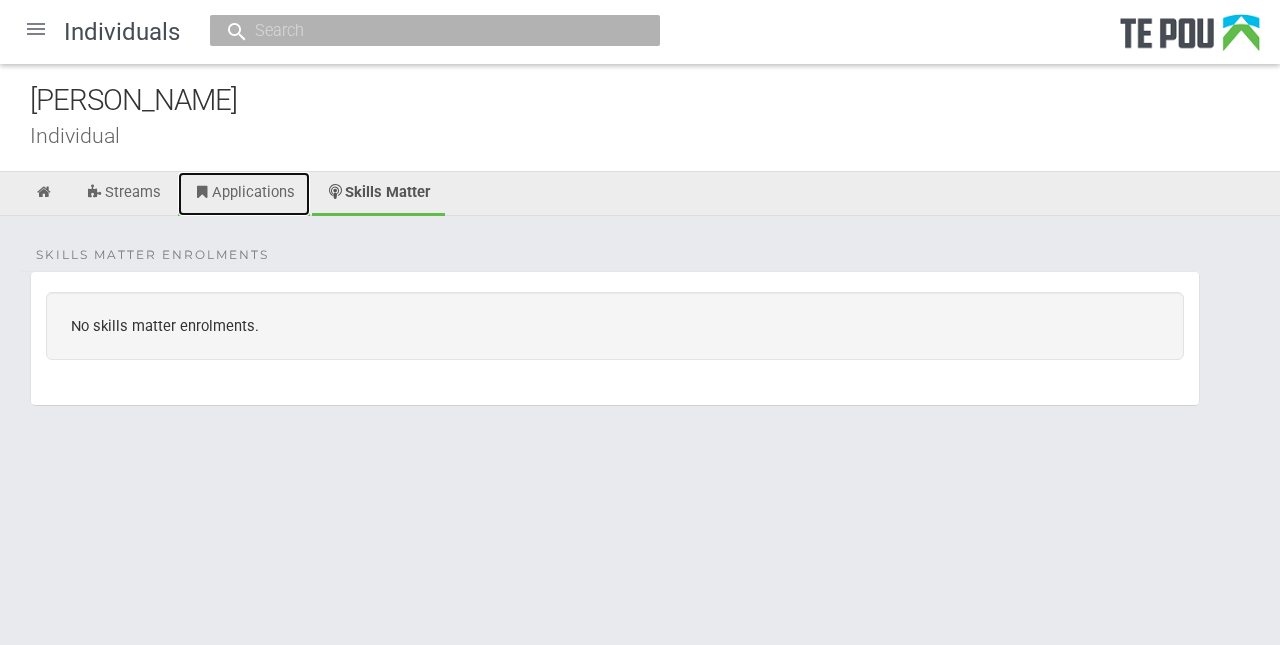 click on "Applications" at bounding box center [244, 194] 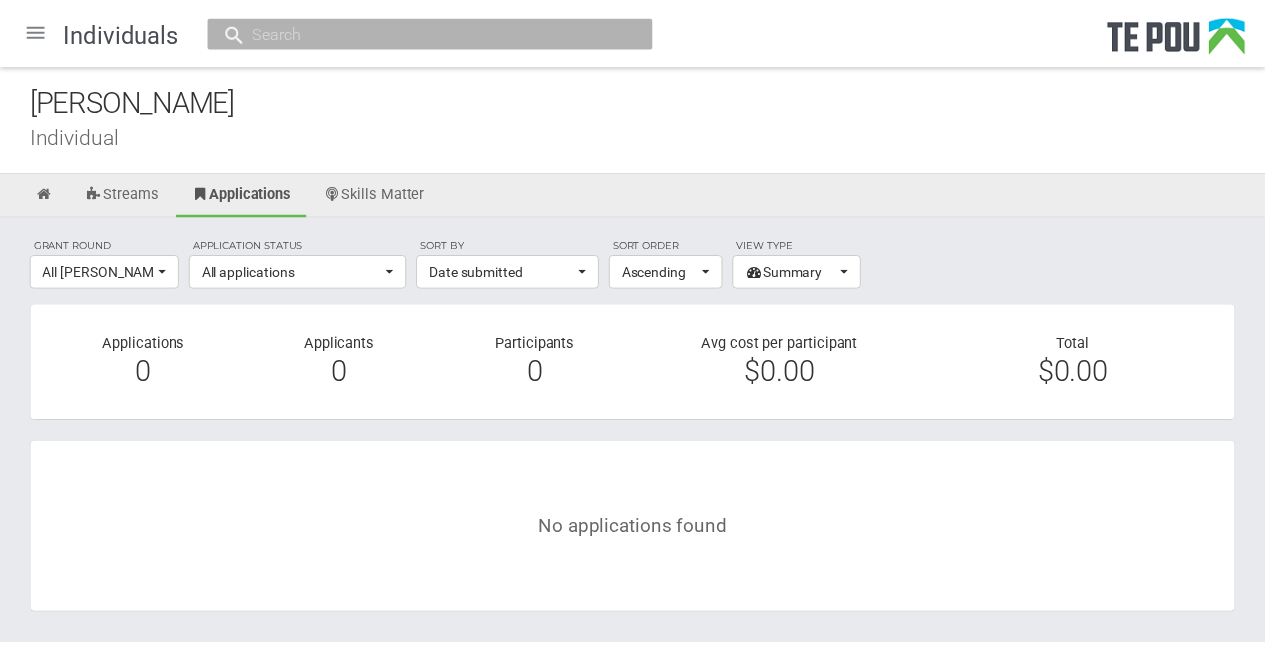 scroll, scrollTop: 0, scrollLeft: 0, axis: both 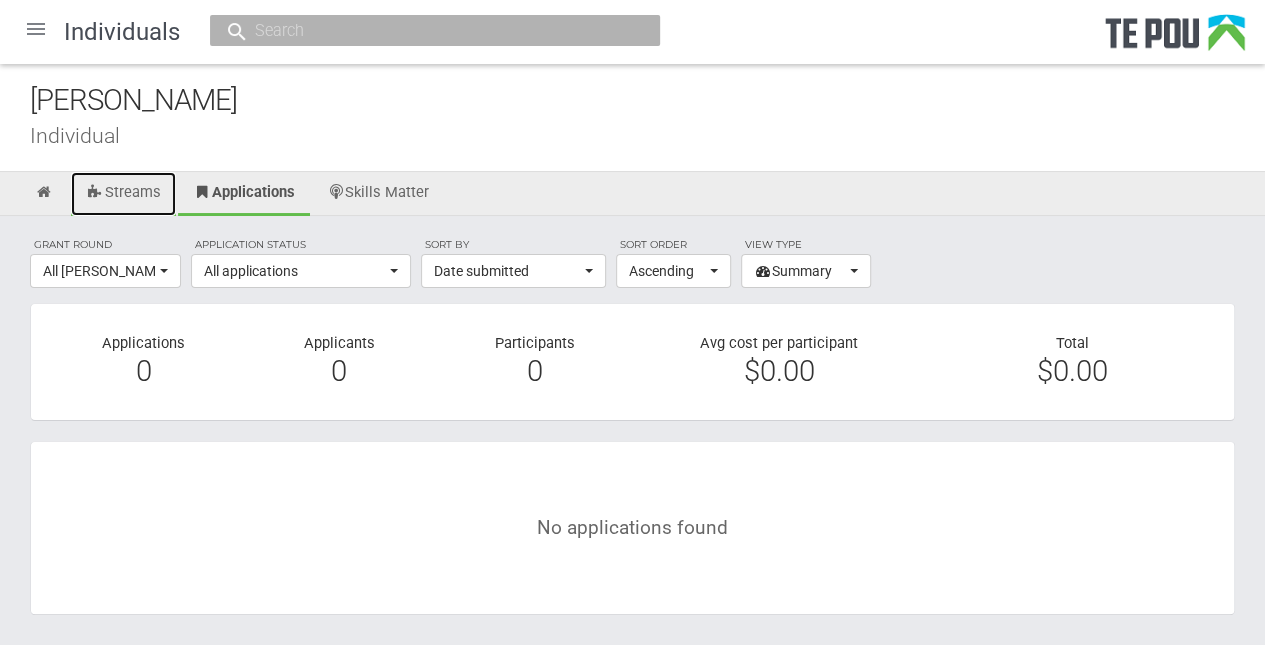 click on "Streams" at bounding box center [123, 194] 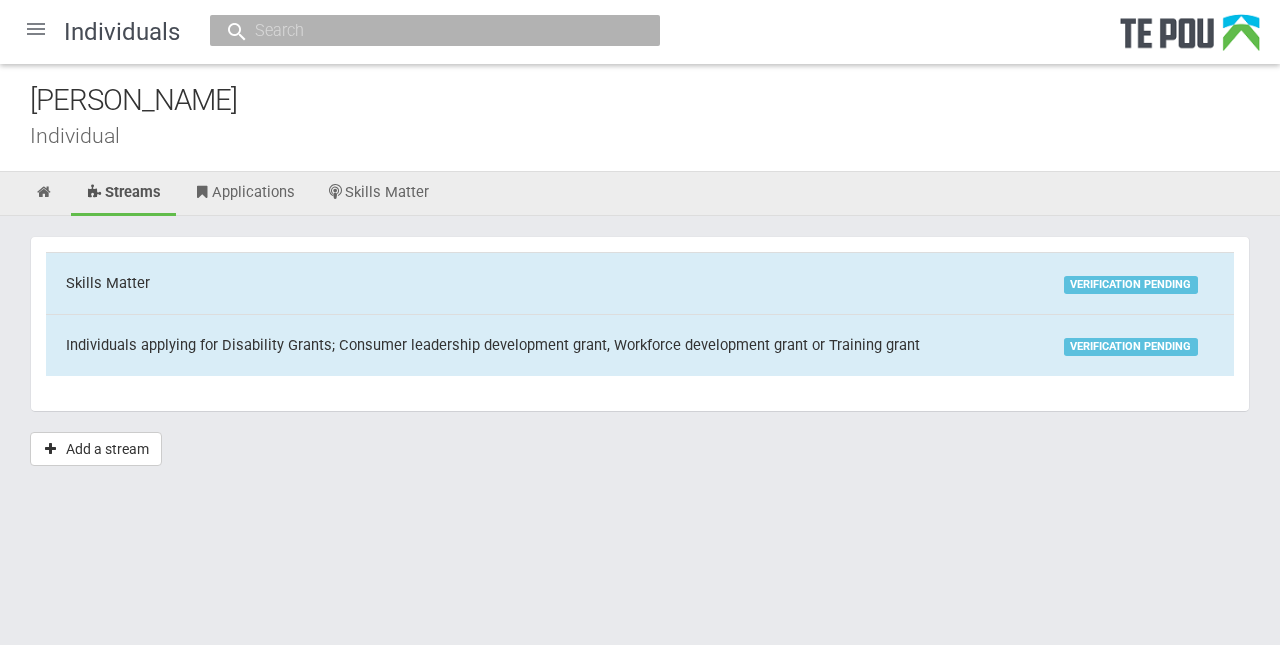 scroll, scrollTop: 0, scrollLeft: 0, axis: both 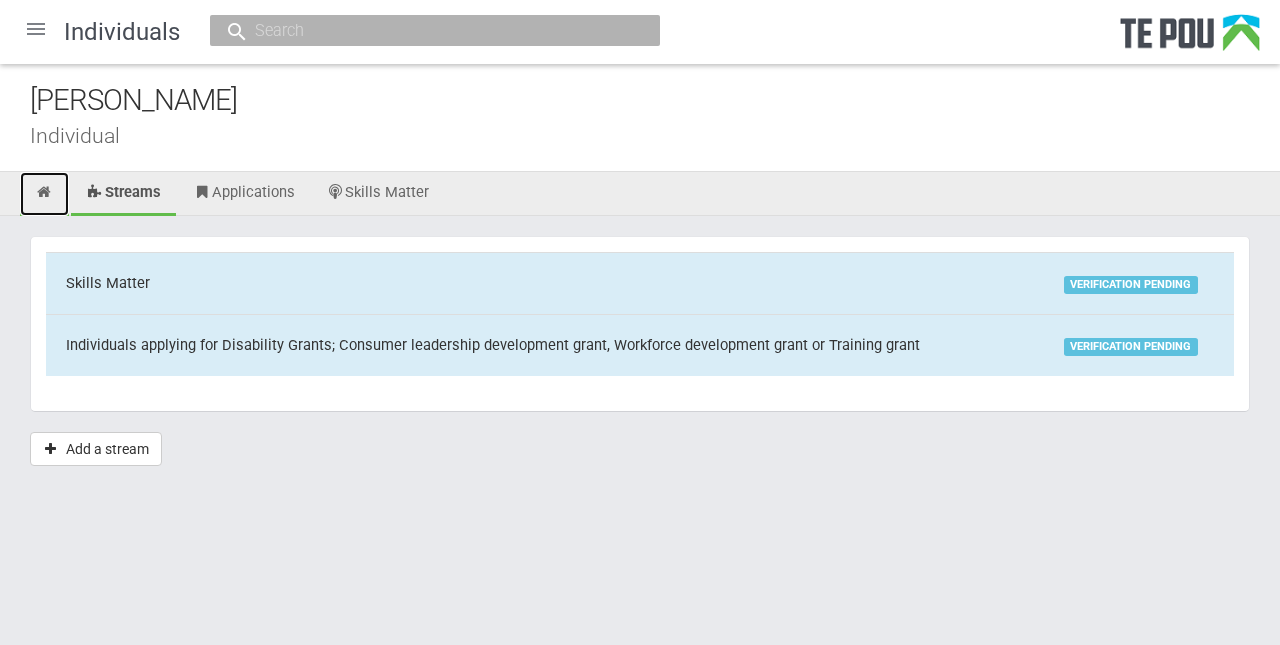 click at bounding box center [44, 192] 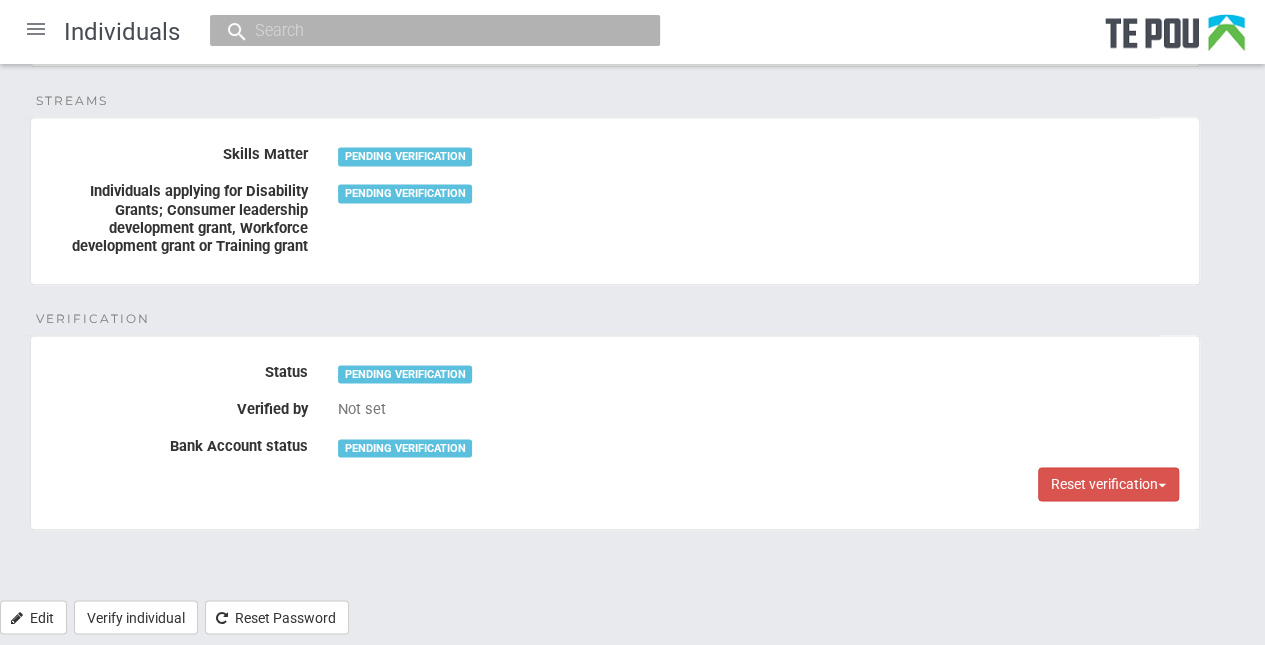 scroll, scrollTop: 1300, scrollLeft: 0, axis: vertical 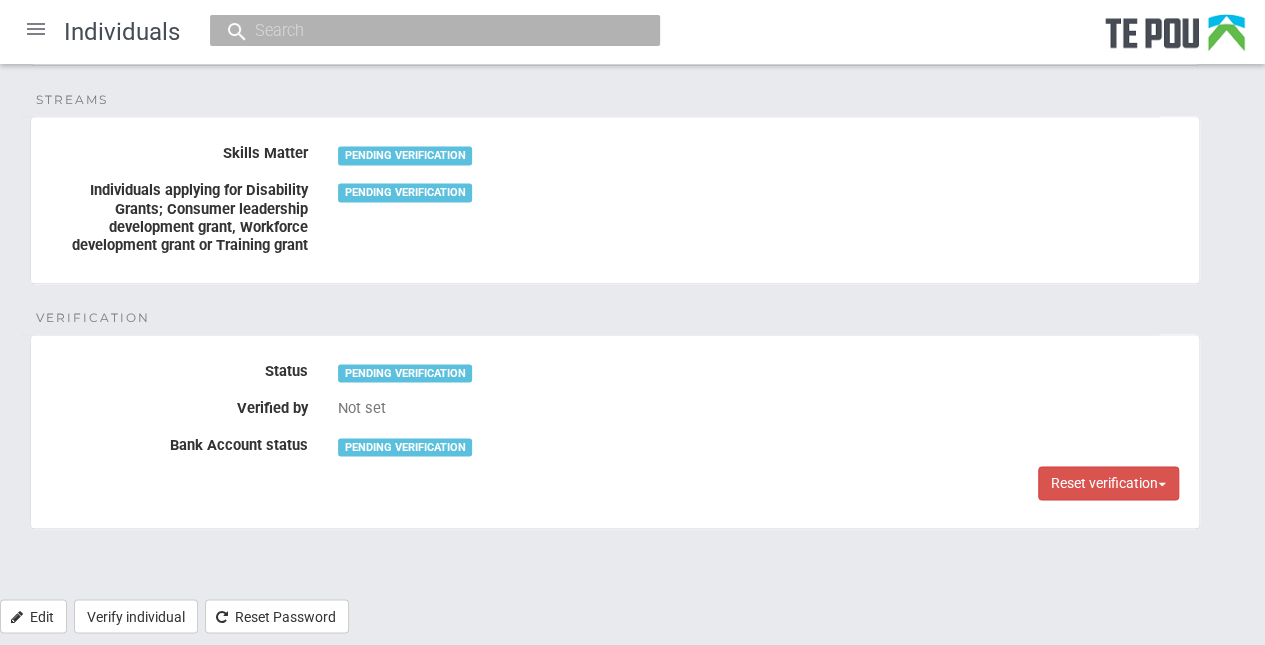 click on "Personal details Name Sarah Kendrick
Date of birth 22 Mar 1984 Occupation Drug and Alcohol Clinican (AOD Social Worker)
Bank details Account holders name S A Kendrick
Bank account number 03-0435-0024159-000
Bank details verified 	 Not set
Account number verification Passed validations
Formatted account number 03-0435-0024159-000
Account format is valid 	   Yes
Verify Bank Details Contact details Email sarah.kendrick@bopdhb.govt.nz
Phone 	 Not set
Mobile 022 315 4268
Physical address
19
Pooles Road
Greerton
Tauranga
3112
Bay of Plenty Region
, New Zealand
Postal address 	 Not set
Funding Models Individualised Funding (IF) 	   No
Disability System Transformation Funding 	   No
Streams Skills Matter                      PENDING VERIFICATION
Individuals applying for Disability Grants; Consumer leadership development grant, Workforce development grant or Training grant                      PENDING VERIFICATION" at bounding box center (632, -243) 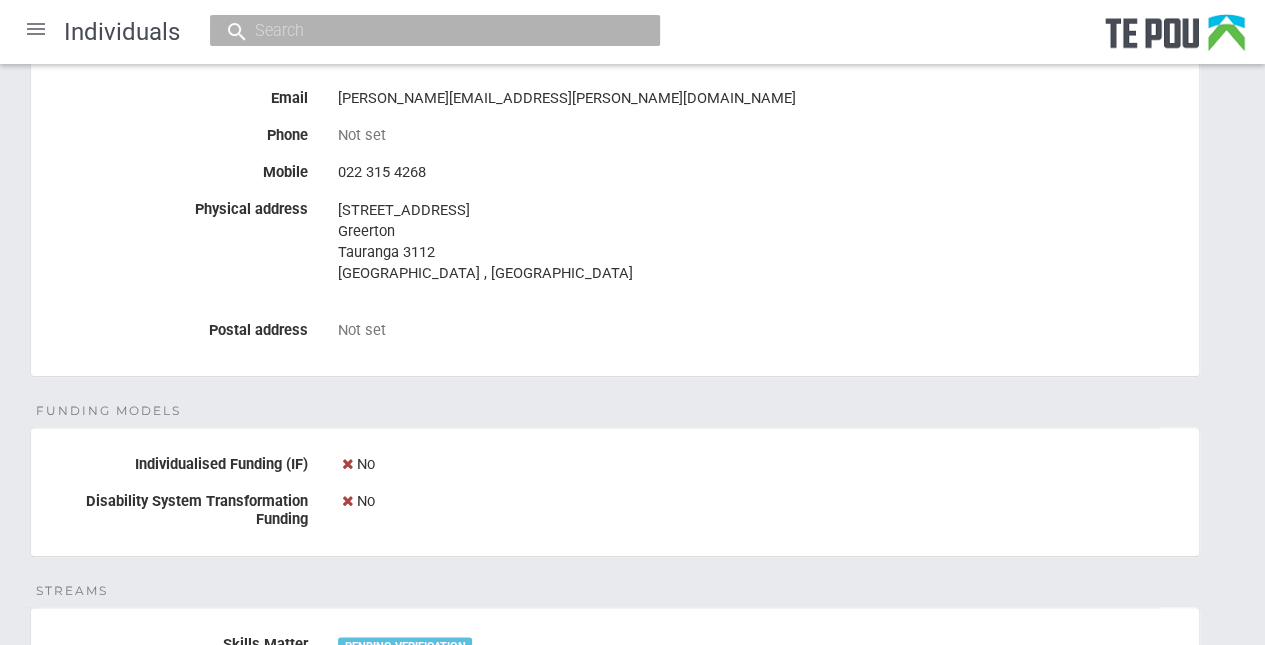 scroll, scrollTop: 700, scrollLeft: 0, axis: vertical 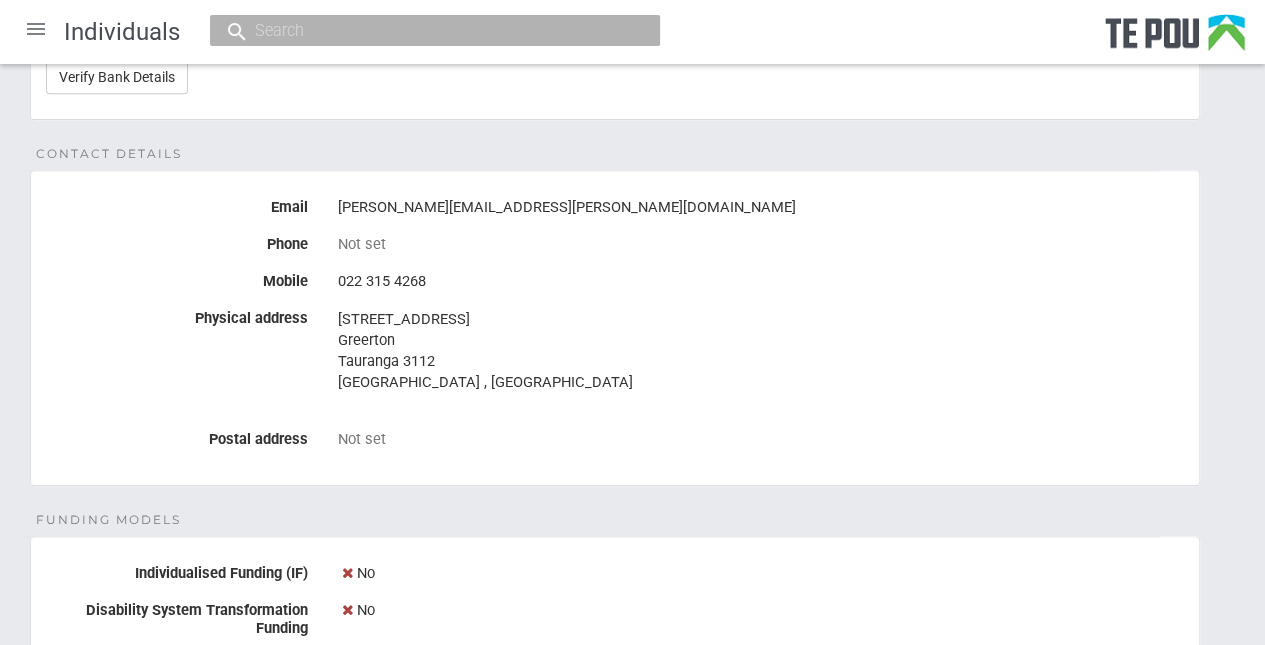 click on "Contact details Email sarah.kendrick@bopdhb.govt.nz
Phone 	 Not set
Mobile 022 315 4268
Physical address
19
Pooles Road
Greerton
Tauranga
3112
Bay of Plenty Region
, New Zealand
Postal address 	 Not set" at bounding box center [615, 328] 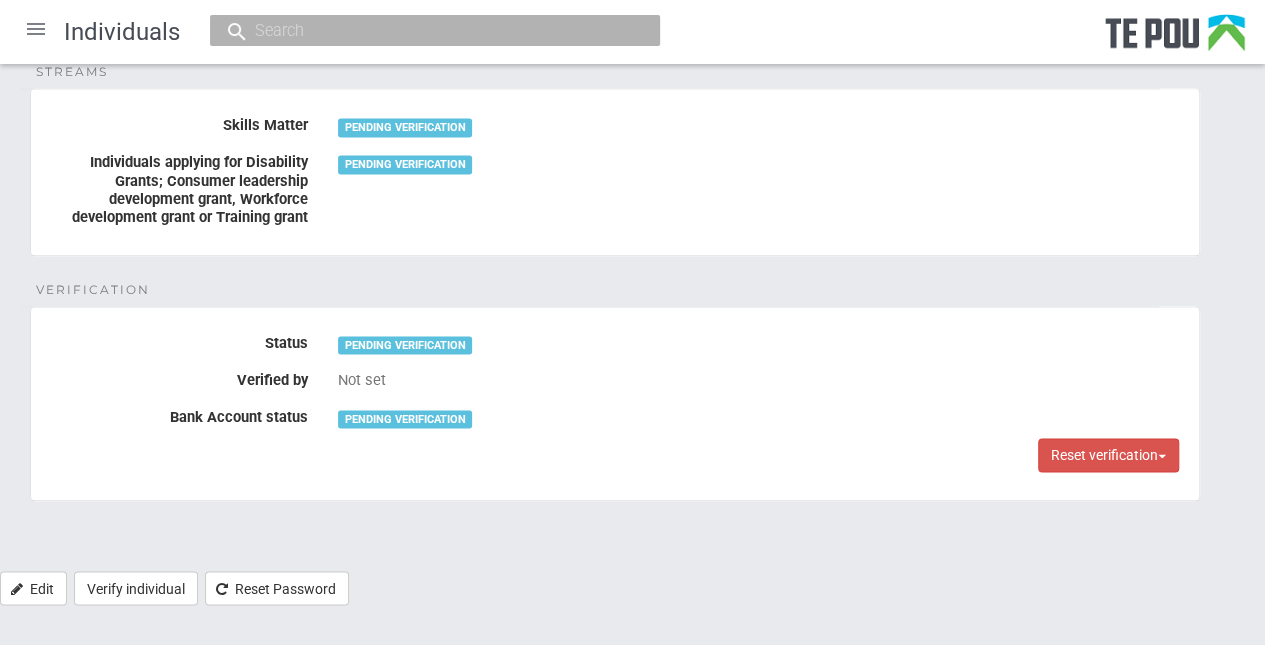 scroll, scrollTop: 1330, scrollLeft: 0, axis: vertical 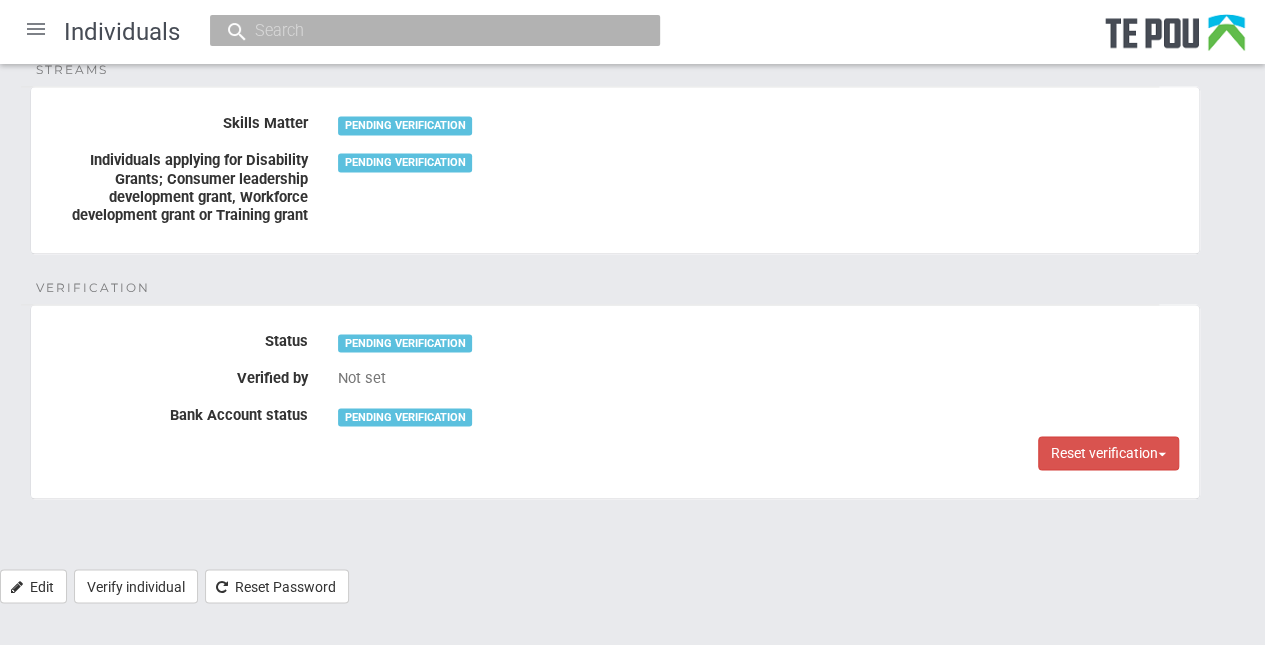 click on "Verification Status              PENDING VERIFICATION   Verified by 	 Not set
Bank Account status              PENDING VERIFICATION
Reset verification
Reset this users verification fields" at bounding box center [615, 401] 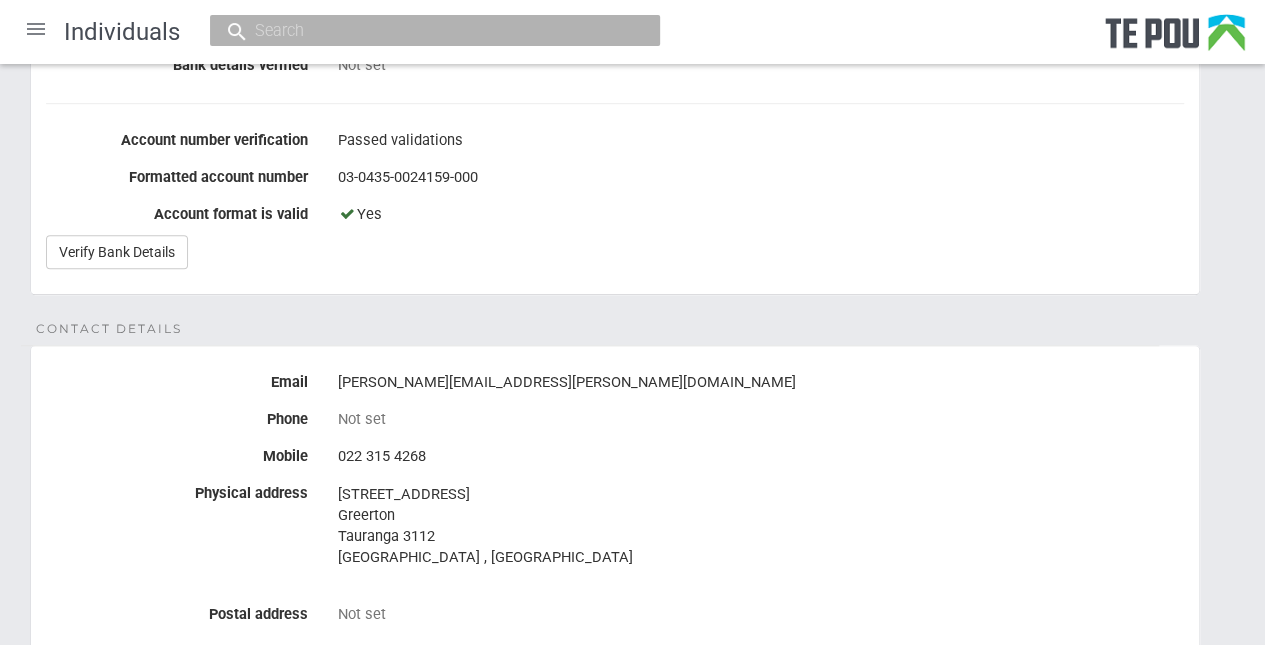 scroll, scrollTop: 530, scrollLeft: 0, axis: vertical 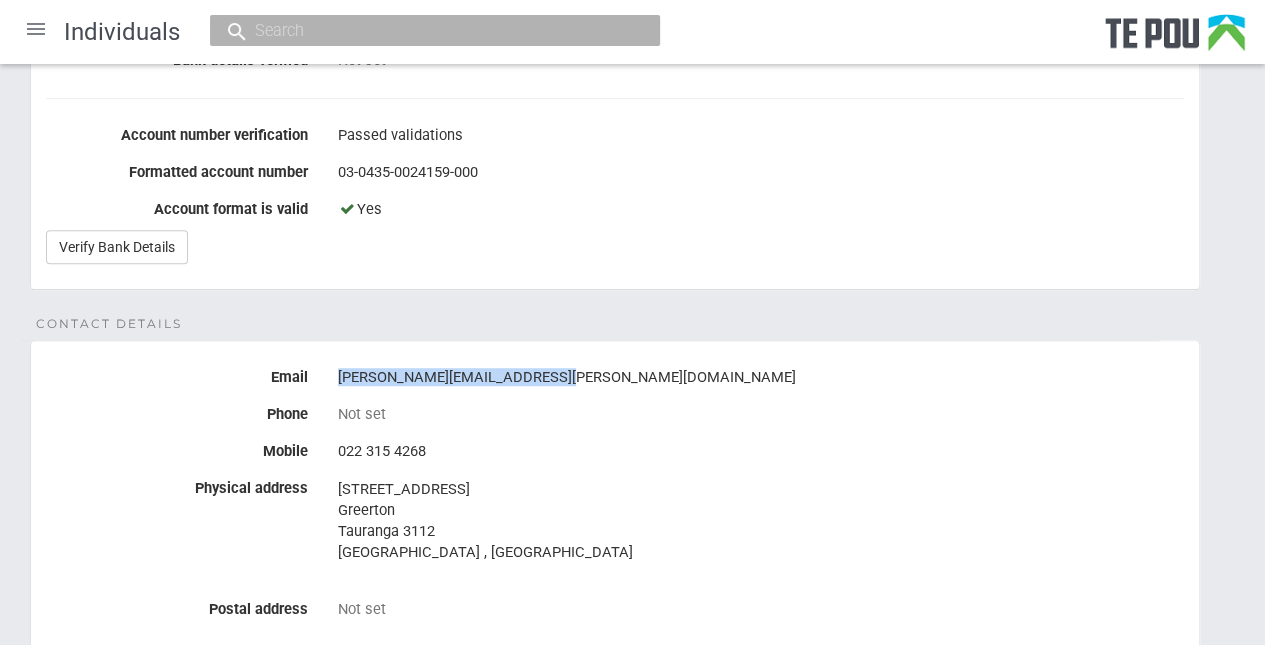 drag, startPoint x: 572, startPoint y: 376, endPoint x: 330, endPoint y: 384, distance: 242.1322 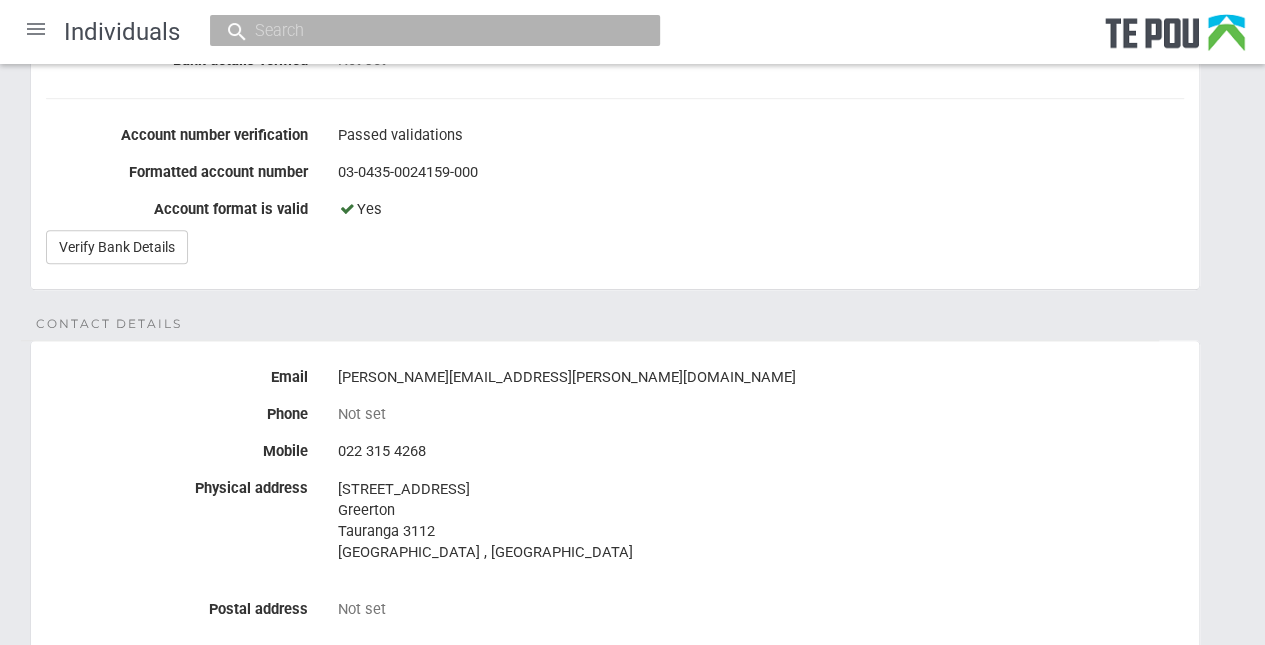 drag, startPoint x: 818, startPoint y: 507, endPoint x: 778, endPoint y: 535, distance: 48.82622 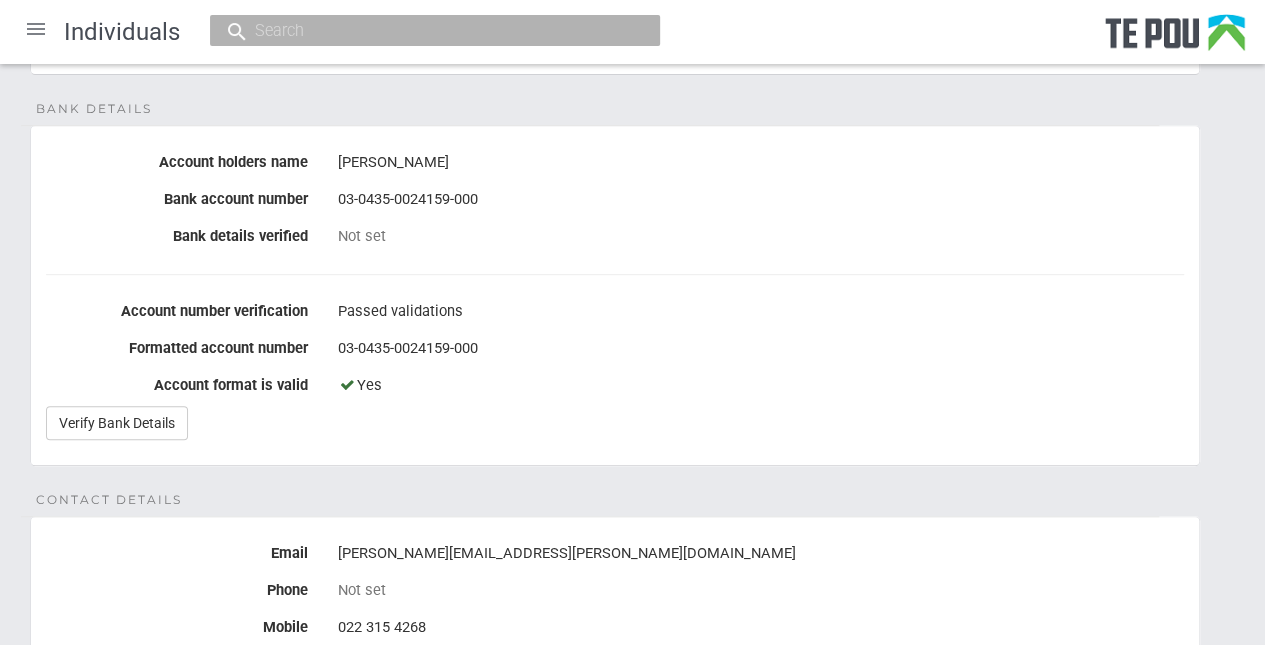 scroll, scrollTop: 130, scrollLeft: 0, axis: vertical 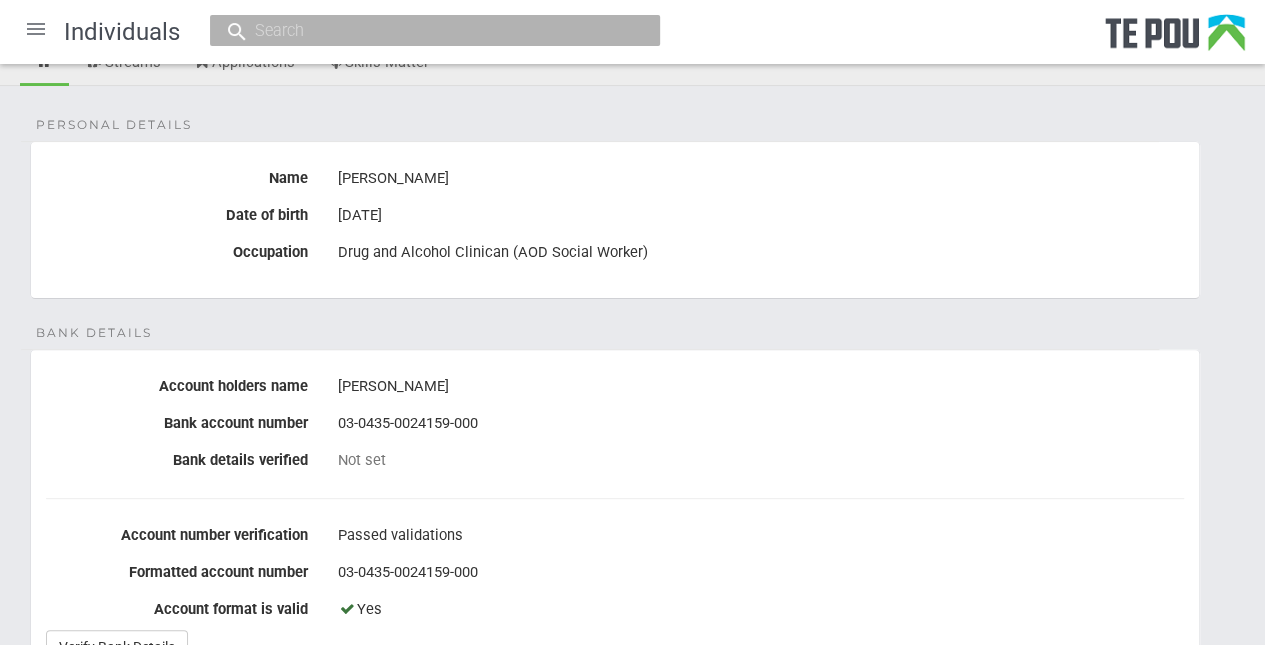 click on "Bank details Account holders name S A Kendrick
Bank account number 03-0435-0024159-000
Bank details verified 	 Not set
Account number verification Passed validations
Formatted account number 03-0435-0024159-000
Account format is valid 	   Yes
Verify Bank Details" at bounding box center (615, 519) 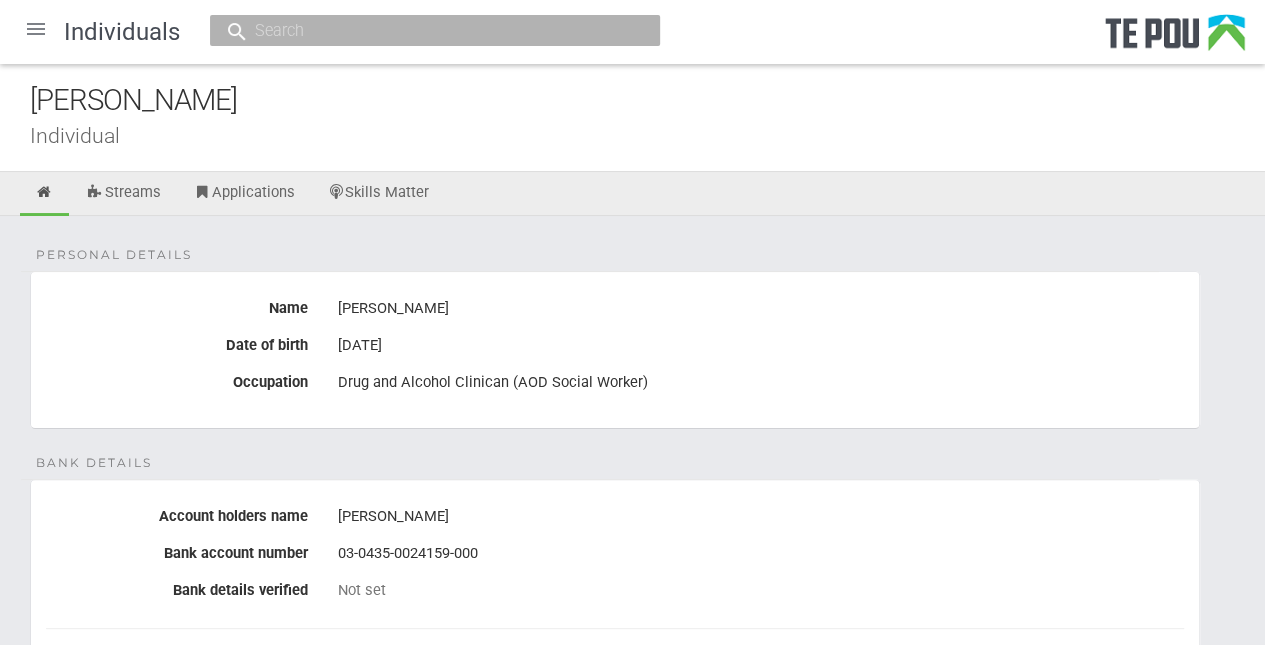 drag, startPoint x: 222, startPoint y: 96, endPoint x: 108, endPoint y: 107, distance: 114.52947 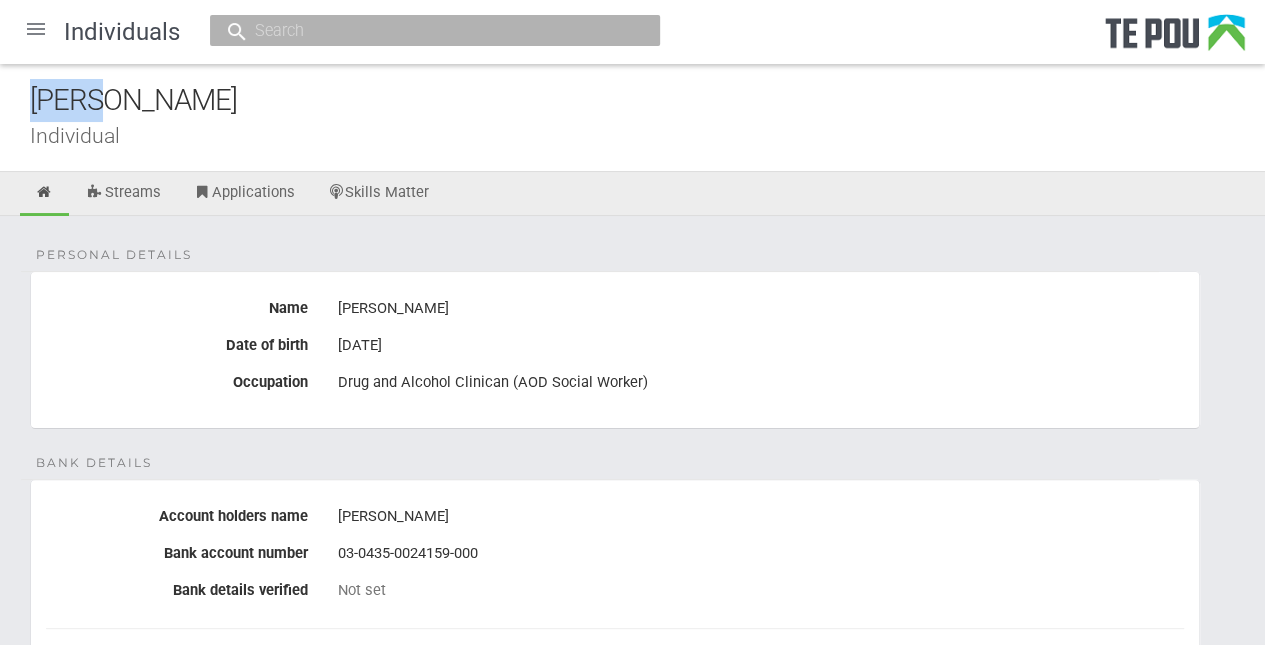drag, startPoint x: 100, startPoint y: 102, endPoint x: 0, endPoint y: 104, distance: 100.02 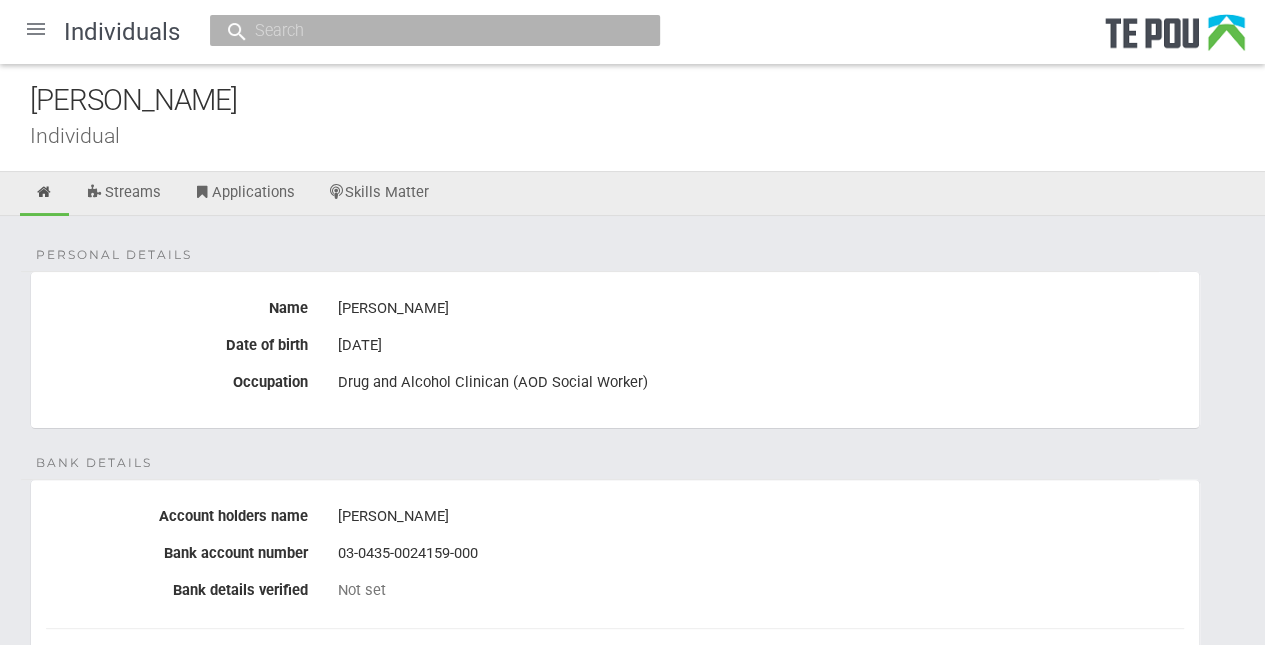 click on "Personal details Name Sarah Kendrick
Date of birth 22 Mar 1984 Occupation Drug and Alcohol Clinican (AOD Social Worker)" at bounding box center [615, 350] 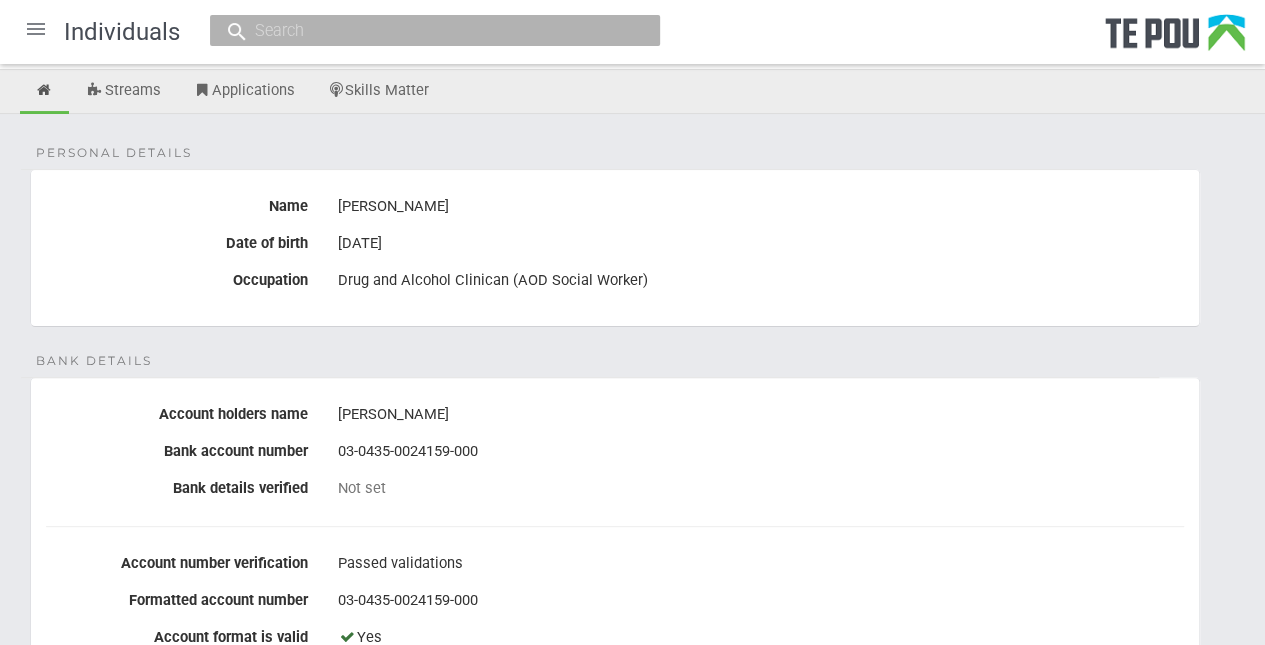 scroll, scrollTop: 0, scrollLeft: 0, axis: both 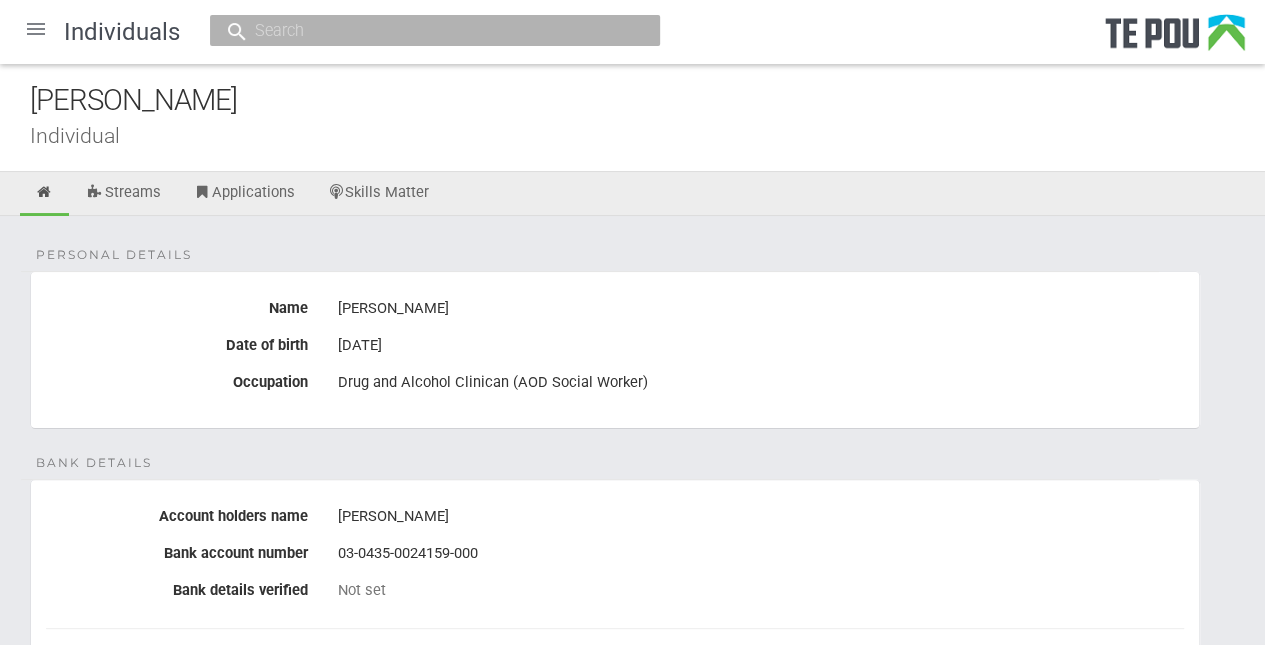 click on "Personal details Name Sarah Kendrick
Date of birth 22 Mar 1984 Occupation Drug and Alcohol Clinican (AOD Social Worker)
Bank details Account holders name S A Kendrick
Bank account number 03-0435-0024159-000
Bank details verified 	 Not set
Account number verification Passed validations
Formatted account number 03-0435-0024159-000
Account format is valid 	   Yes
Verify Bank Details Contact details Email sarah.kendrick@bopdhb.govt.nz
Phone 	 Not set
Mobile 022 315 4268
Physical address
19
Pooles Road
Greerton
Tauranga
3112
Bay of Plenty Region
, New Zealand
Postal address 	 Not set
Funding Models Individualised Funding (IF) 	   No
Disability System Transformation Funding 	   No
Streams Skills Matter                      PENDING VERIFICATION
Individuals applying for Disability Grants; Consumer leadership development grant, Workforce development grant or Training grant                      PENDING VERIFICATION" at bounding box center (632, 1057) 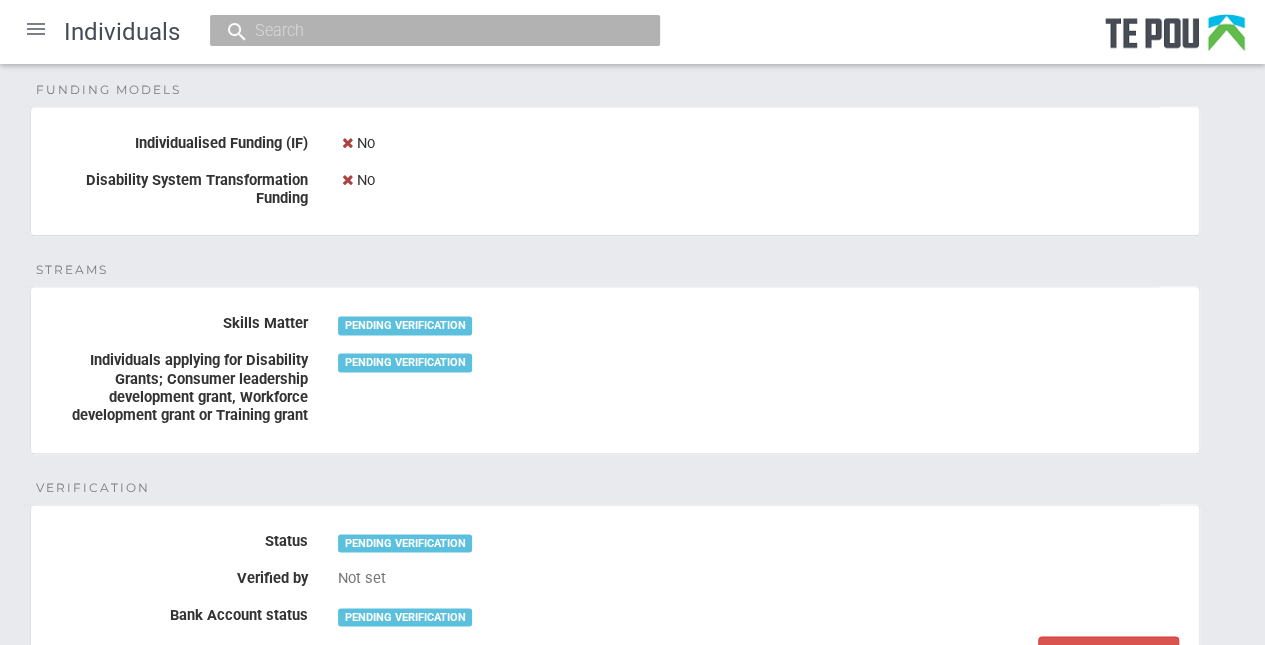scroll, scrollTop: 1100, scrollLeft: 0, axis: vertical 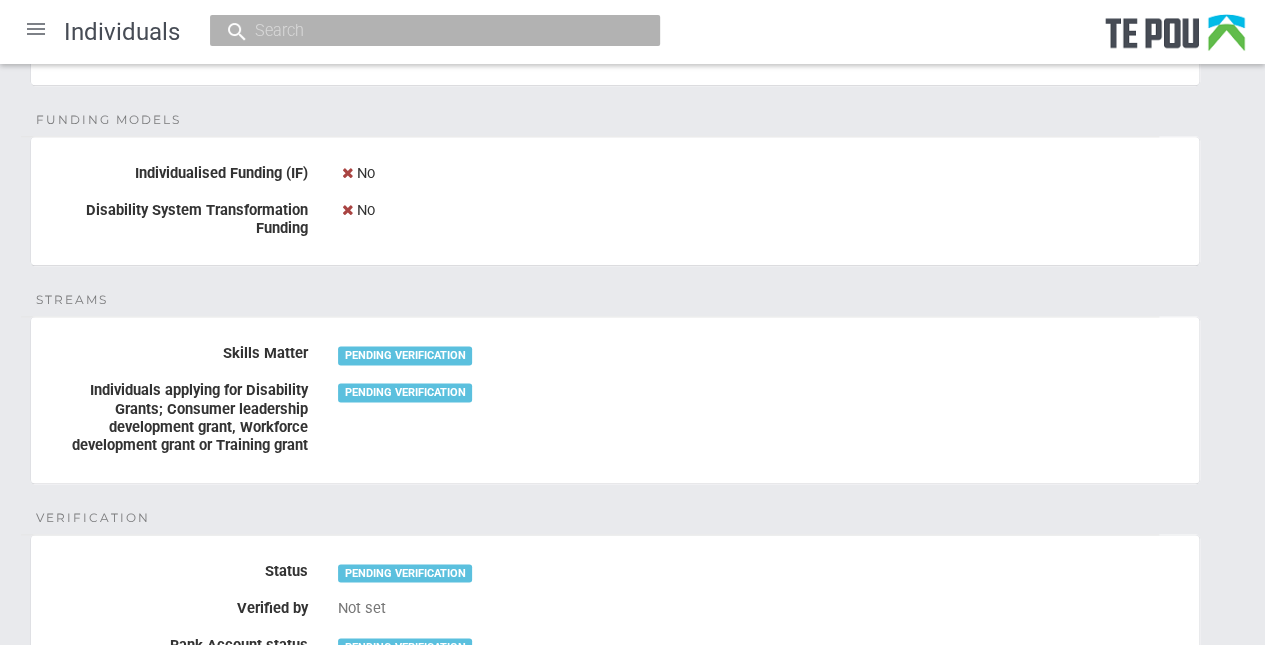 click on "Personal details Name Sarah Kendrick
Date of birth 22 Mar 1984 Occupation Drug and Alcohol Clinican (AOD Social Worker)
Bank details Account holders name S A Kendrick
Bank account number 03-0435-0024159-000
Bank details verified 	 Not set
Account number verification Passed validations
Formatted account number 03-0435-0024159-000
Account format is valid 	   Yes
Verify Bank Details Contact details Email sarah.kendrick@bopdhb.govt.nz
Phone 	 Not set
Mobile 022 315 4268
Physical address
19
Pooles Road
Greerton
Tauranga
3112
Bay of Plenty Region
, New Zealand
Postal address 	 Not set
Funding Models Individualised Funding (IF) 	   No
Disability System Transformation Funding 	   No
Streams Skills Matter                      PENDING VERIFICATION
Individuals applying for Disability Grants; Consumer leadership development grant, Workforce development grant or Training grant                      PENDING VERIFICATION" at bounding box center [632, -43] 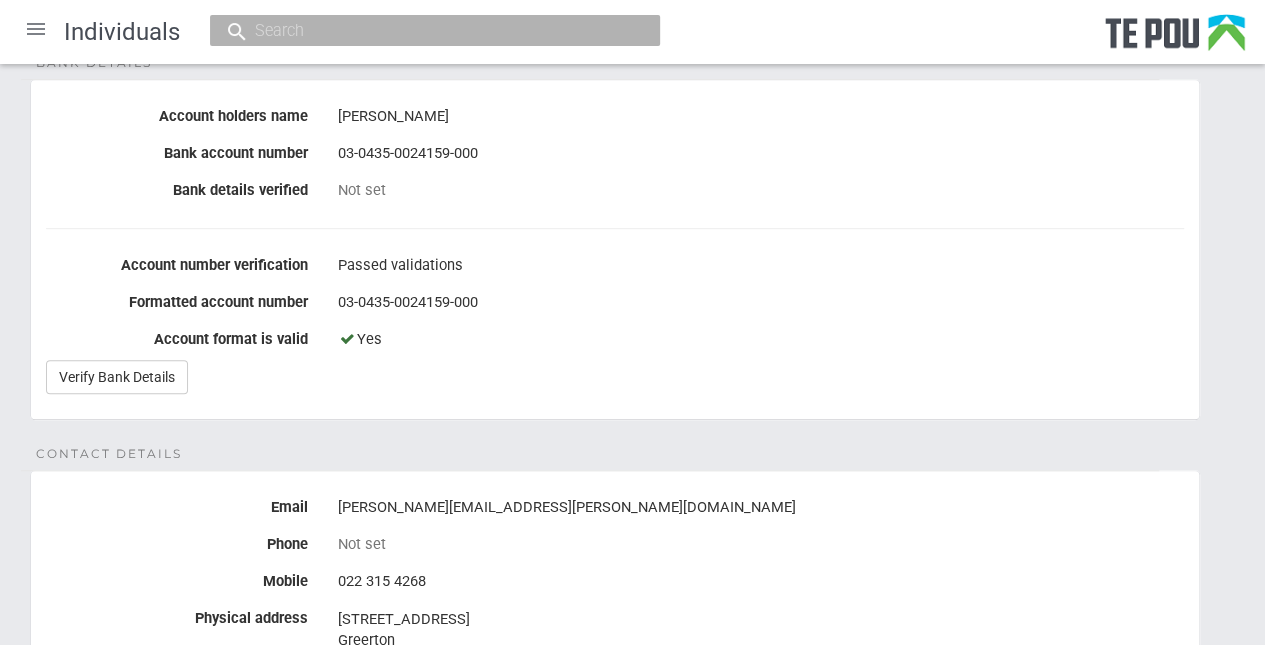 scroll, scrollTop: 0, scrollLeft: 0, axis: both 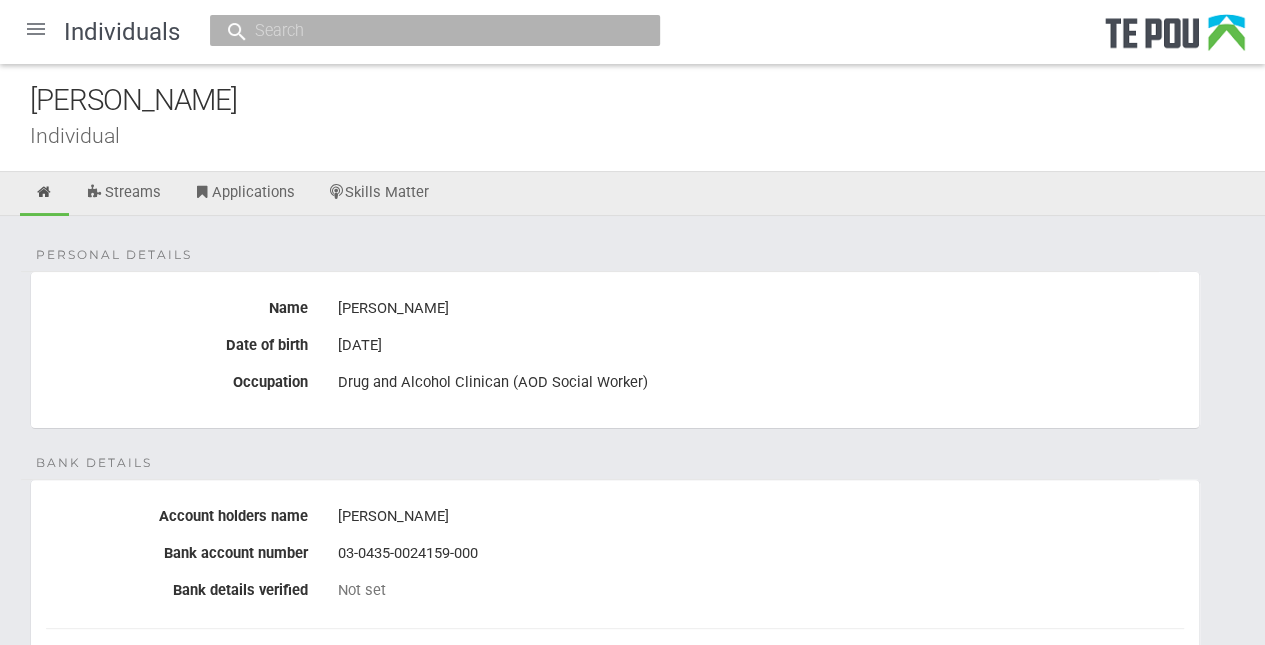 click on "Personal details Name Sarah Kendrick
Date of birth 22 Mar 1984 Occupation Drug and Alcohol Clinican (AOD Social Worker)
Bank details Account holders name S A Kendrick
Bank account number 03-0435-0024159-000
Bank details verified 	 Not set
Account number verification Passed validations
Formatted account number 03-0435-0024159-000
Account format is valid 	   Yes
Verify Bank Details Contact details Email sarah.kendrick@bopdhb.govt.nz
Phone 	 Not set
Mobile 022 315 4268
Physical address
19
Pooles Road
Greerton
Tauranga
3112
Bay of Plenty Region
, New Zealand
Postal address 	 Not set
Funding Models Individualised Funding (IF) 	   No
Disability System Transformation Funding 	   No
Streams Skills Matter                      PENDING VERIFICATION
Individuals applying for Disability Grants; Consumer leadership development grant, Workforce development grant or Training grant                      PENDING VERIFICATION" at bounding box center (632, 1057) 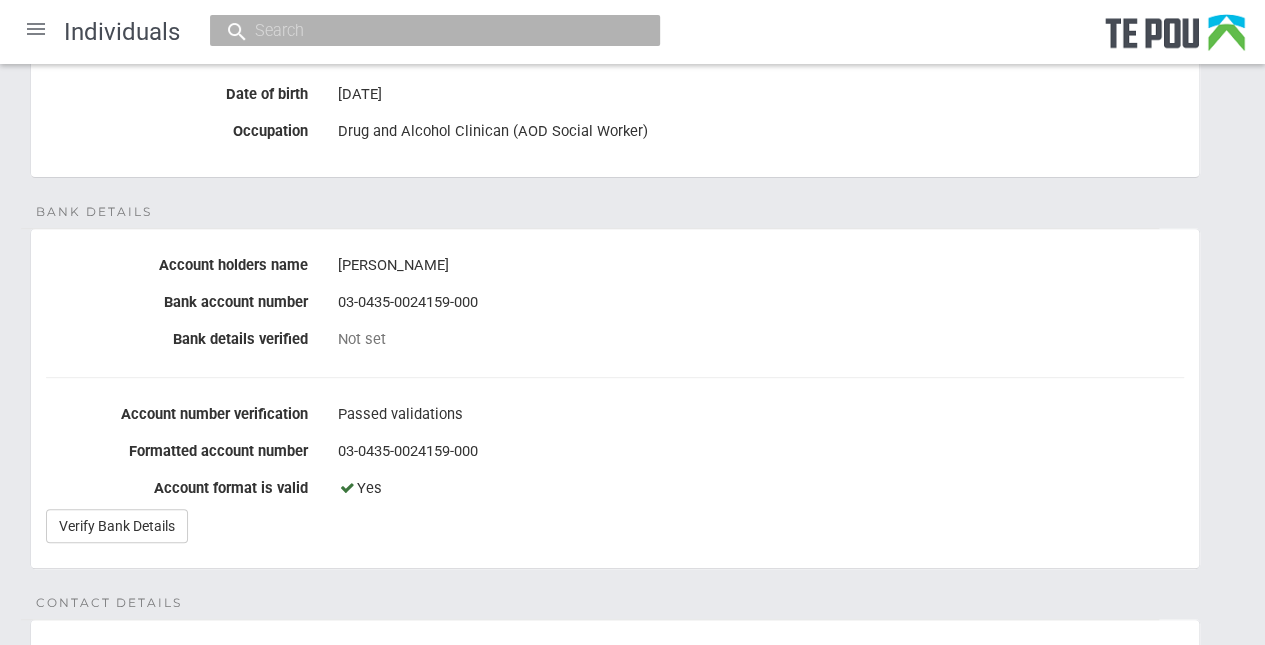 scroll, scrollTop: 500, scrollLeft: 0, axis: vertical 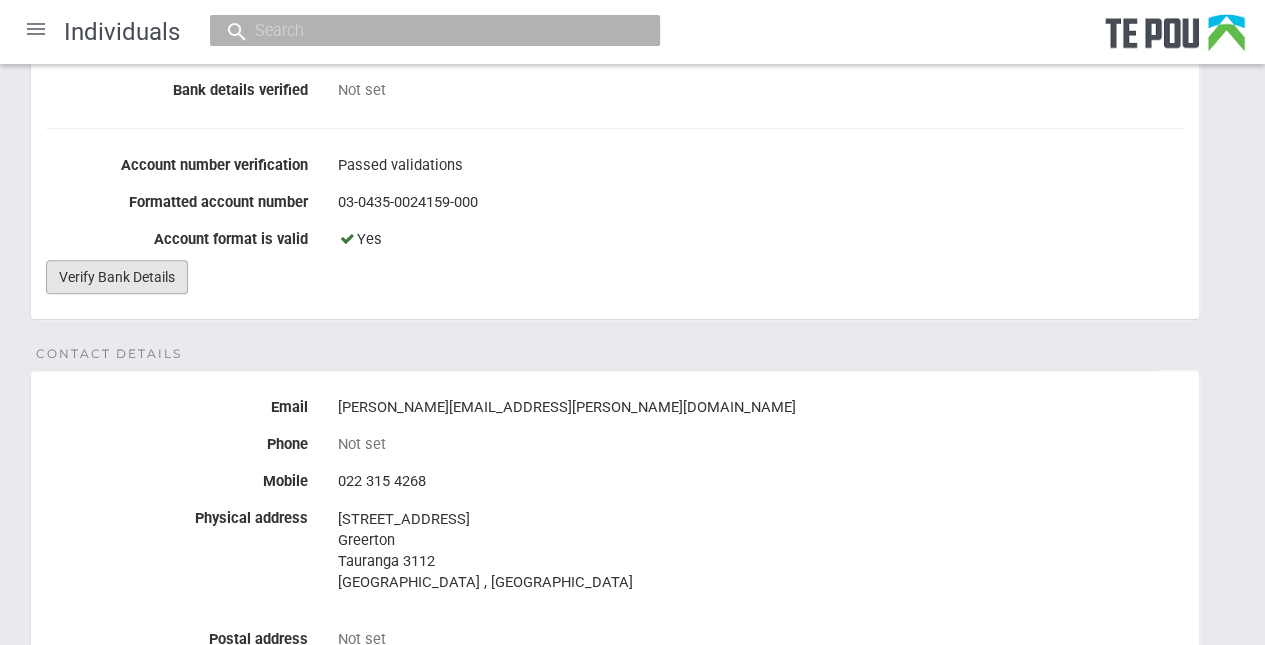 click on "Verify Bank Details" at bounding box center [117, 277] 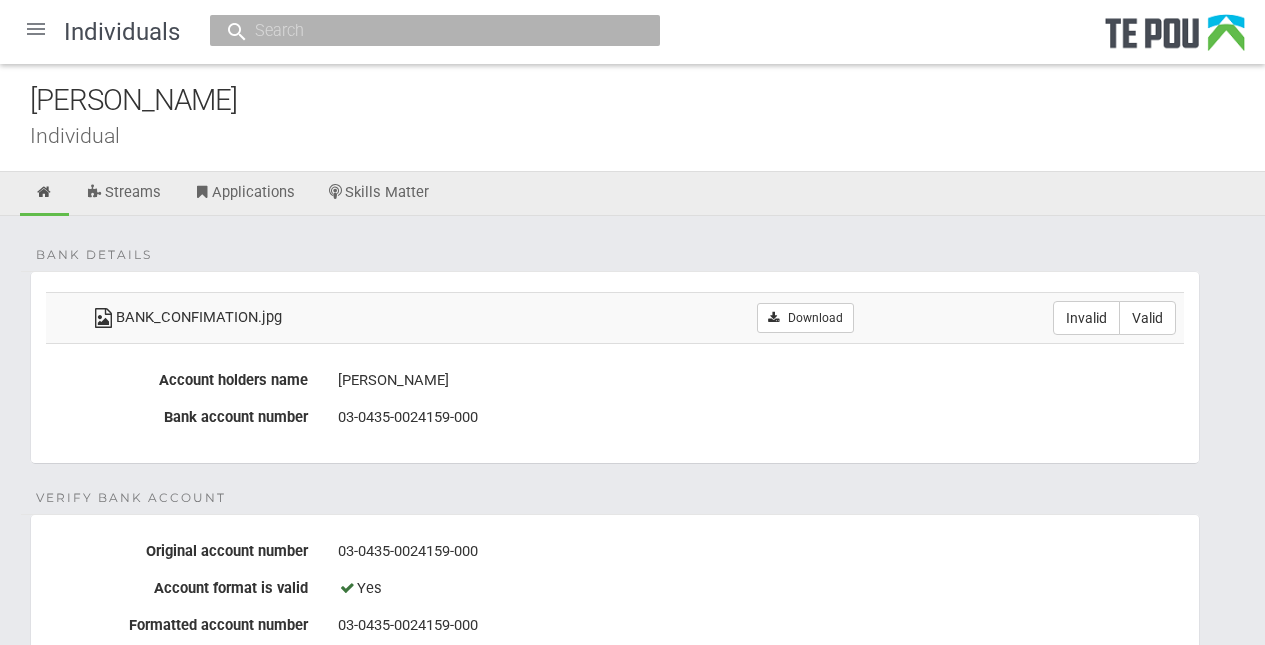 scroll, scrollTop: 0, scrollLeft: 0, axis: both 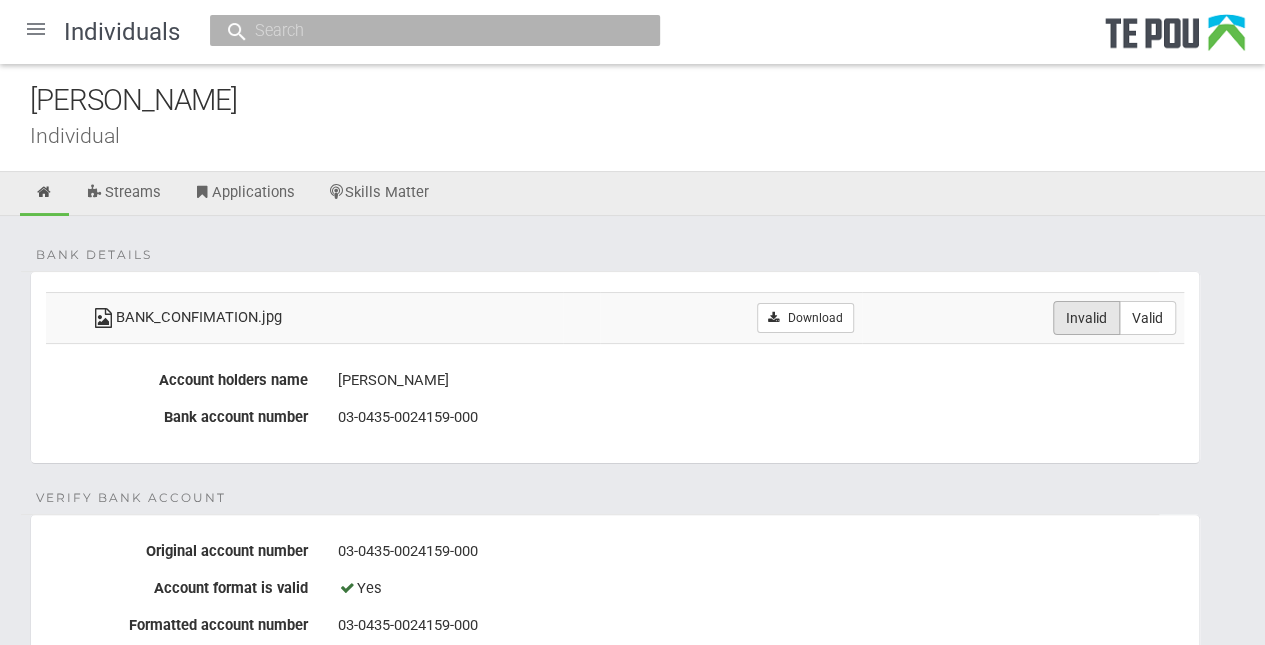 click on "Invalid" at bounding box center [1086, 318] 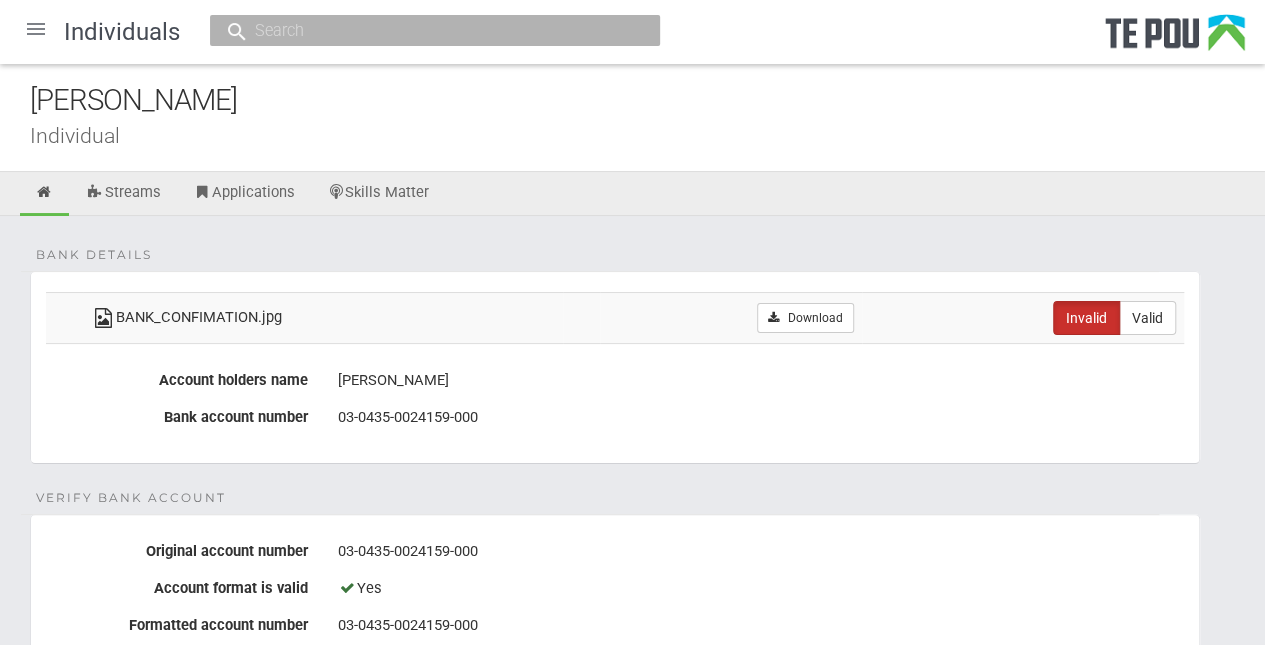 click on "Bank details
BANK_CONFIMATION.jpg
Download
Invalid
Valid
Account holders name S A Kendrick
Bank account number 03-0435-0024159-000
Verify Bank Account
Original account number 	   Yes" at bounding box center [632, 766] 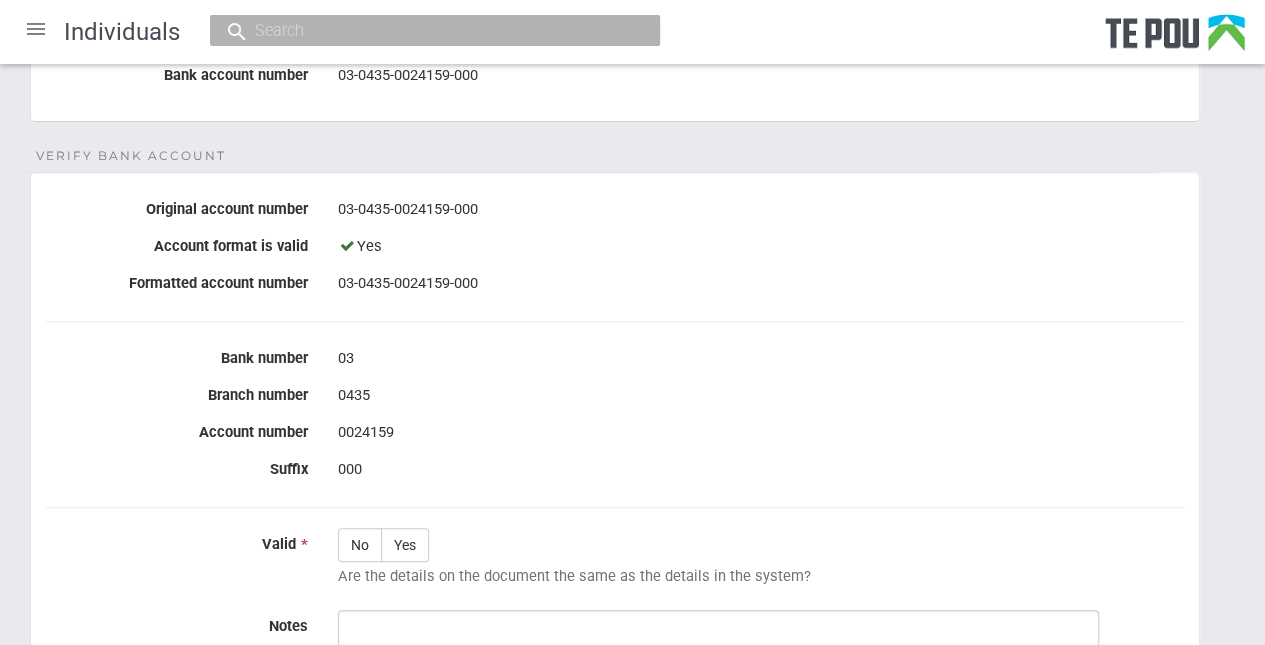 scroll, scrollTop: 0, scrollLeft: 0, axis: both 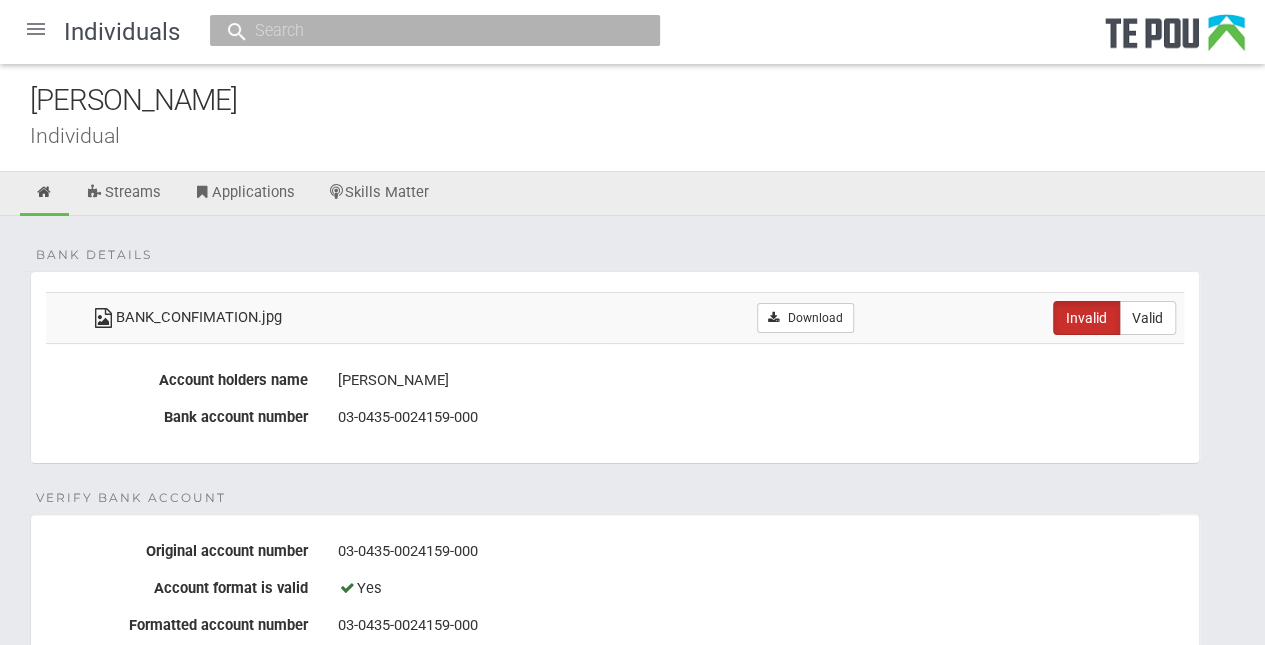 click on "Bank details
BANK_CONFIMATION.jpg
Download
Invalid
Valid
Account holders name S A Kendrick
Bank account number 03-0435-0024159-000
Verify Bank Account
Original account number 	   Yes" at bounding box center [632, 766] 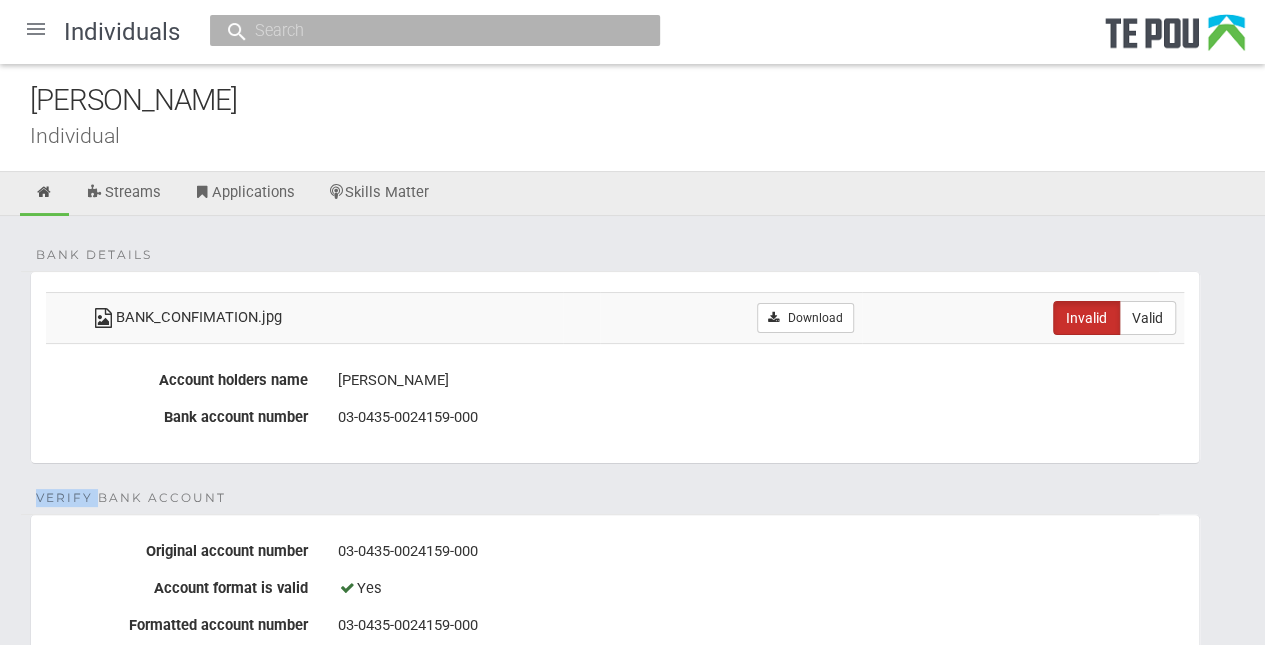 click on "Bank details
BANK_CONFIMATION.jpg
Download
Invalid
Valid
Account holders name S A Kendrick
Bank account number 03-0435-0024159-000
Verify Bank Account
Original account number 	   Yes" at bounding box center (632, 766) 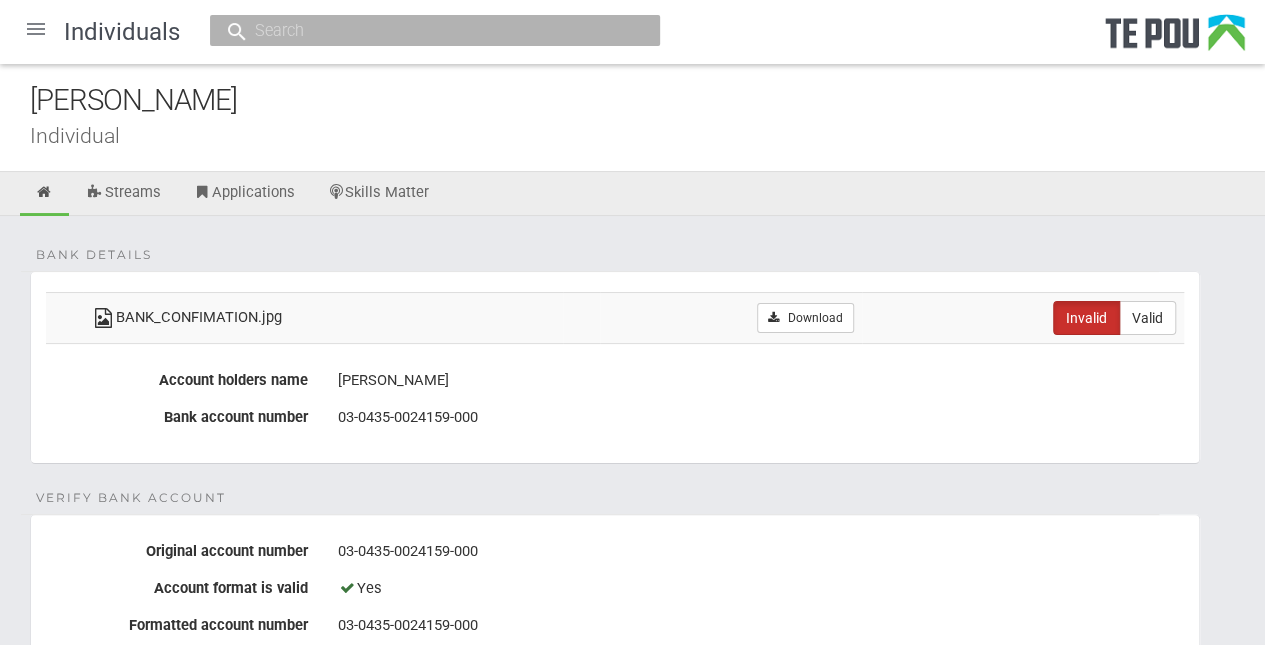 click on "Bank details
BANK_CONFIMATION.jpg
Download
Invalid
Valid
Account holders name S A Kendrick
Bank account number 03-0435-0024159-000
Verify Bank Account
Original account number 	   Yes" at bounding box center (632, 766) 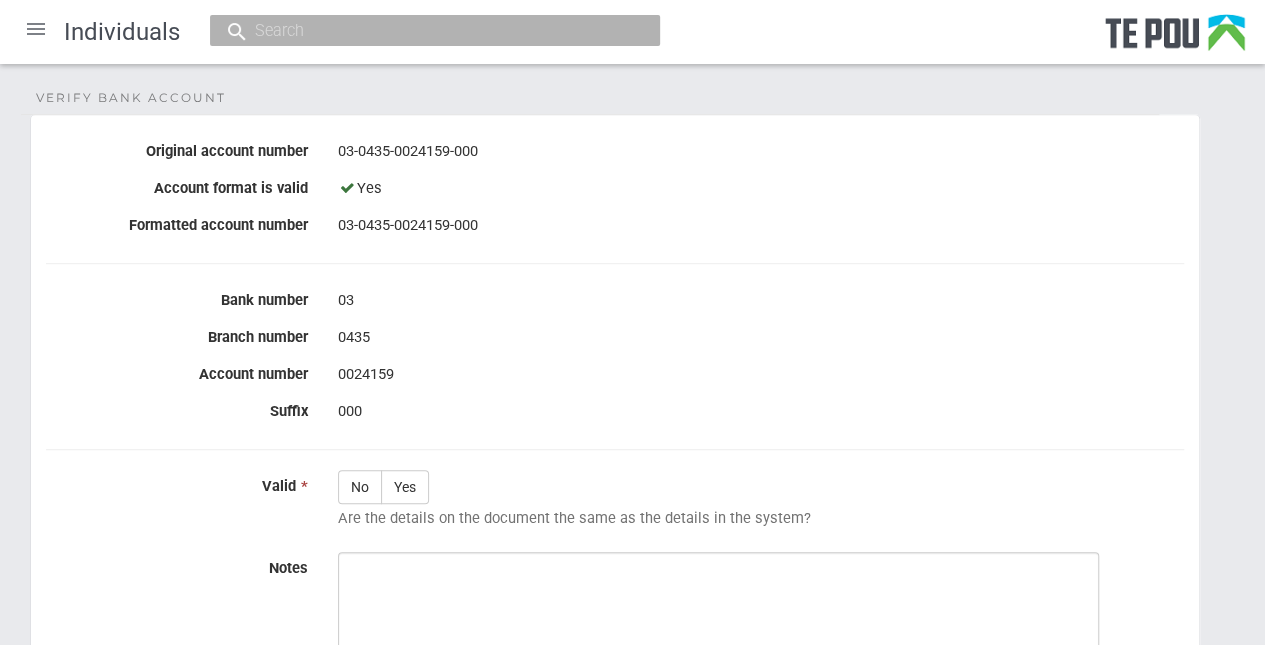 scroll, scrollTop: 0, scrollLeft: 0, axis: both 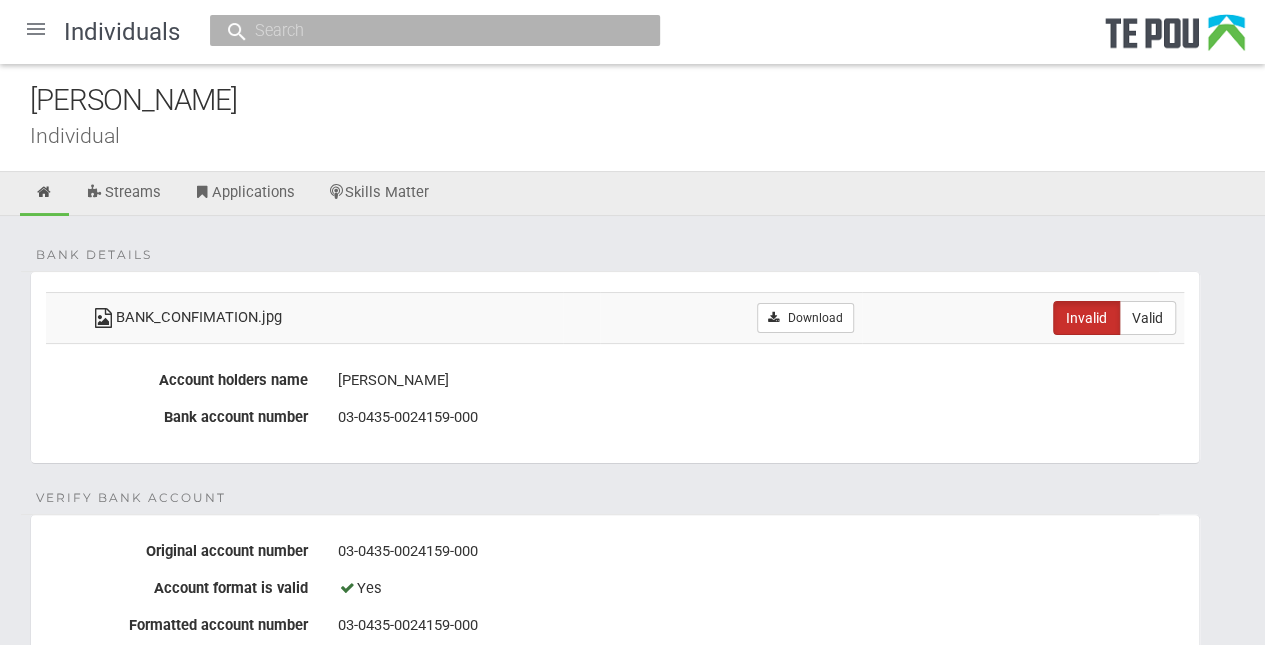 click on "Bank details
BANK_CONFIMATION.jpg
Download
Invalid
Valid
Account holders name S A Kendrick
Bank account number 03-0435-0024159-000
Verify Bank Account
Original account number 	   Yes" at bounding box center [632, 766] 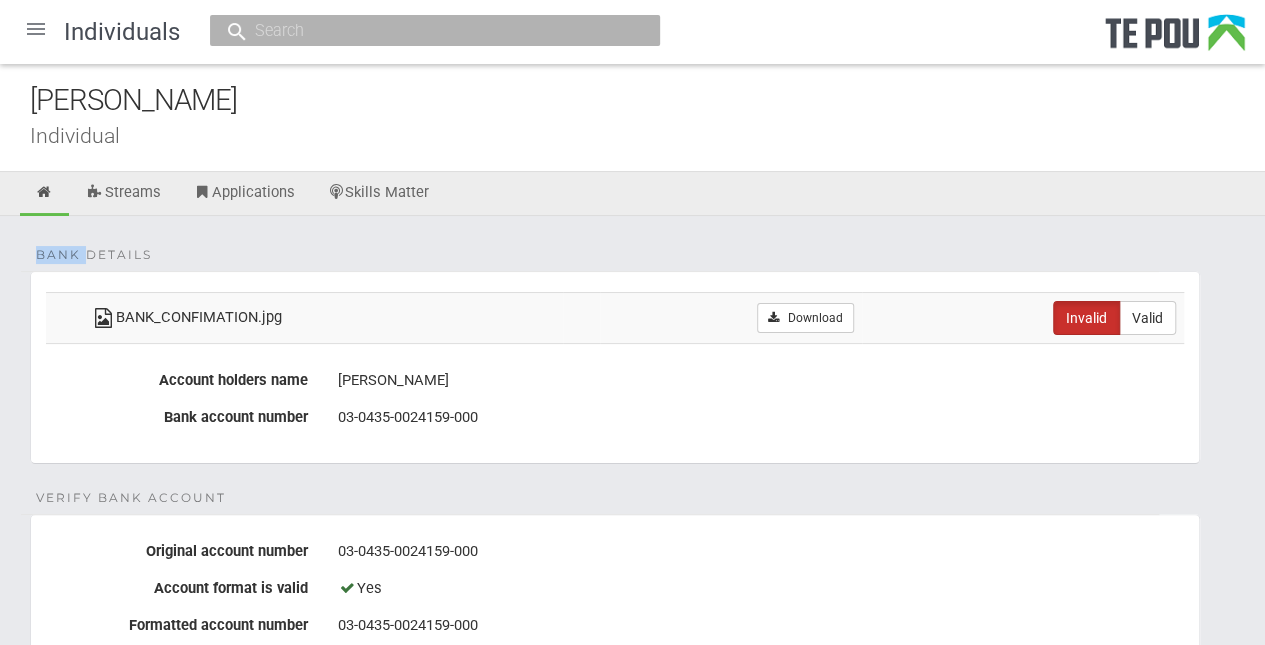 click on "Bank details" at bounding box center (590, 271) 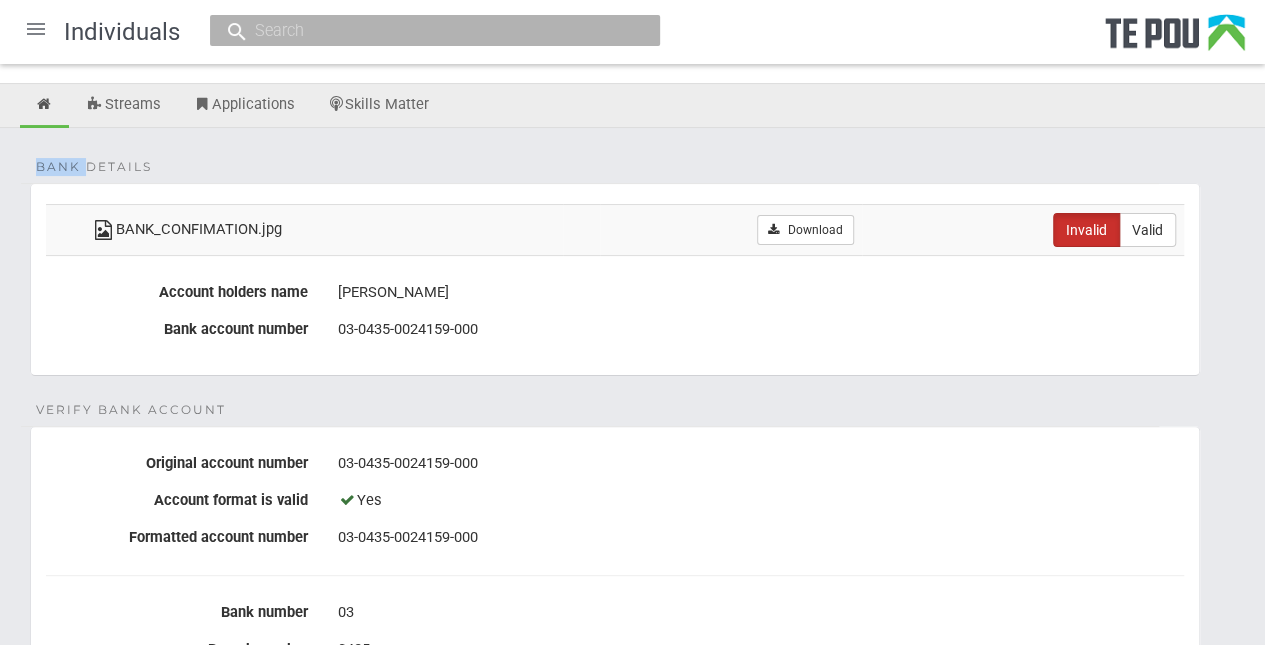 scroll, scrollTop: 300, scrollLeft: 0, axis: vertical 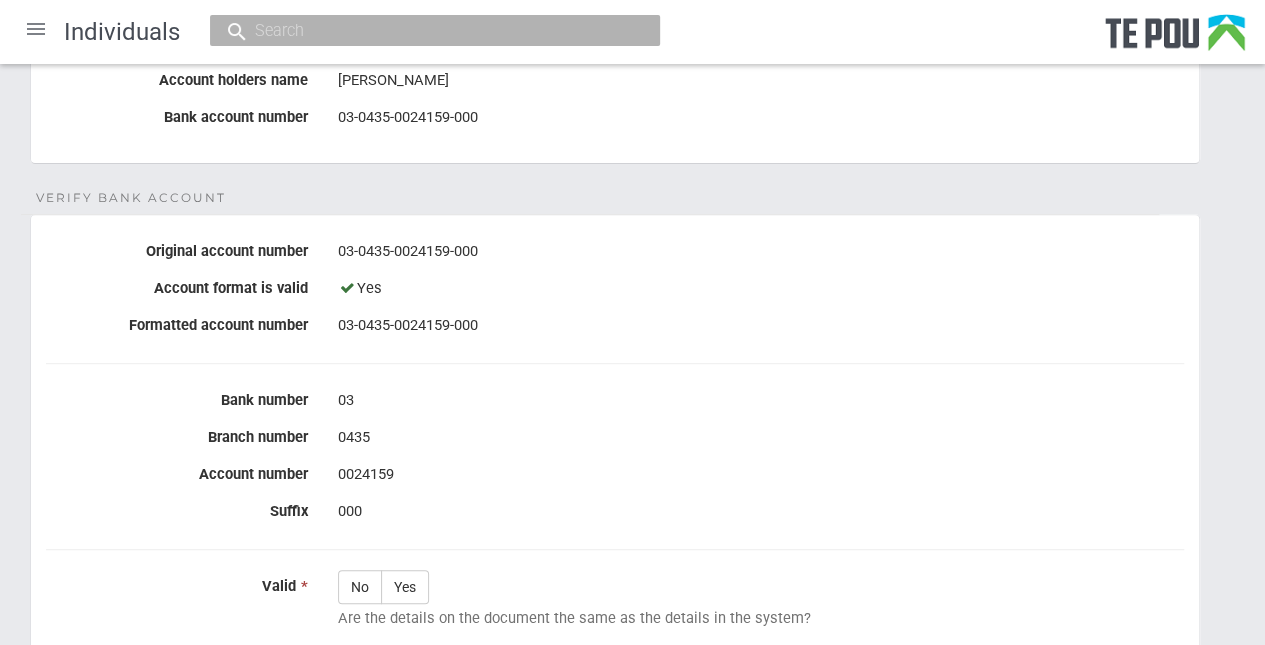 click on "Bank details
BANK_CONFIMATION.jpg
Download
Invalid
Valid
Account holders name S A Kendrick
Bank account number 03-0435-0024159-000
Verify Bank Account
Original account number 	   Yes" at bounding box center (632, 466) 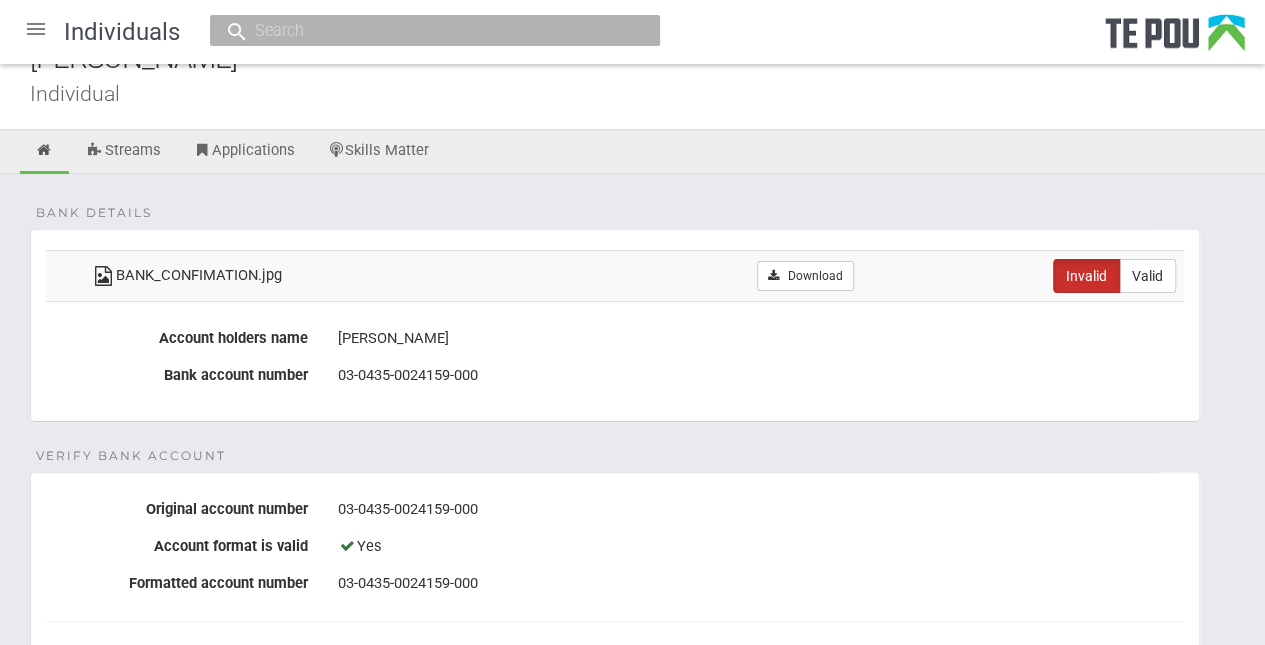 scroll, scrollTop: 0, scrollLeft: 0, axis: both 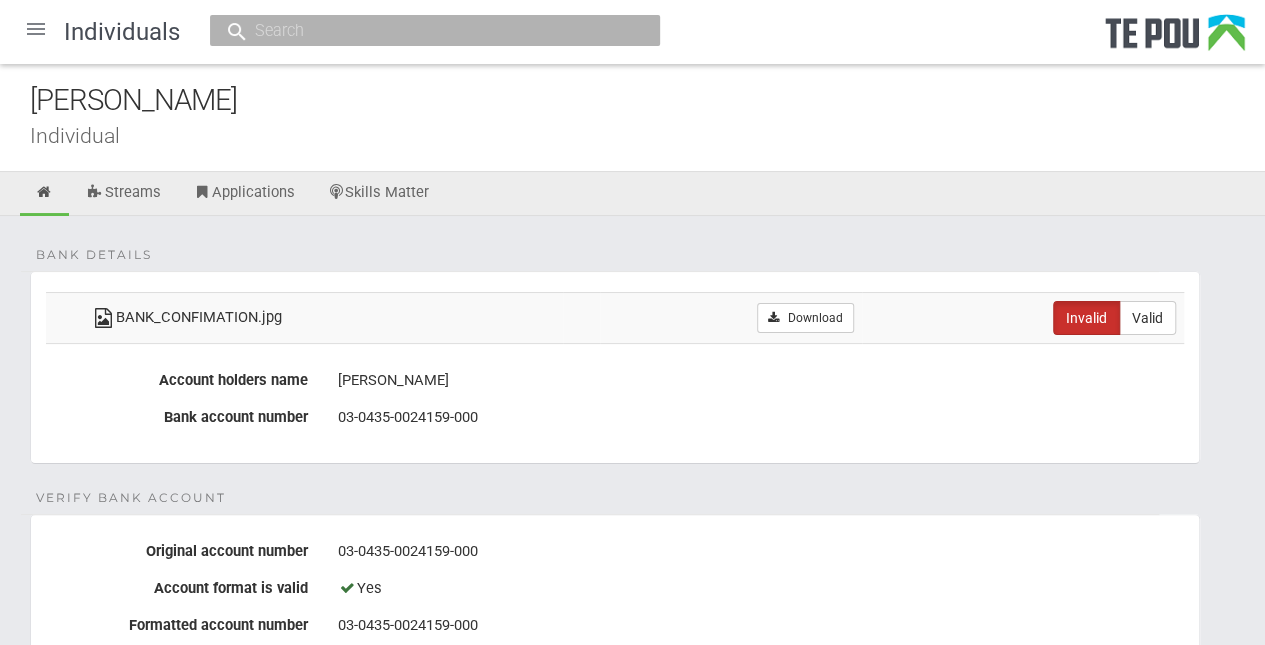 click on "Bank details
BANK_CONFIMATION.jpg
Download
Invalid
Valid
Account holders name S A Kendrick
Bank account number 03-0435-0024159-000
Verify Bank Account
Original account number" at bounding box center (632, 748) 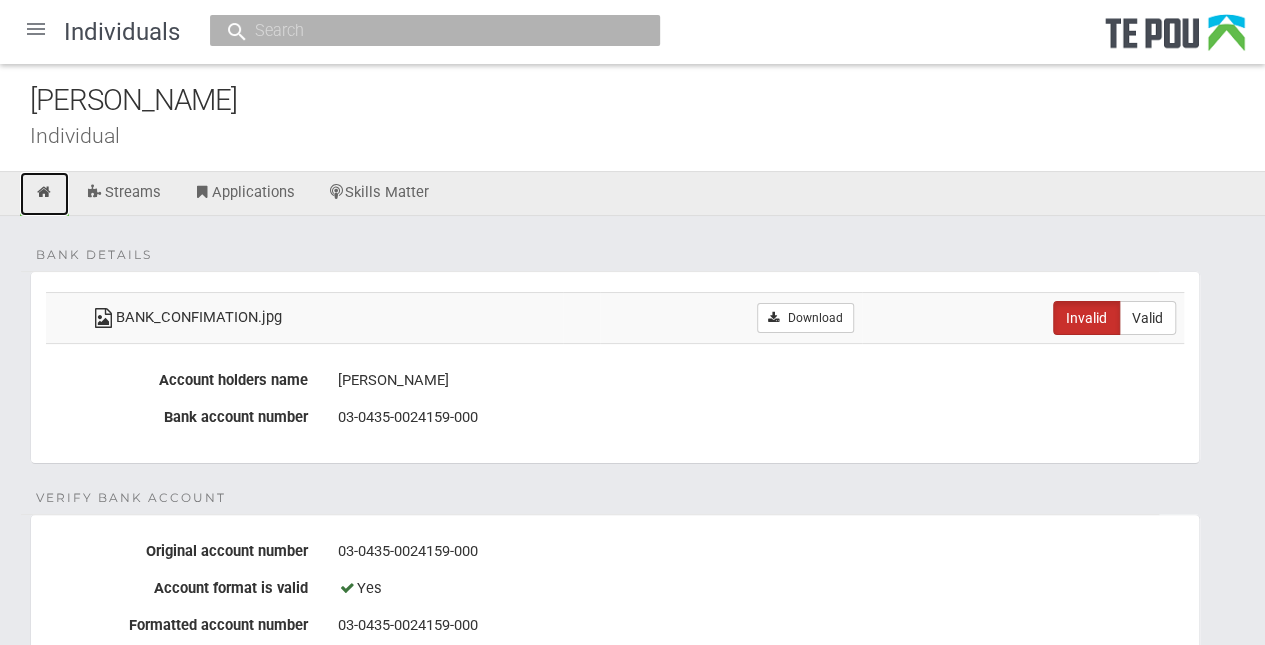 click at bounding box center (44, 192) 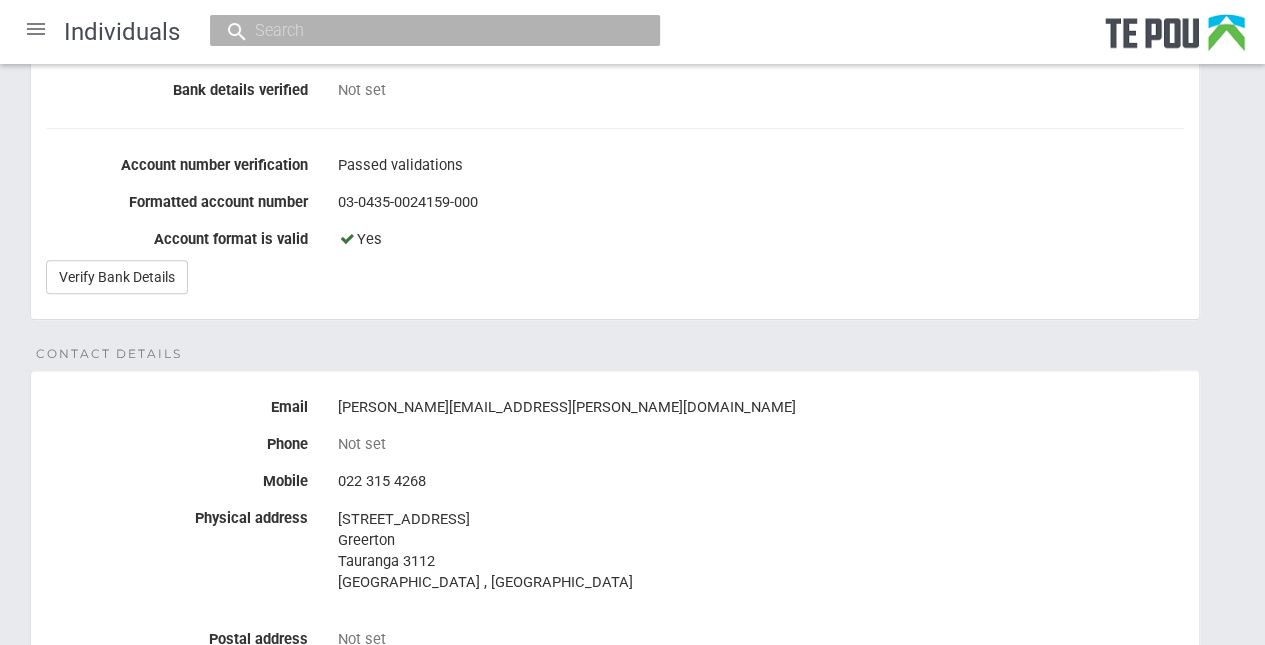 scroll, scrollTop: 0, scrollLeft: 0, axis: both 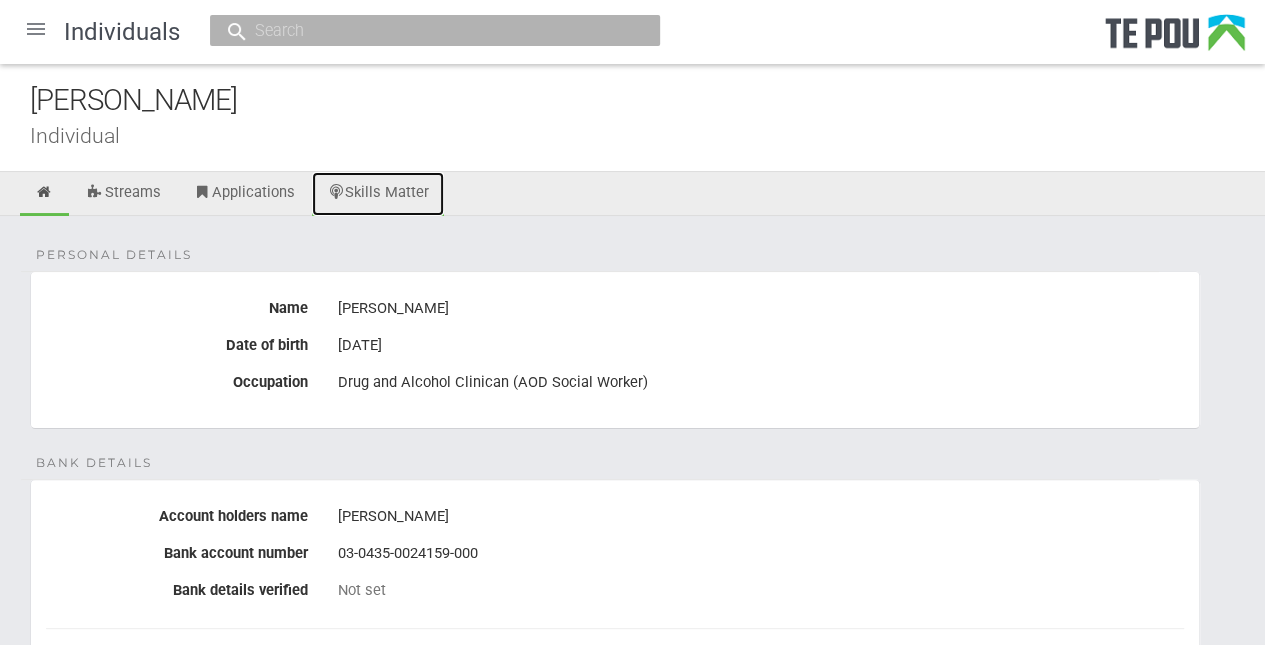 click on "Skills Matter" at bounding box center (378, 194) 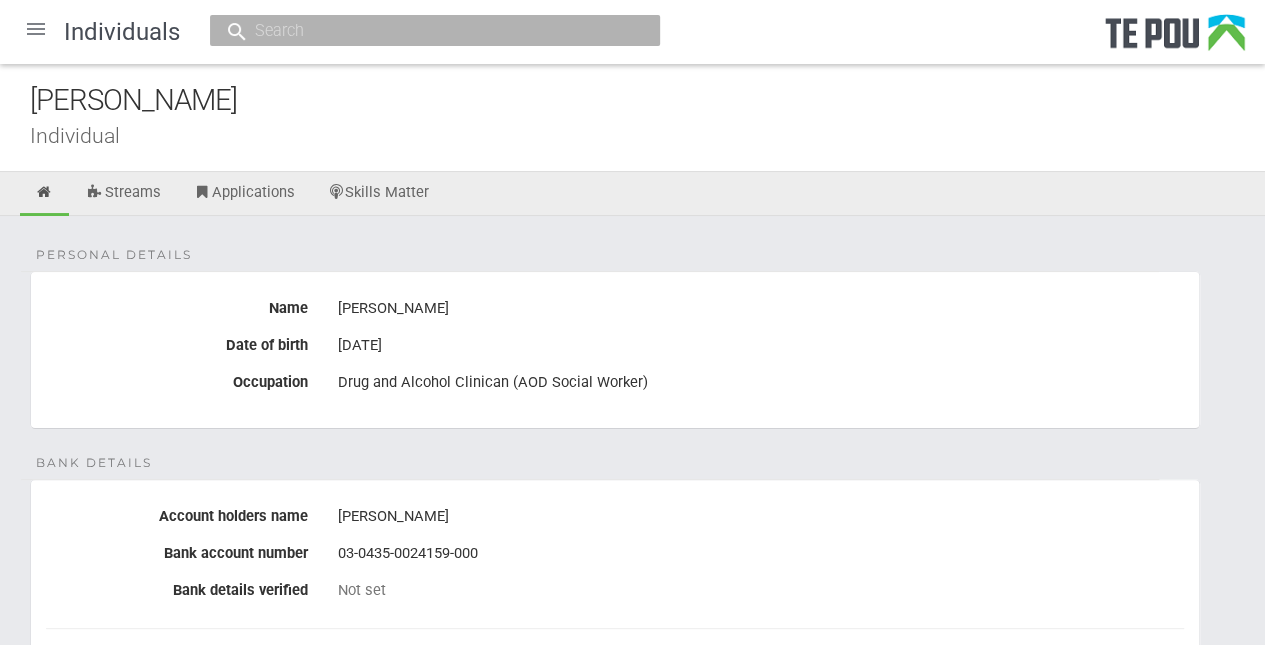 click at bounding box center (36, 29) 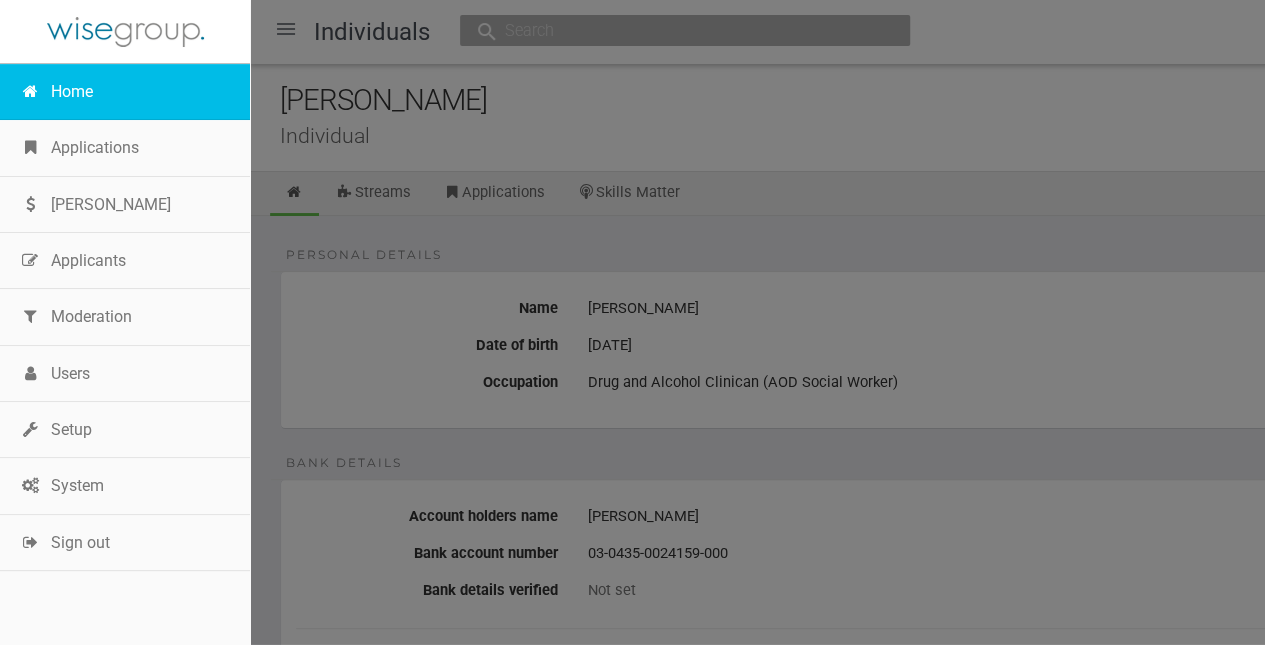 click on "Home" at bounding box center (125, 92) 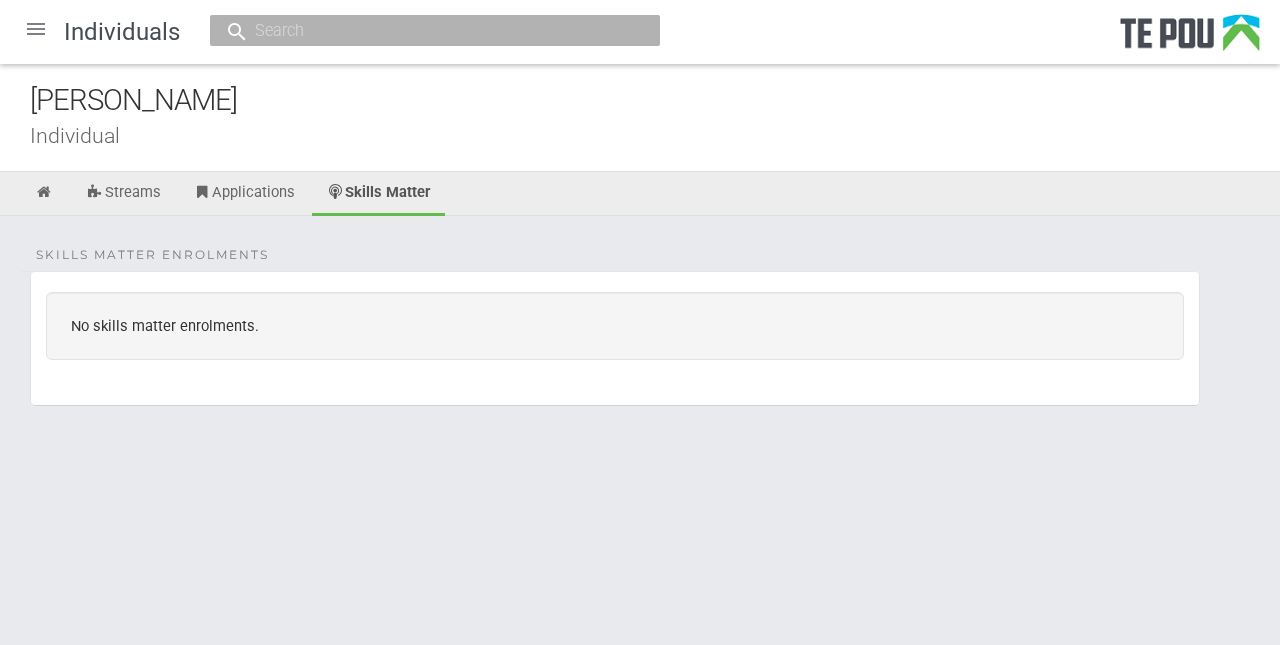 scroll, scrollTop: 0, scrollLeft: 0, axis: both 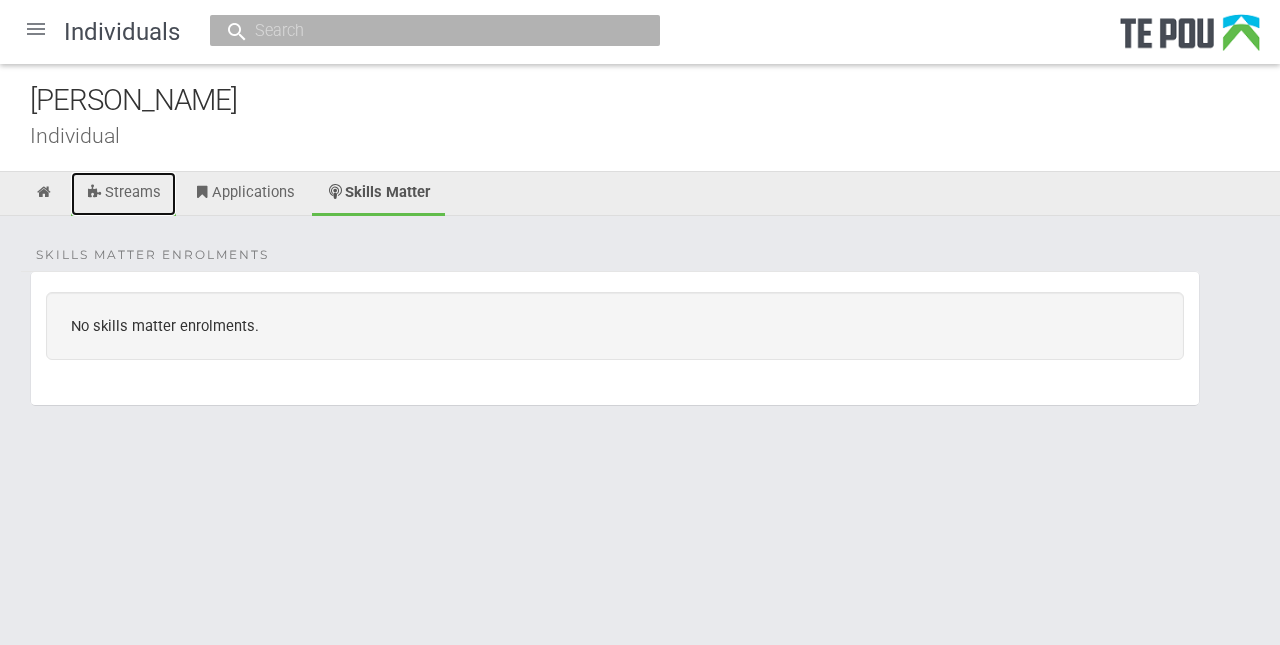 click on "Streams" at bounding box center [123, 194] 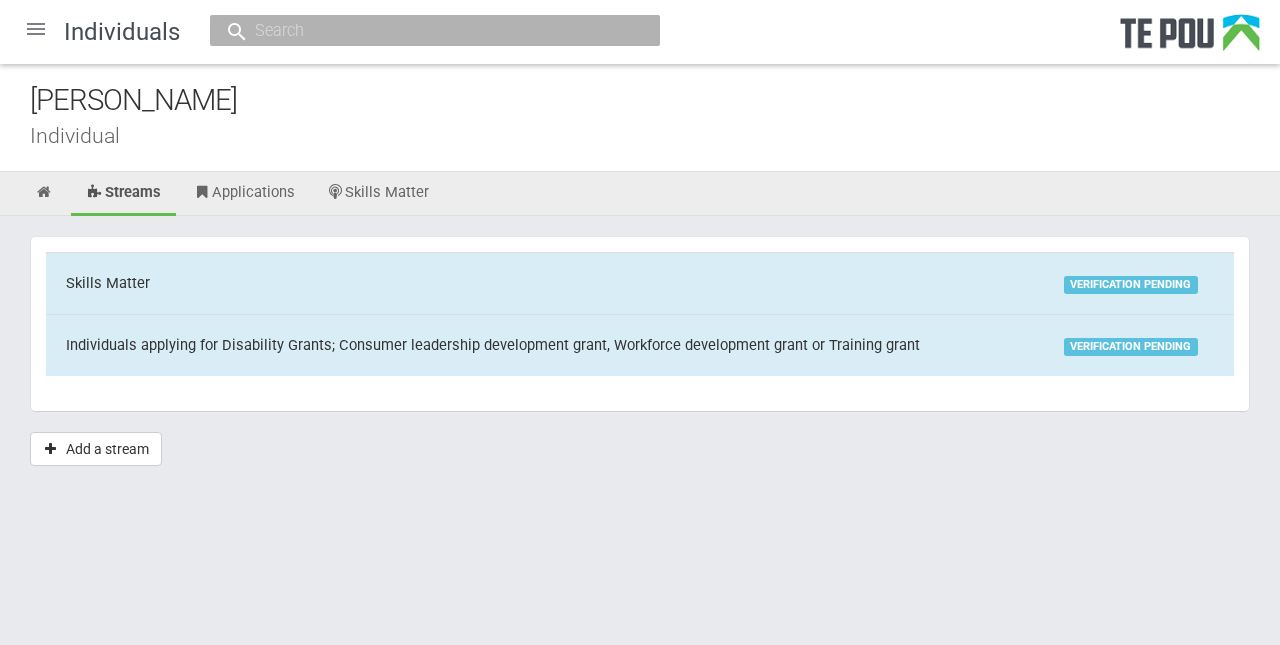 scroll, scrollTop: 0, scrollLeft: 0, axis: both 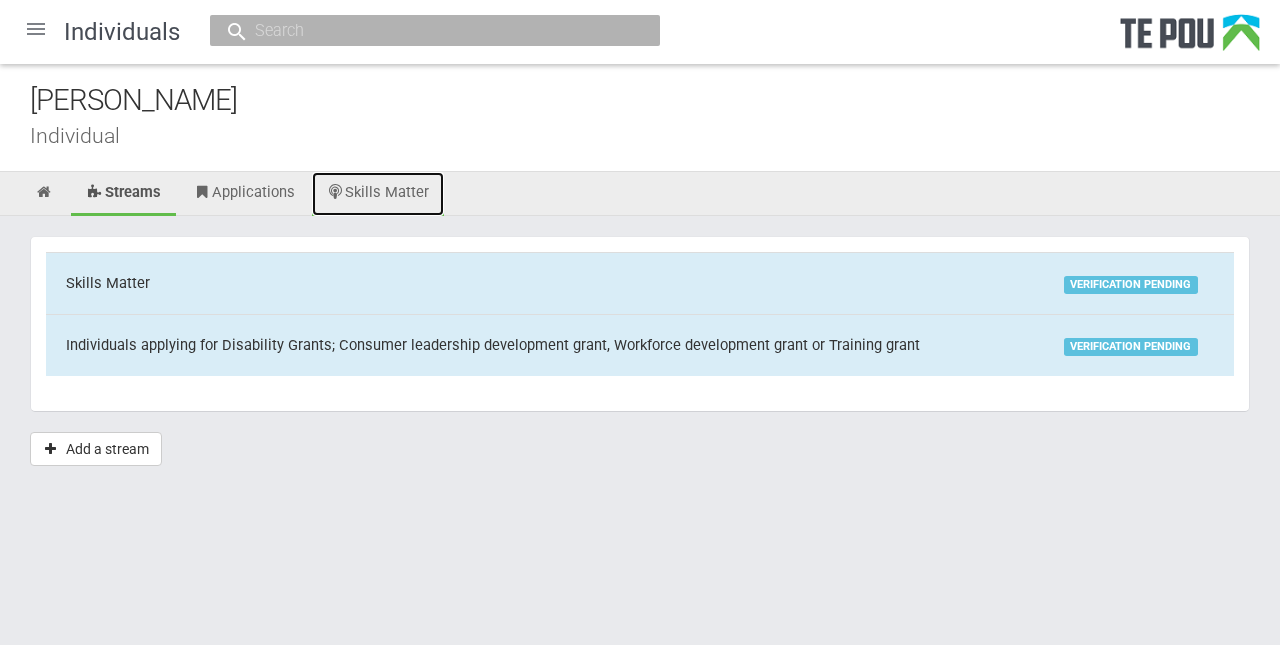 click on "Skills Matter" at bounding box center [378, 194] 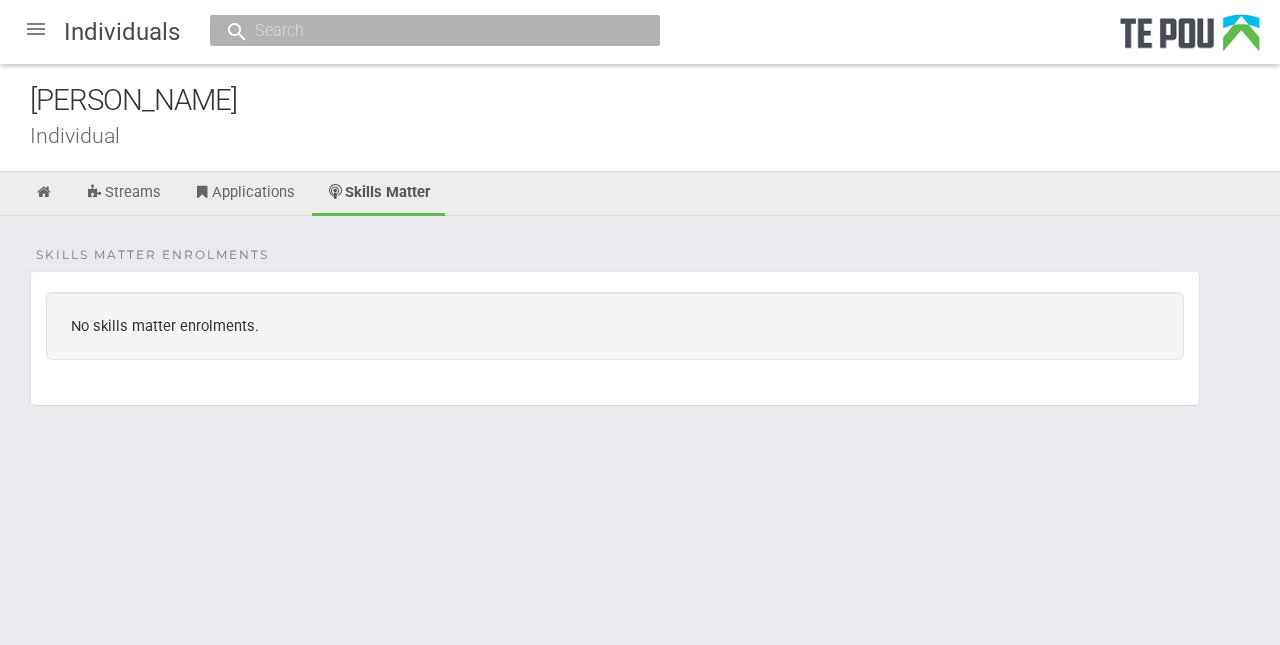scroll, scrollTop: 0, scrollLeft: 0, axis: both 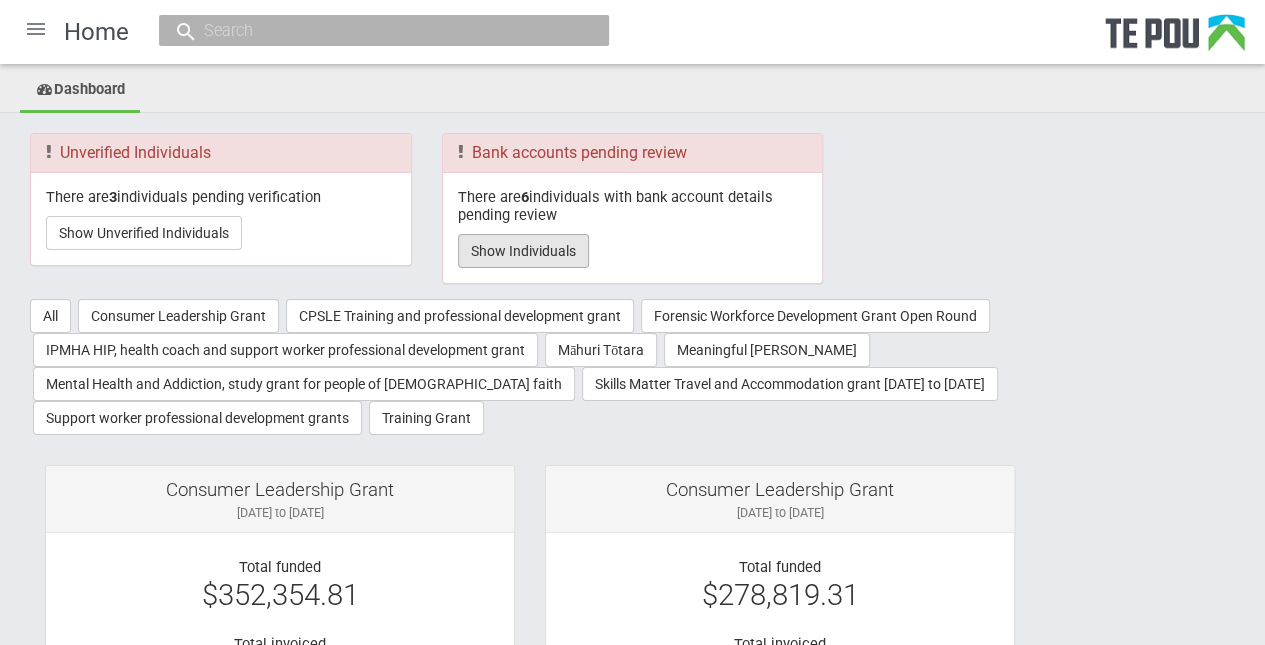 click on "Show Individuals" at bounding box center (523, 251) 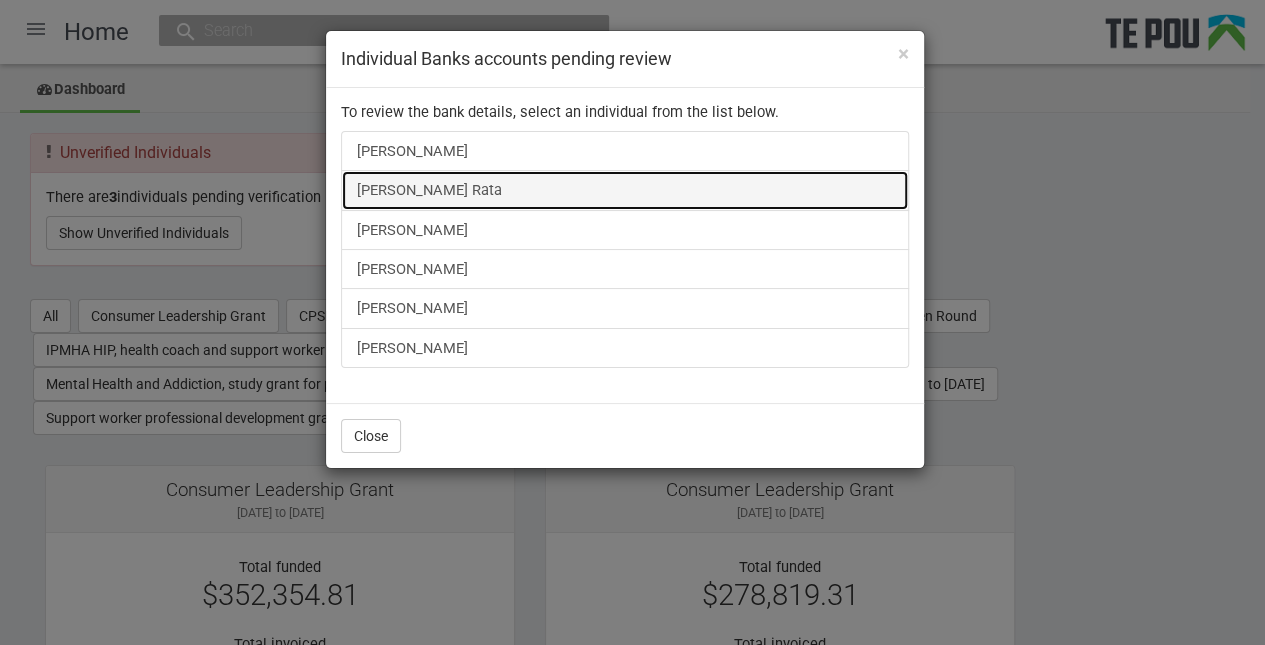 click on "[PERSON_NAME] Rata" at bounding box center (625, 190) 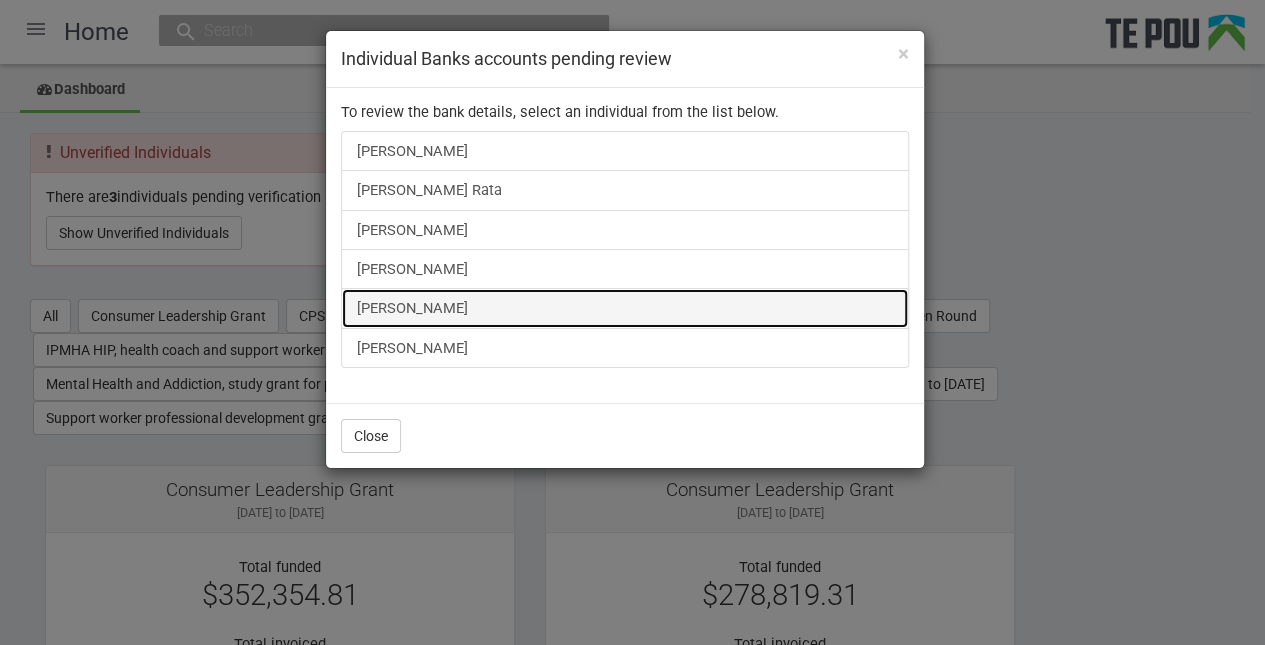 click on "victoria willard" at bounding box center (625, 308) 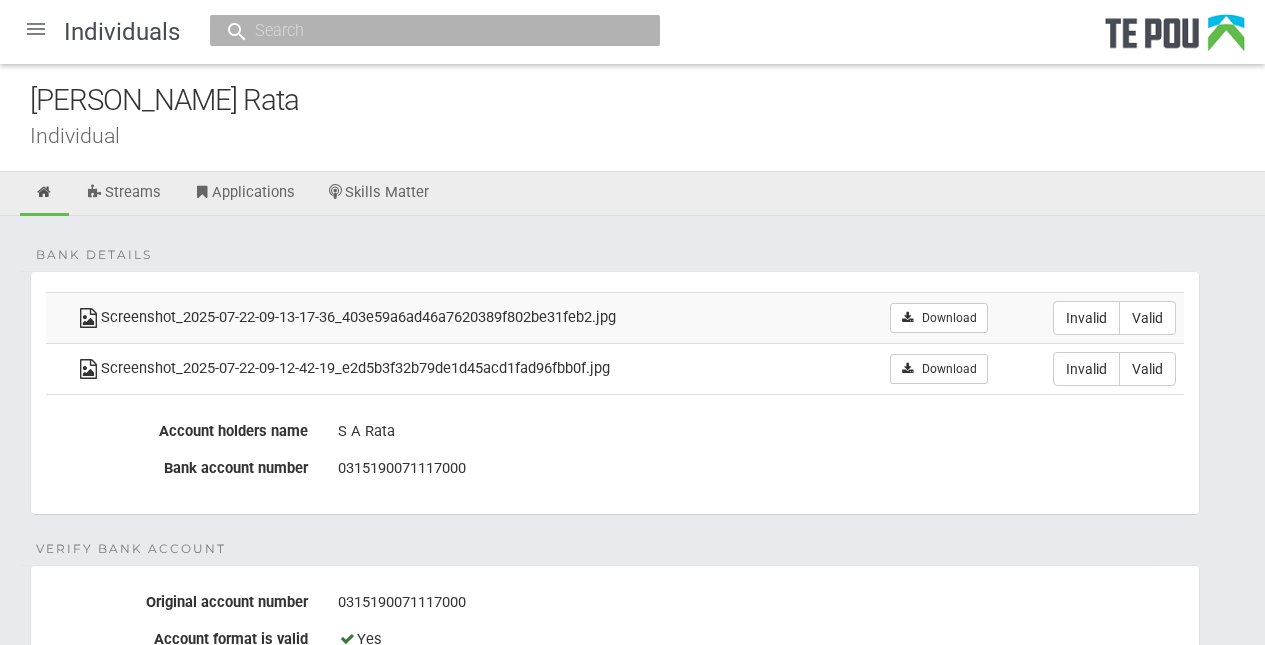 scroll, scrollTop: 0, scrollLeft: 0, axis: both 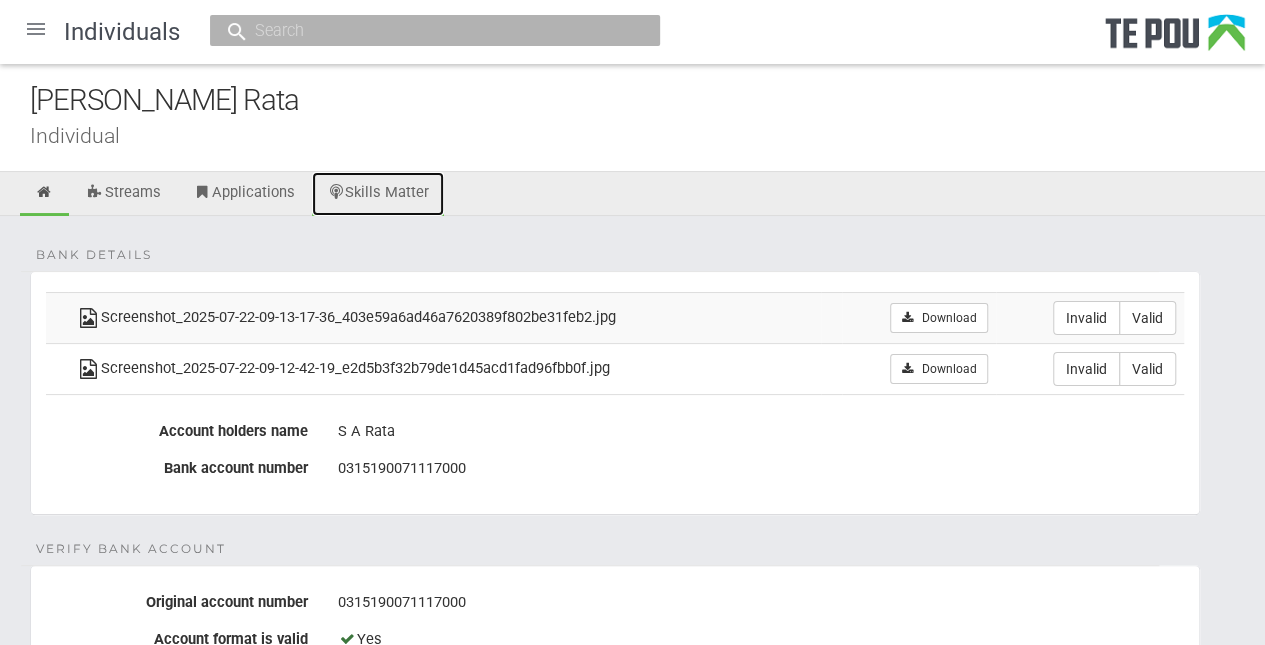 click on "Skills Matter" at bounding box center (378, 194) 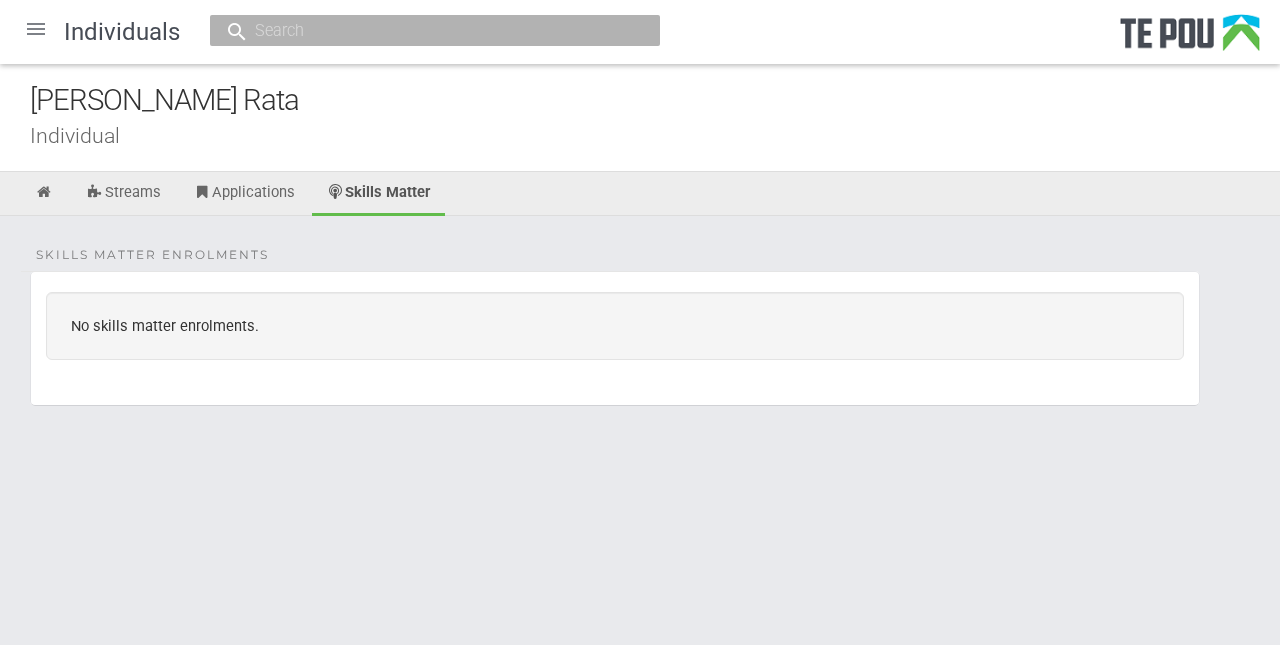 scroll, scrollTop: 0, scrollLeft: 0, axis: both 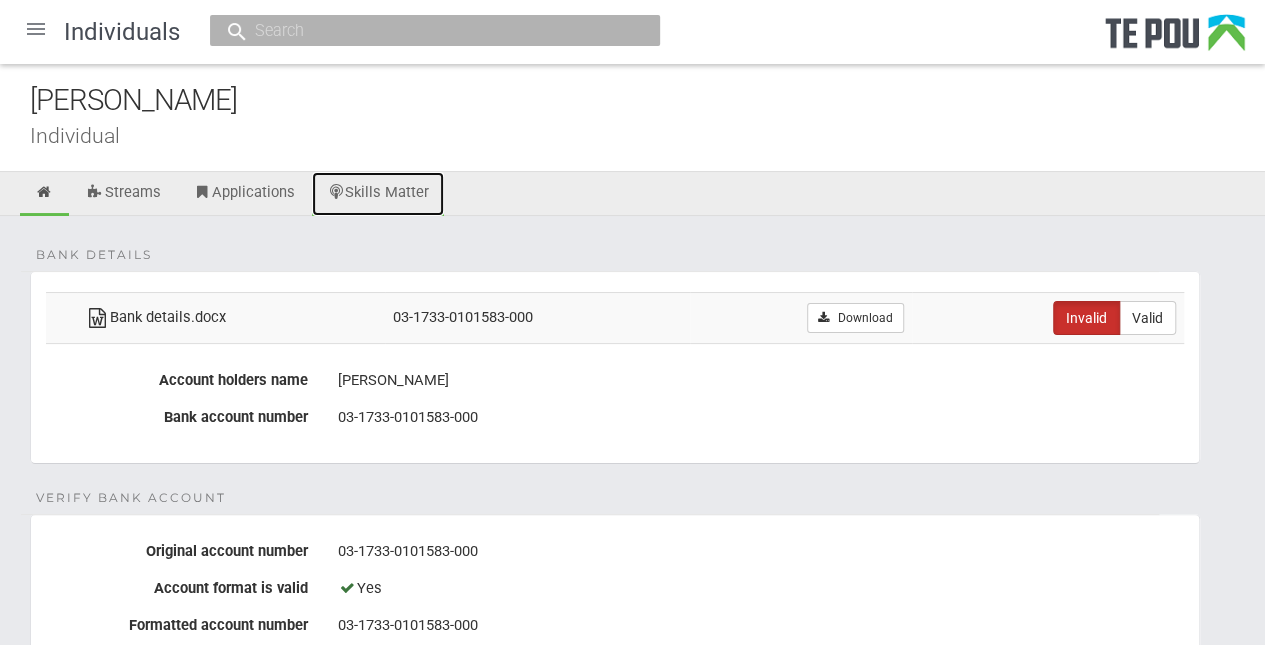 click on "Skills Matter" at bounding box center [378, 194] 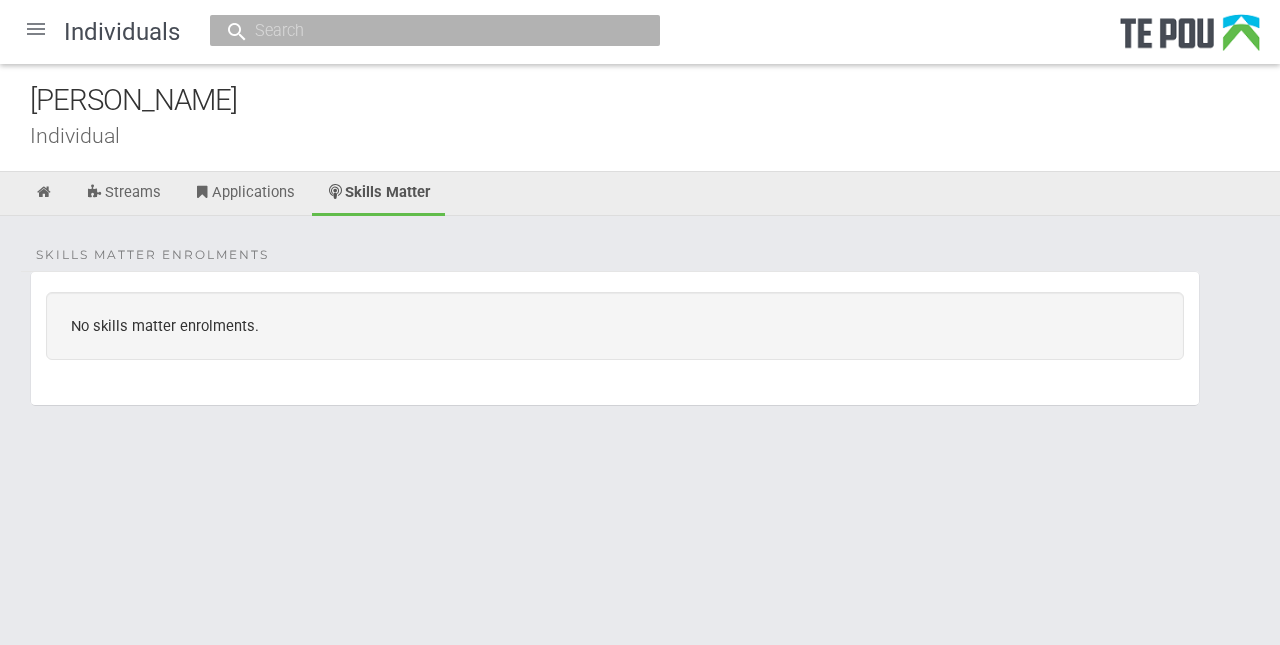 scroll, scrollTop: 0, scrollLeft: 0, axis: both 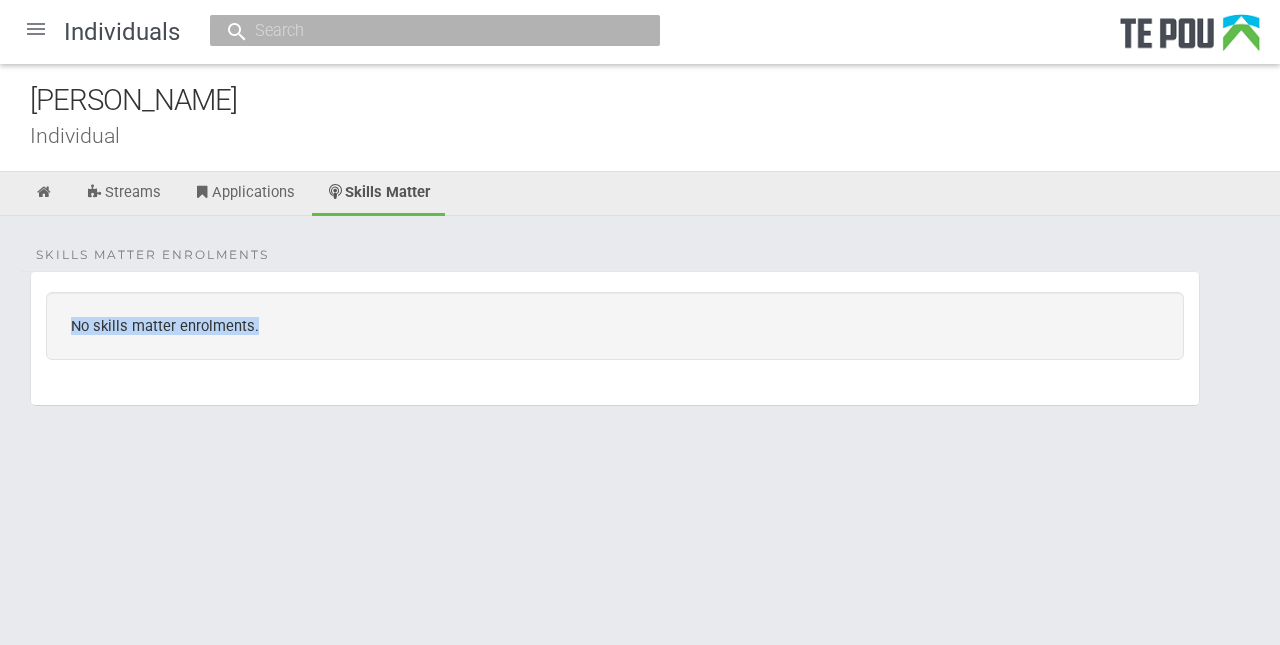 drag, startPoint x: 286, startPoint y: 326, endPoint x: 23, endPoint y: 322, distance: 263.03043 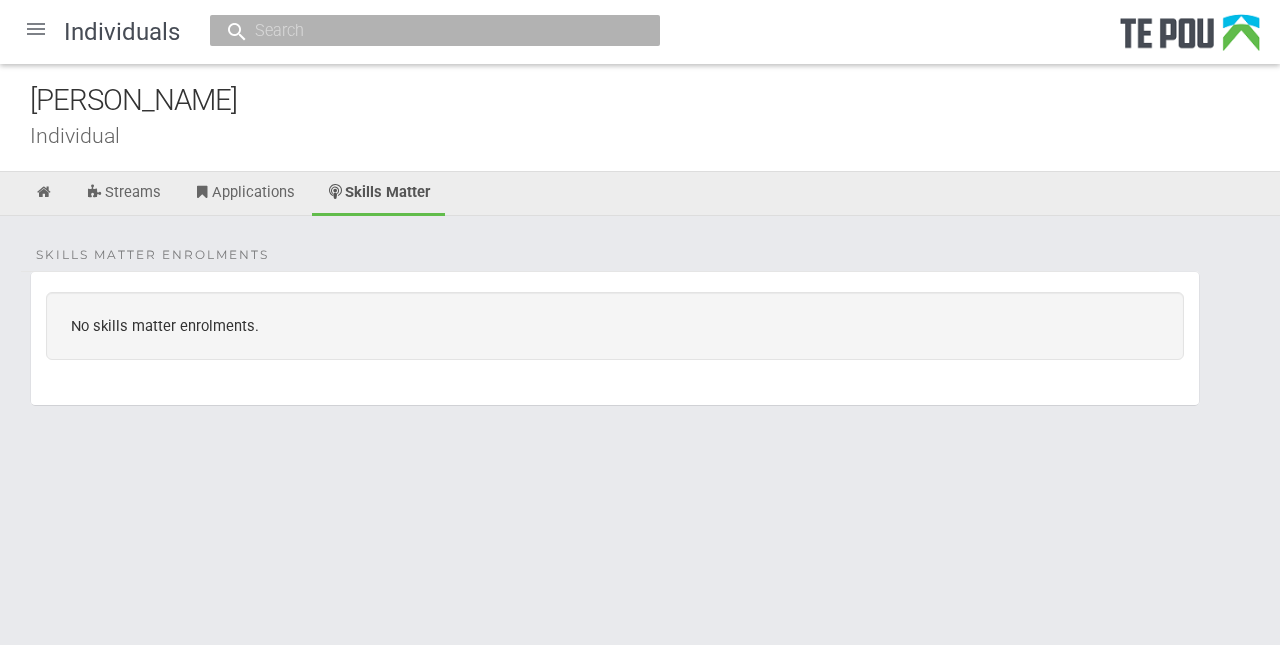 click at bounding box center [36, 29] 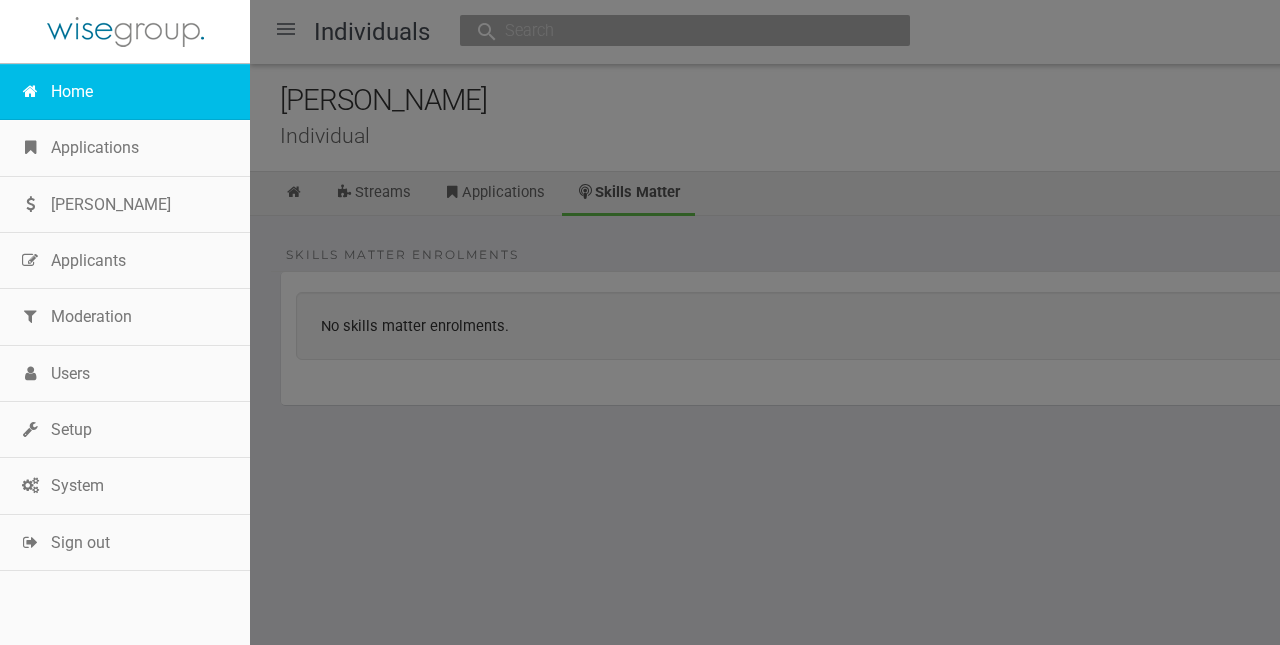 click on "Home" at bounding box center (125, 92) 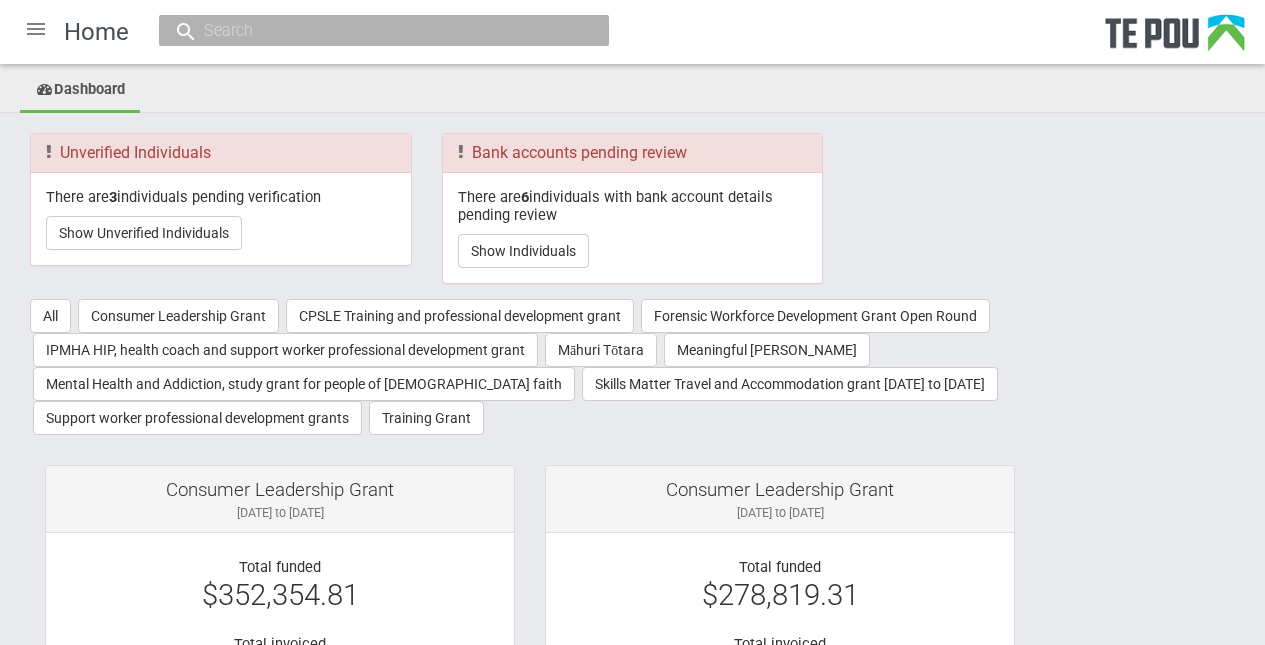 scroll, scrollTop: 0, scrollLeft: 0, axis: both 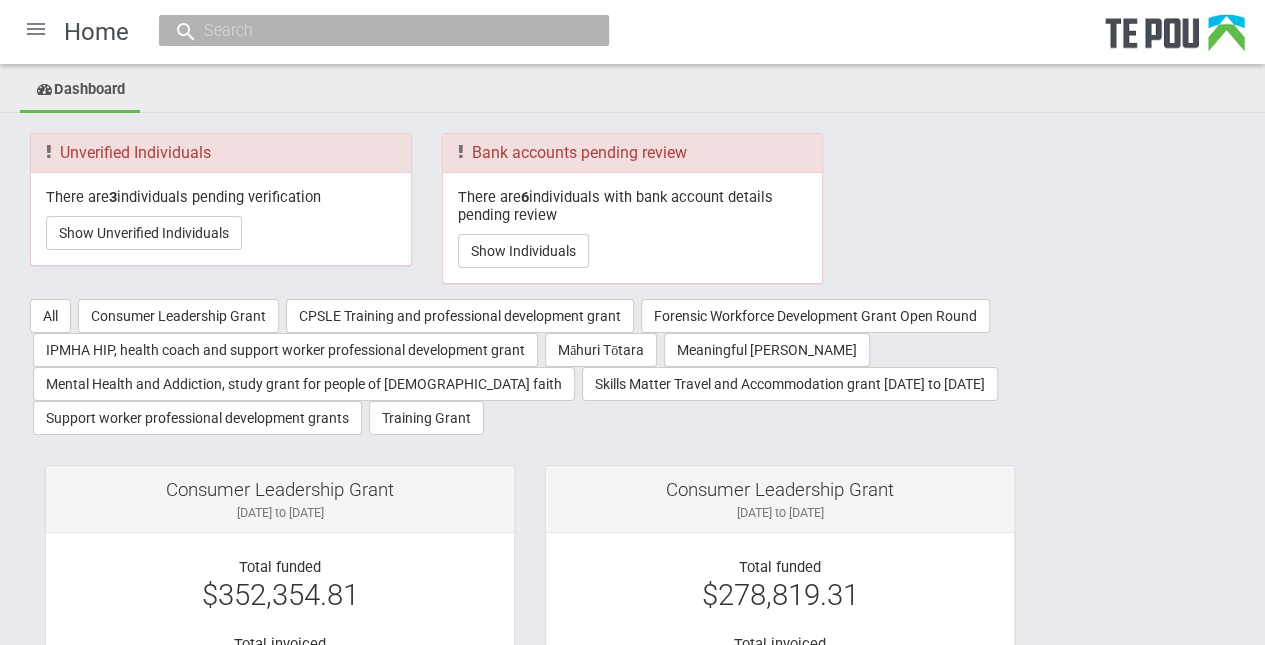 click on "There are  3  individuals pending verification
Show Unverified Individuals" at bounding box center (221, 219) 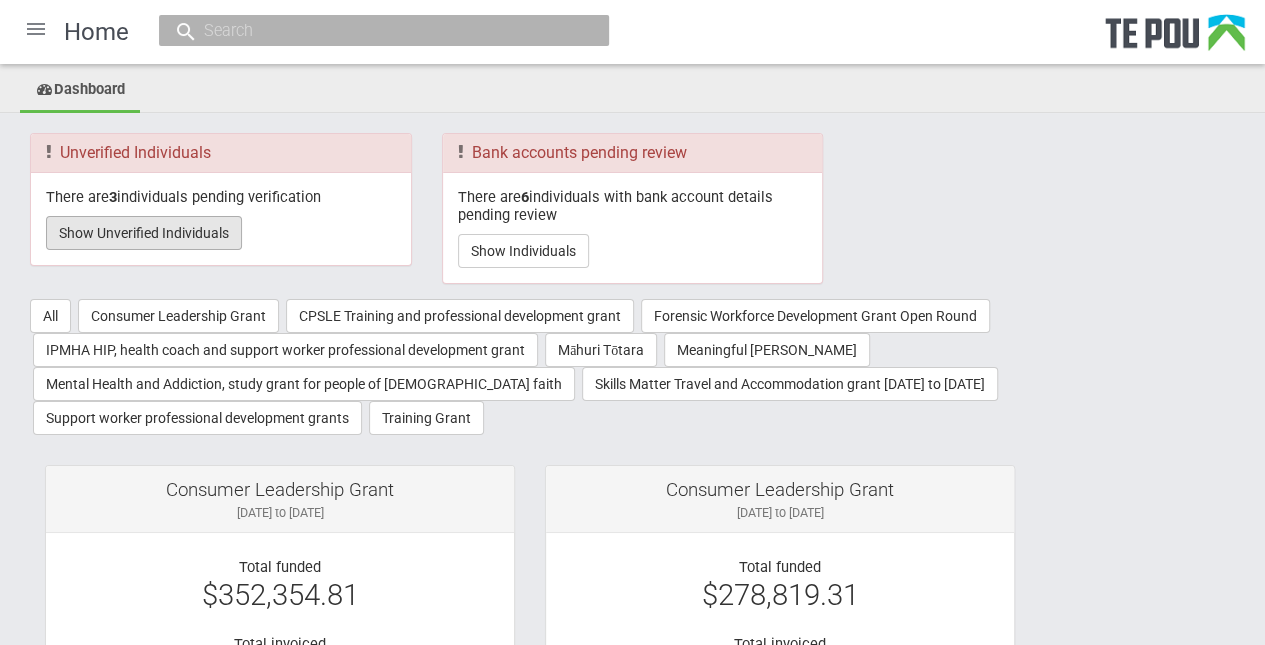 click on "Show Unverified Individuals" at bounding box center (144, 233) 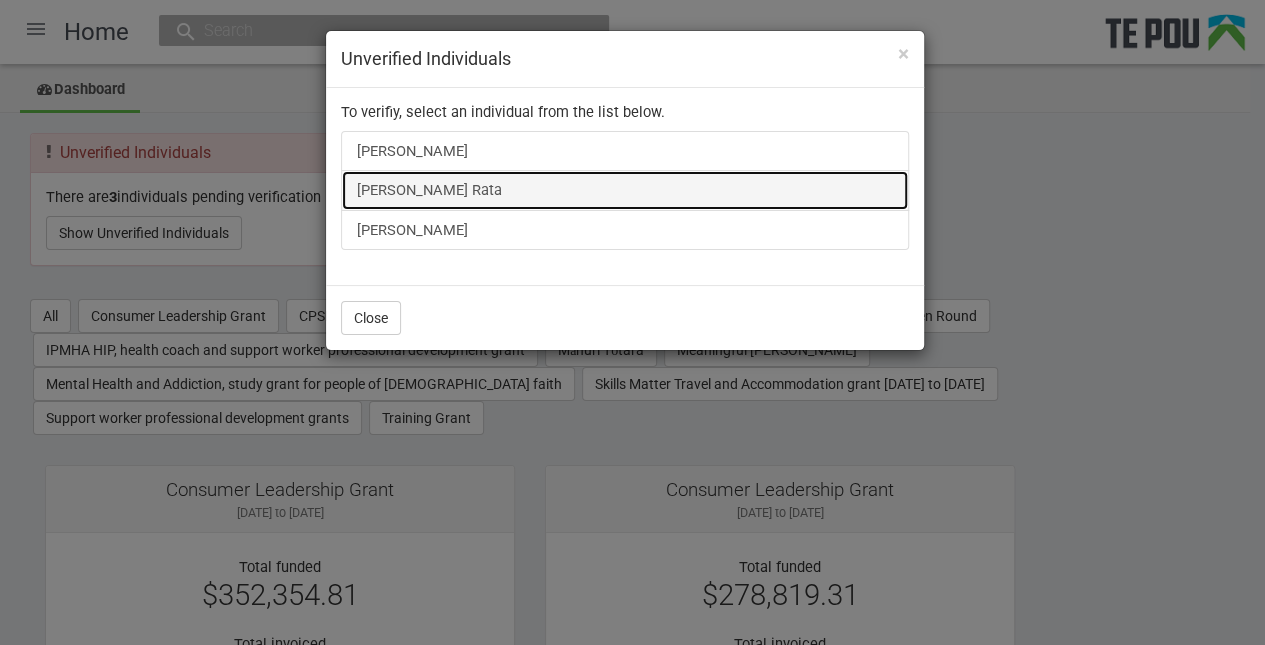click on "[PERSON_NAME] Rata" at bounding box center [625, 190] 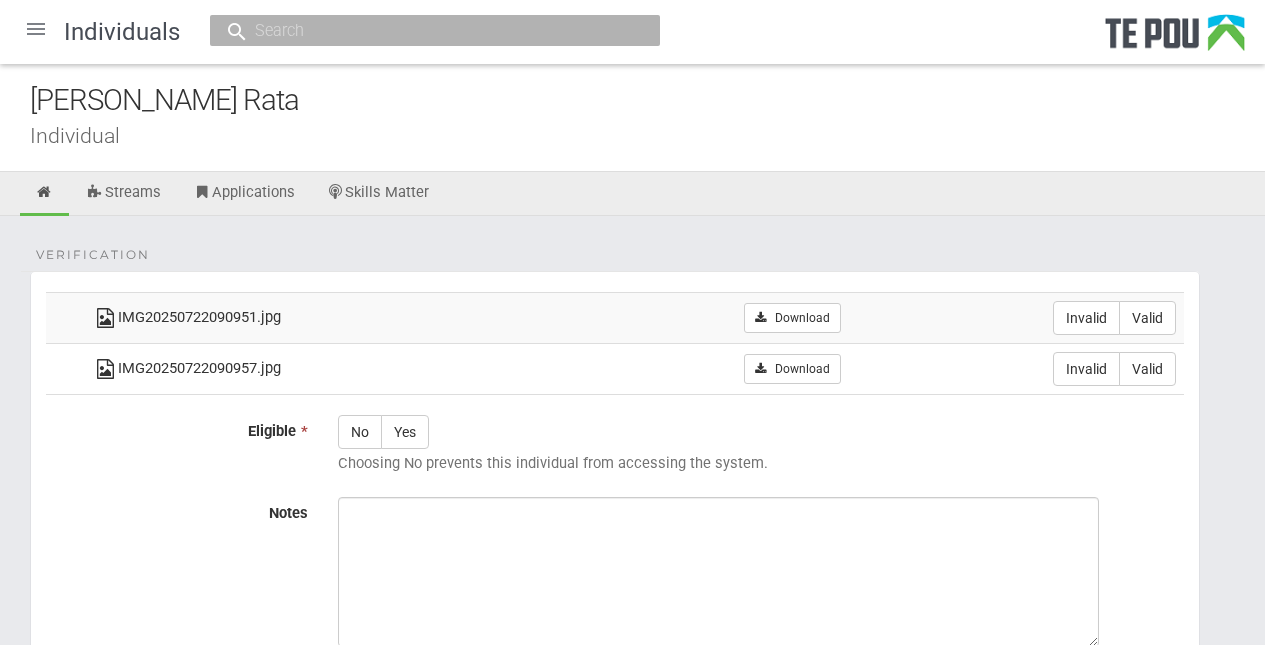 scroll, scrollTop: 0, scrollLeft: 0, axis: both 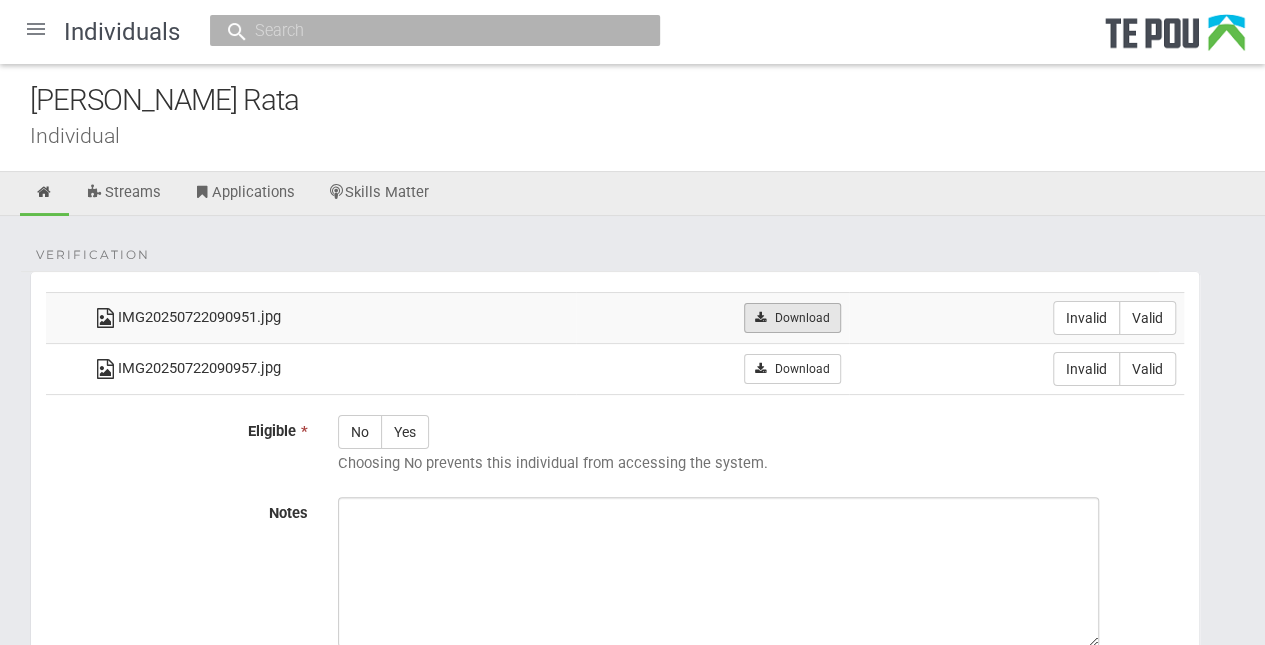 click on "Download" at bounding box center [792, 318] 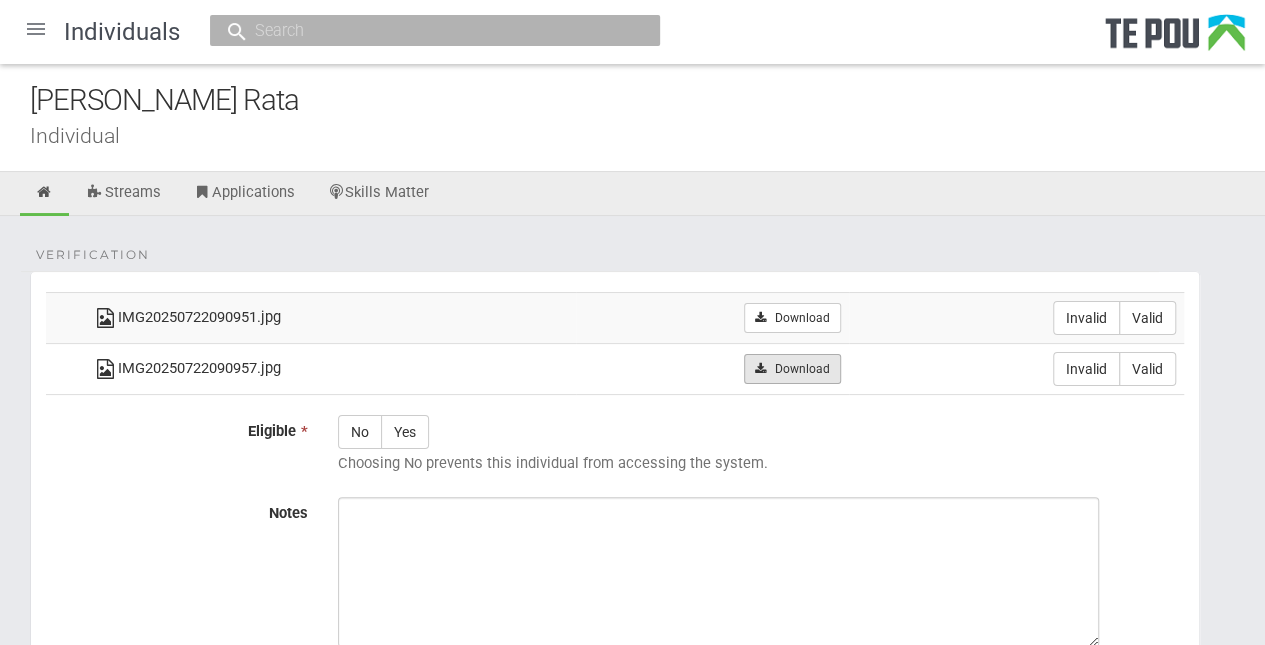 click on "Download" at bounding box center [792, 369] 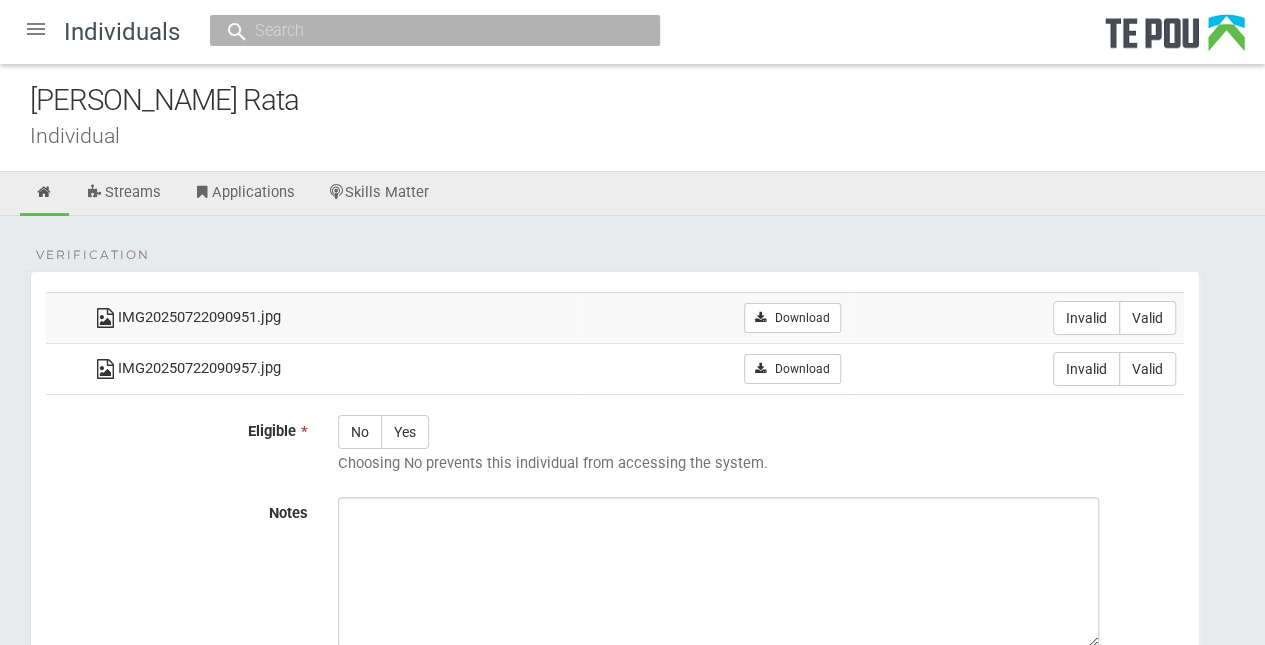 click on "Include your rationale for your verification setting, if appropriate" at bounding box center (761, 588) 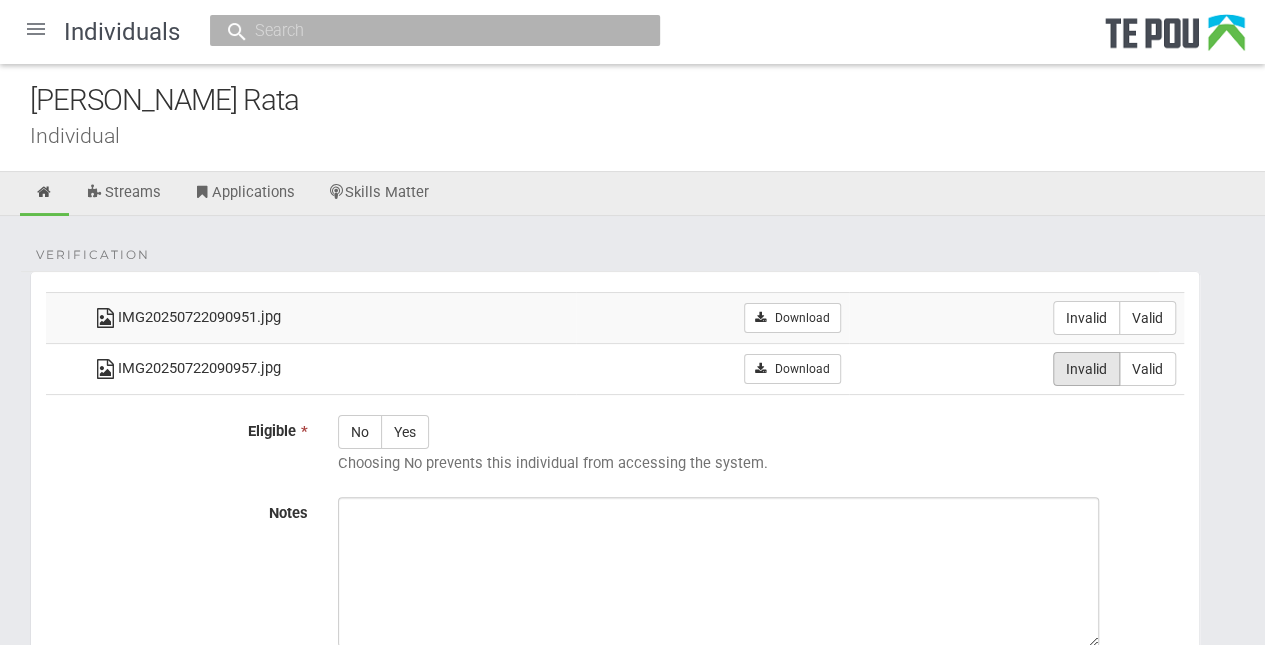 click on "Invalid" at bounding box center (1086, 369) 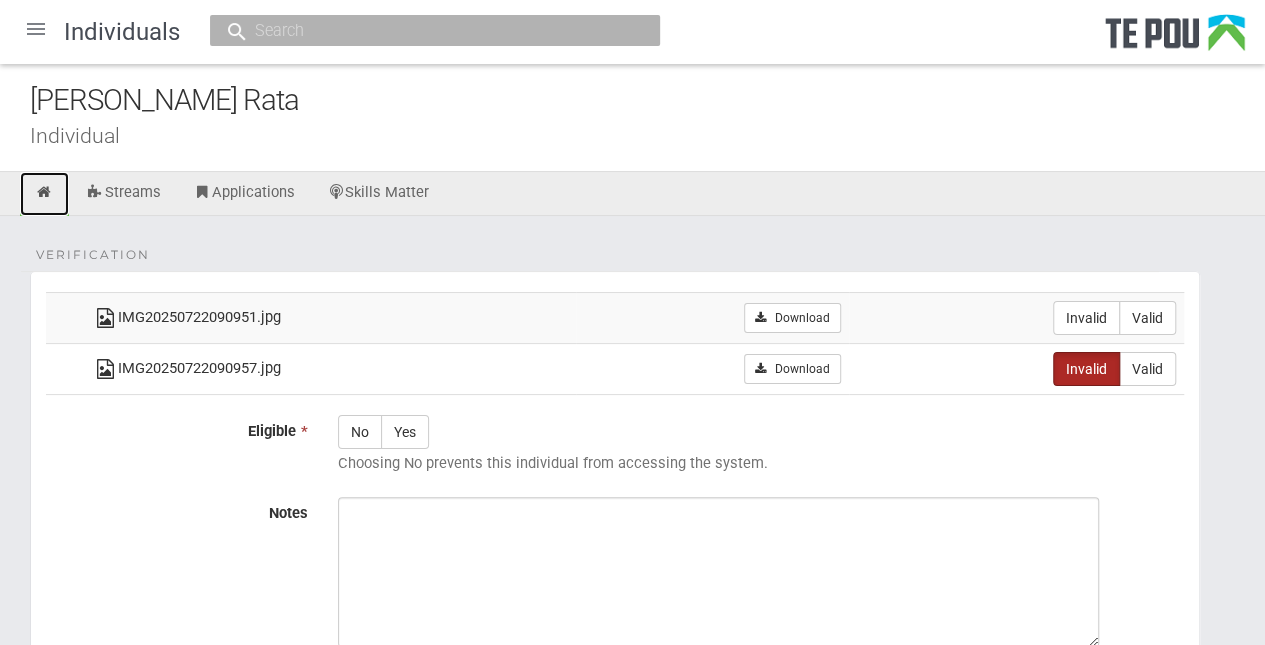 click at bounding box center [44, 192] 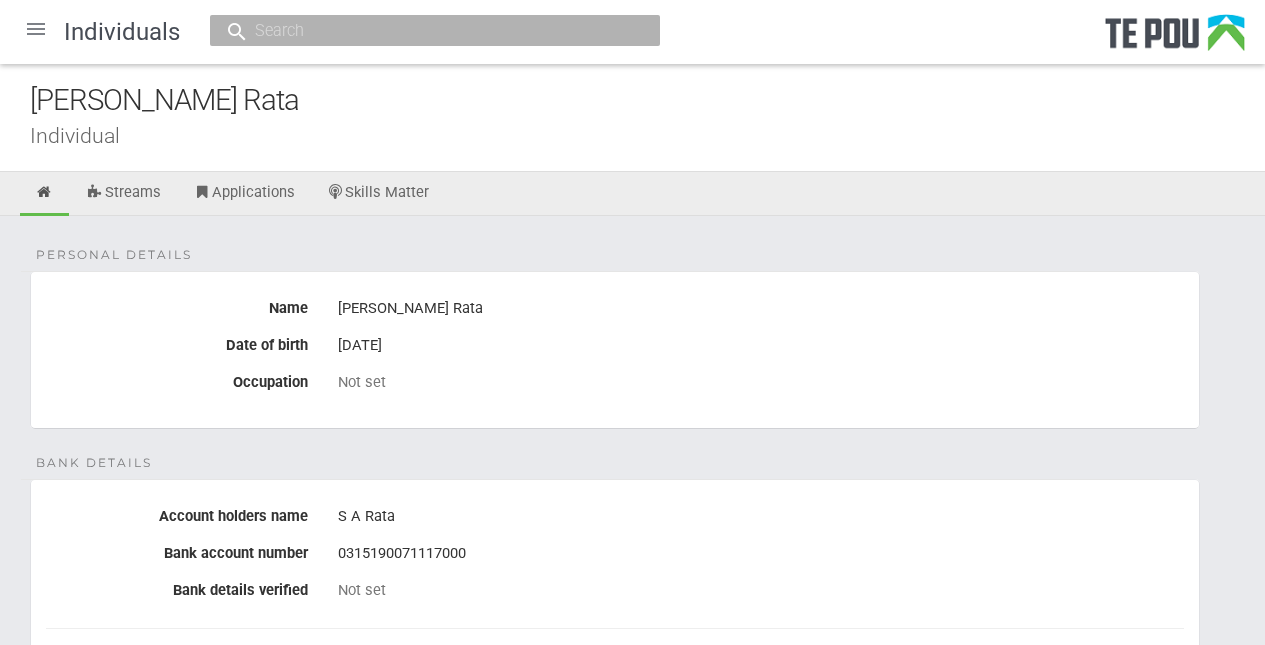 scroll, scrollTop: 0, scrollLeft: 0, axis: both 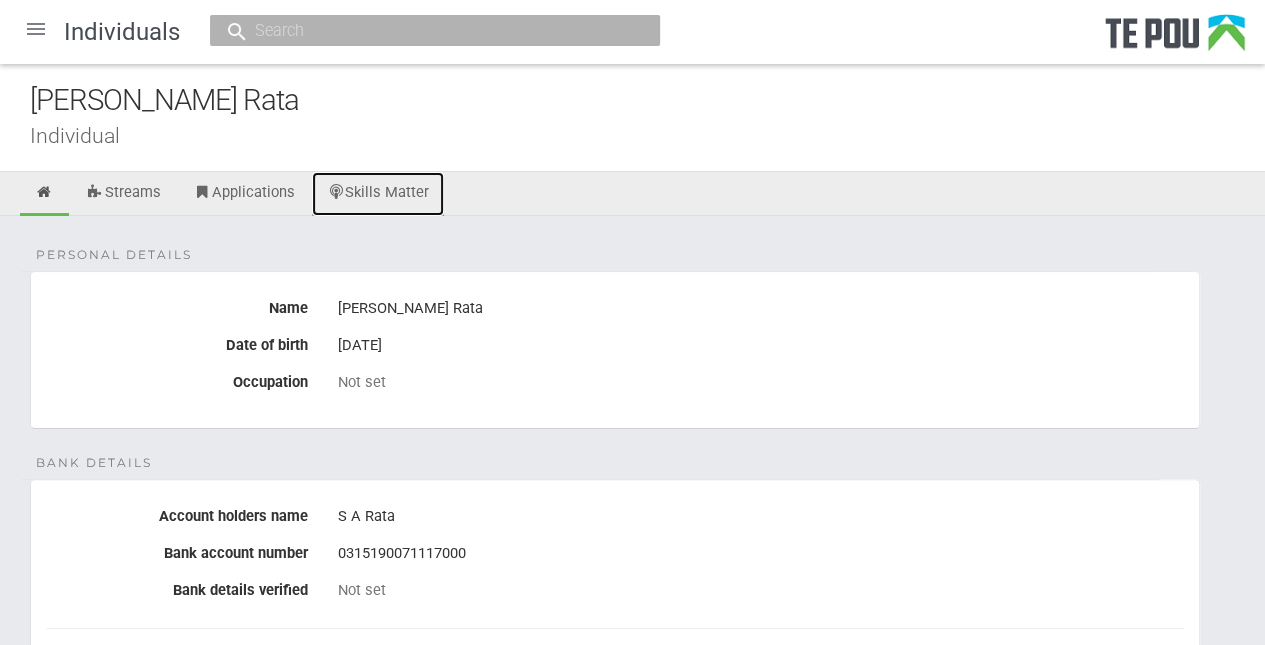 click on "Skills Matter" at bounding box center [378, 194] 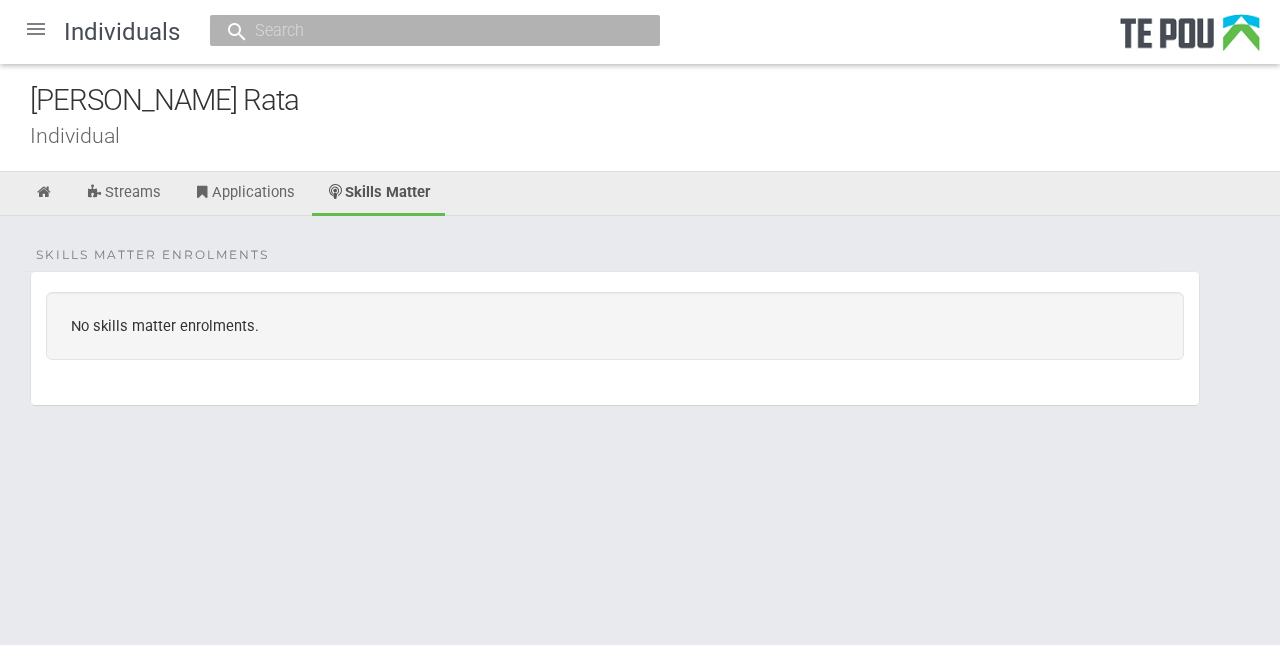 scroll, scrollTop: 0, scrollLeft: 0, axis: both 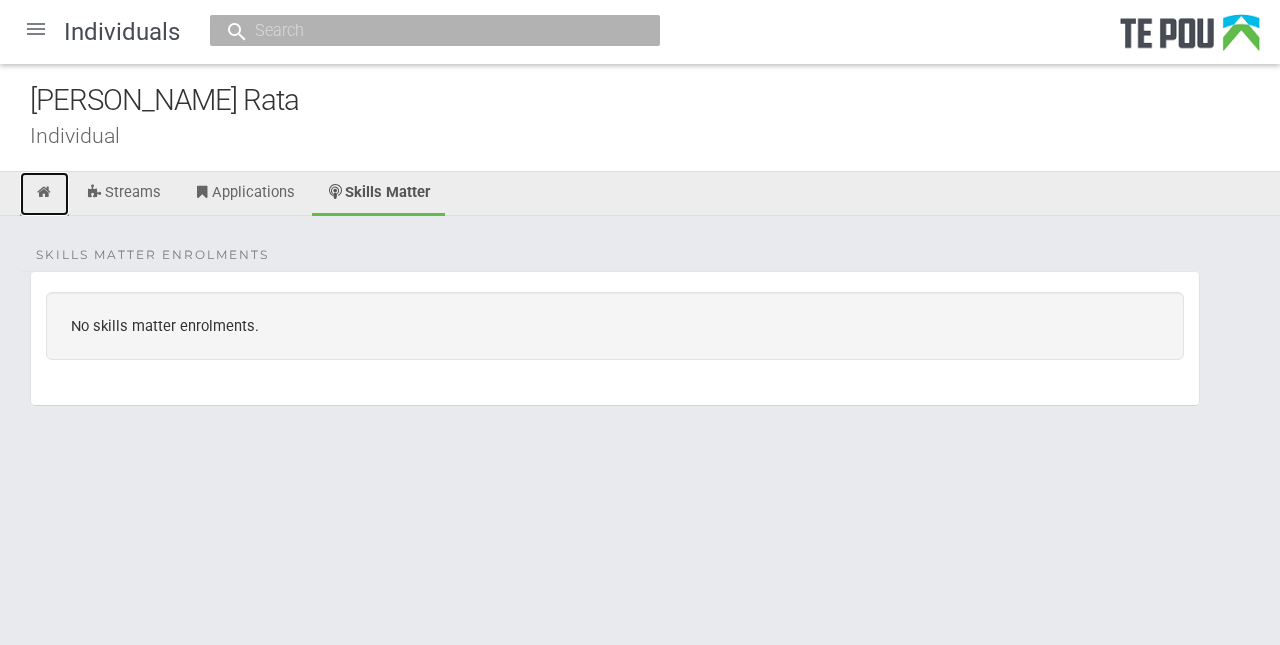 click at bounding box center (44, 192) 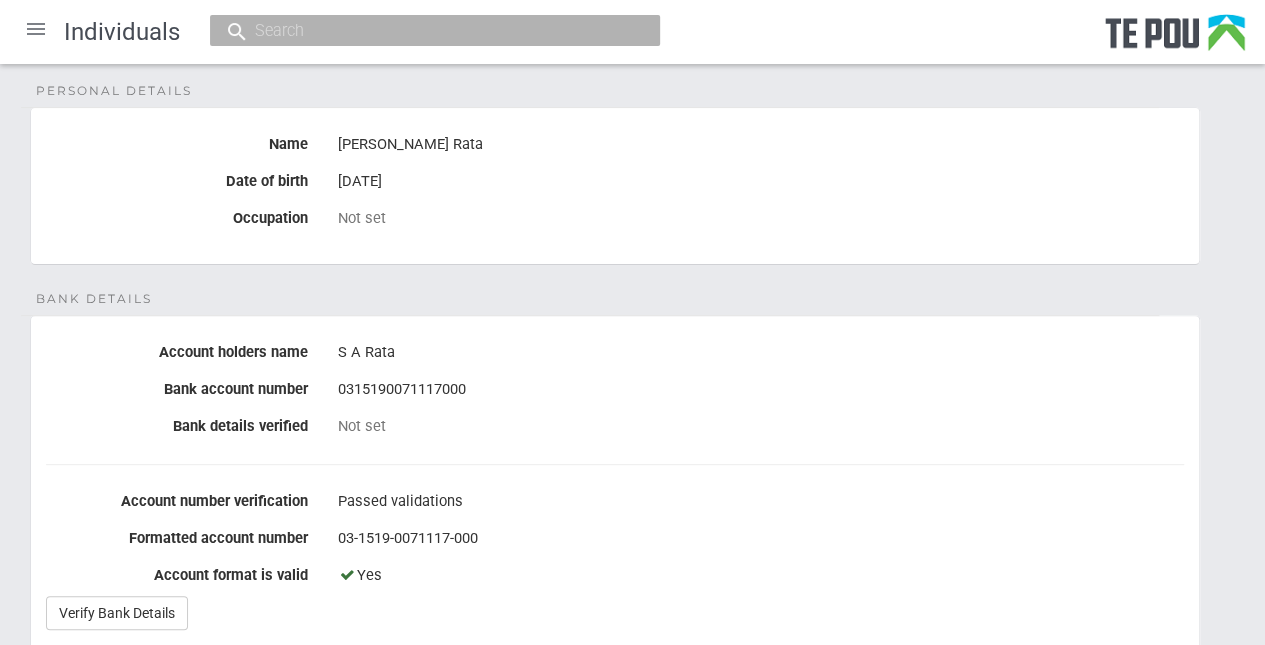 scroll, scrollTop: 0, scrollLeft: 0, axis: both 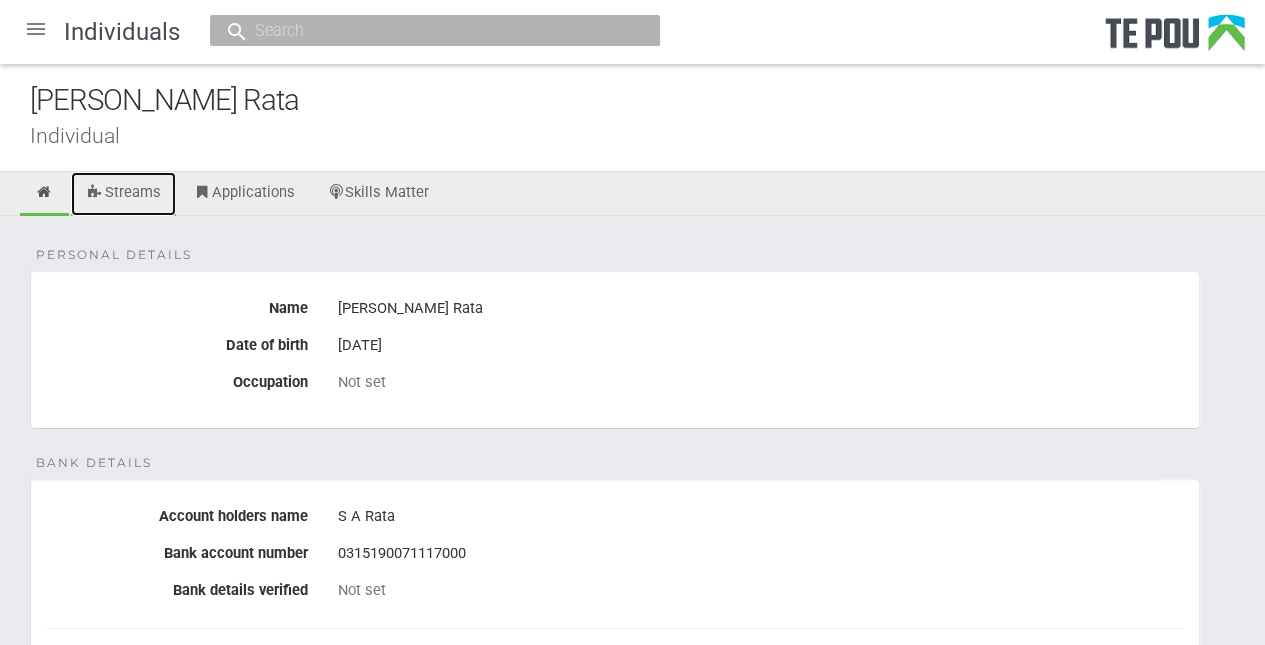 click on "Streams" at bounding box center (123, 194) 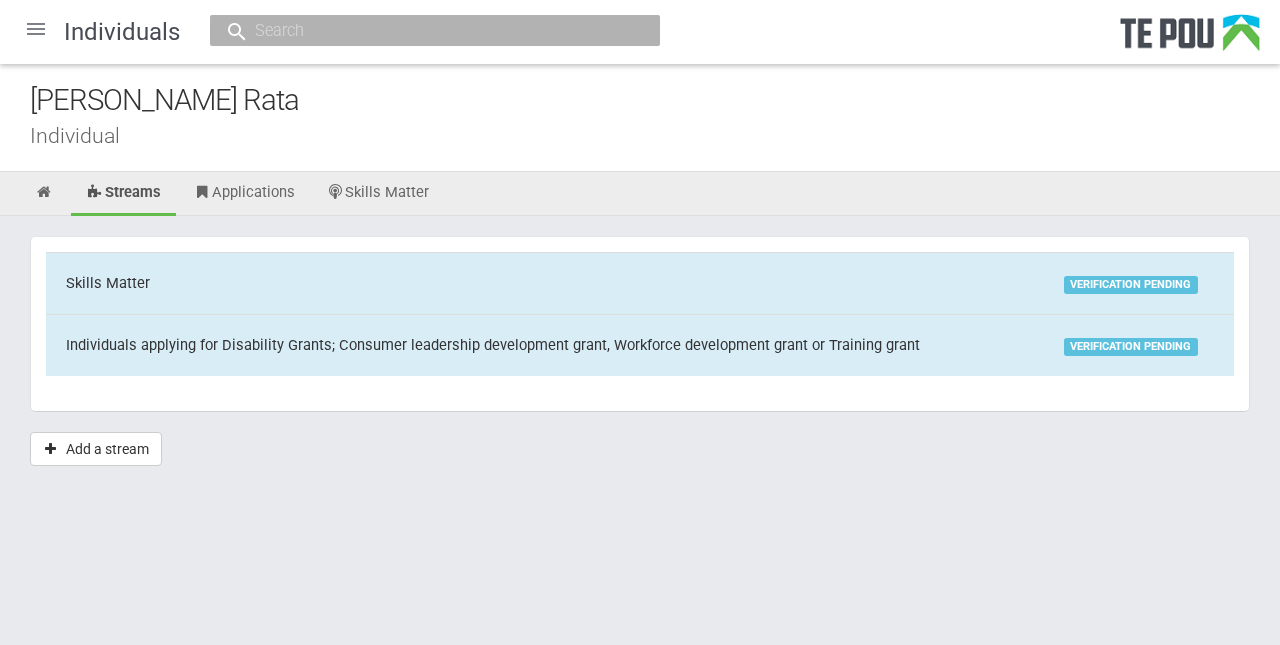 scroll, scrollTop: 0, scrollLeft: 0, axis: both 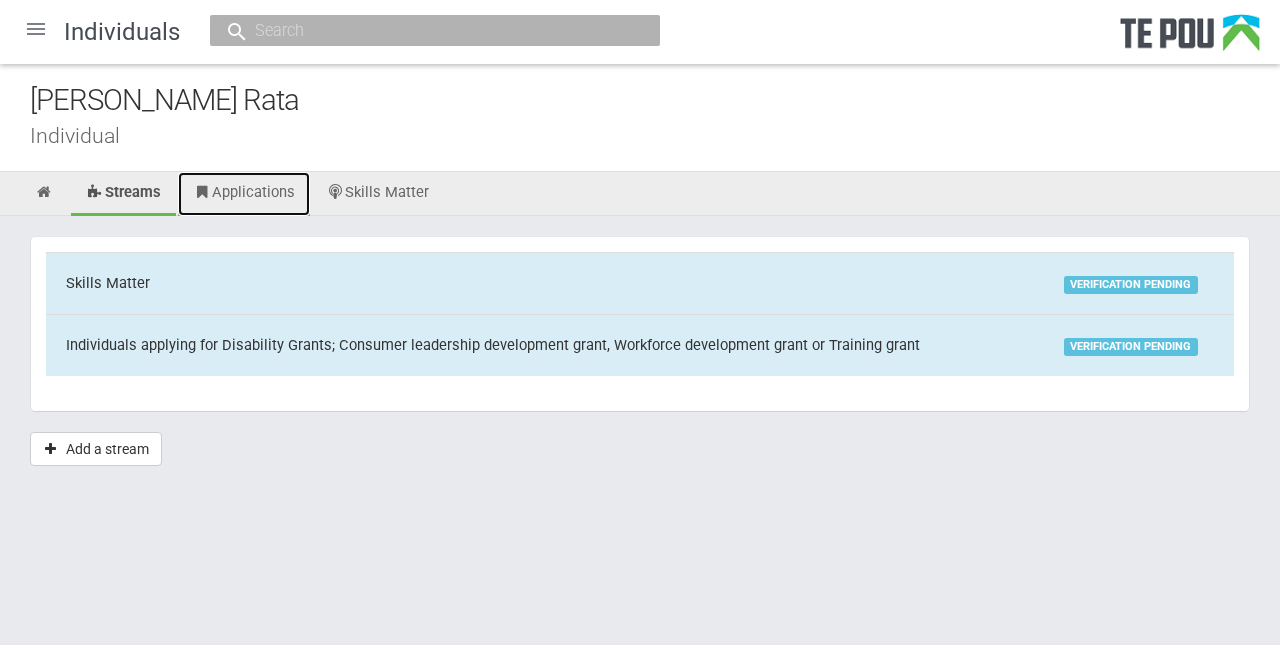 click on "Applications" at bounding box center (244, 194) 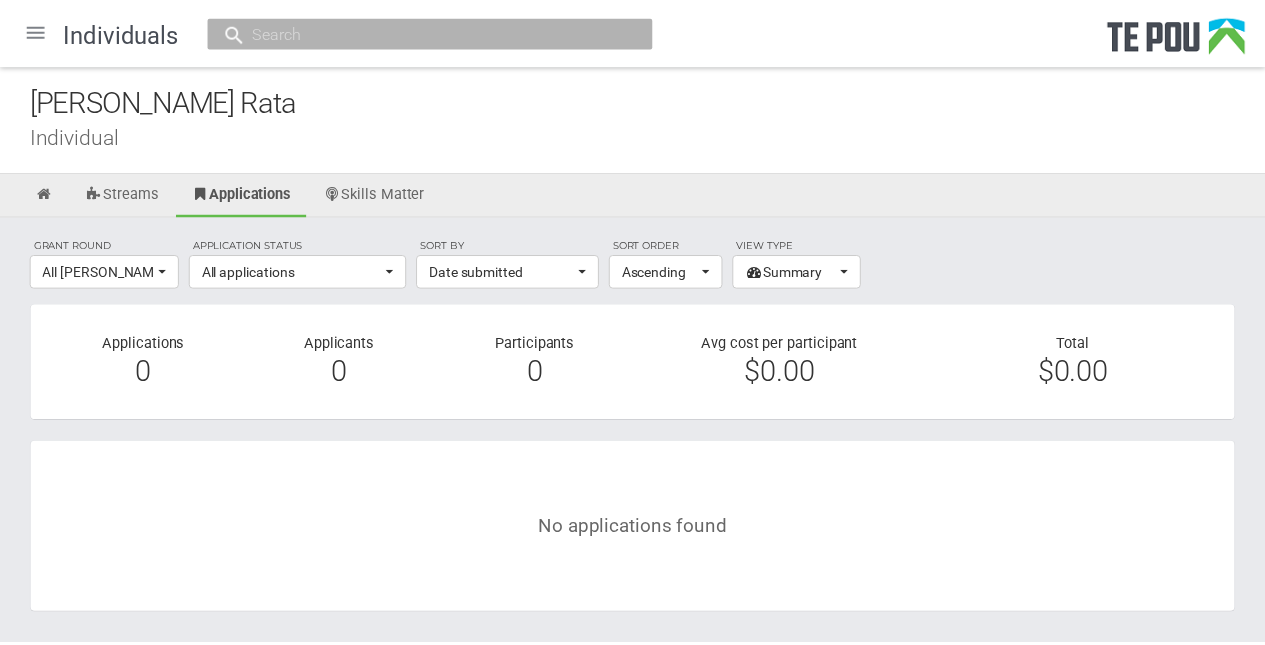 scroll, scrollTop: 0, scrollLeft: 0, axis: both 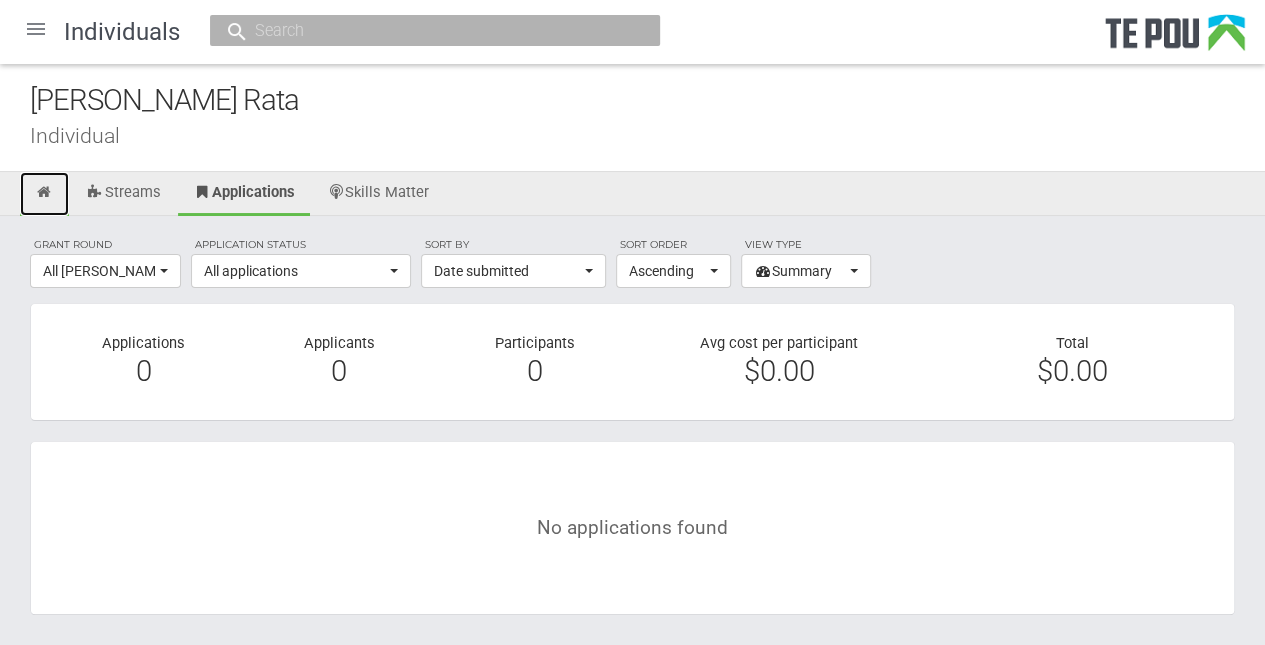 click at bounding box center [44, 192] 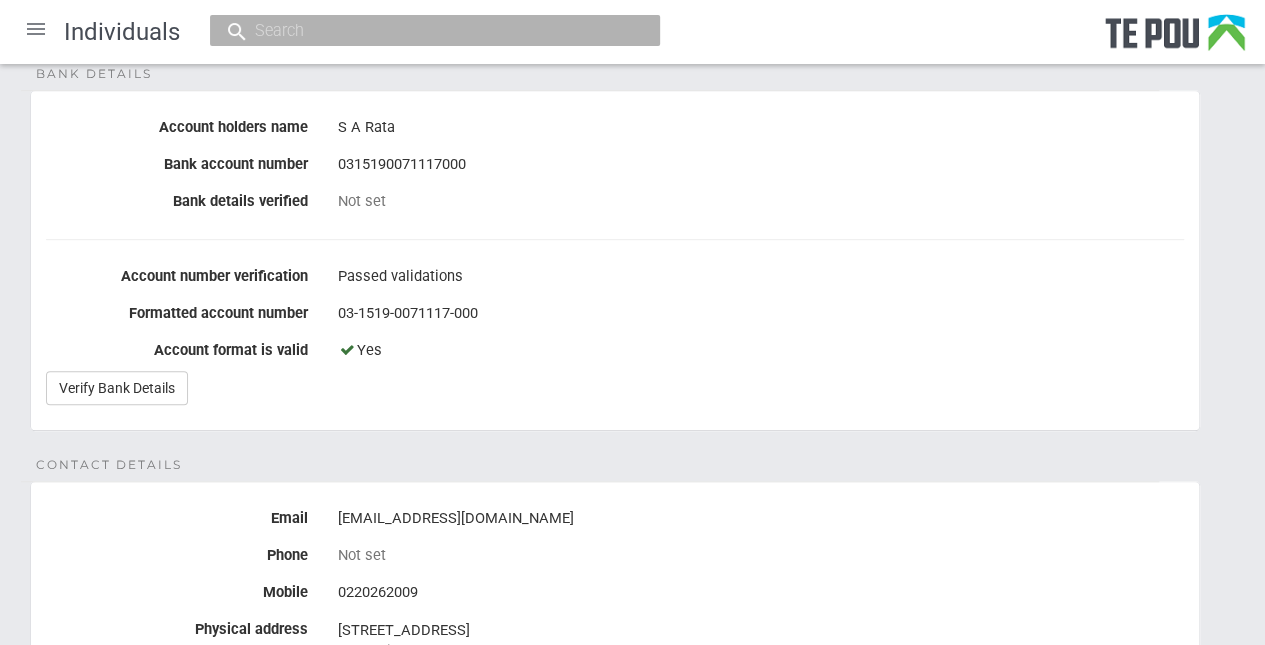 scroll, scrollTop: 200, scrollLeft: 0, axis: vertical 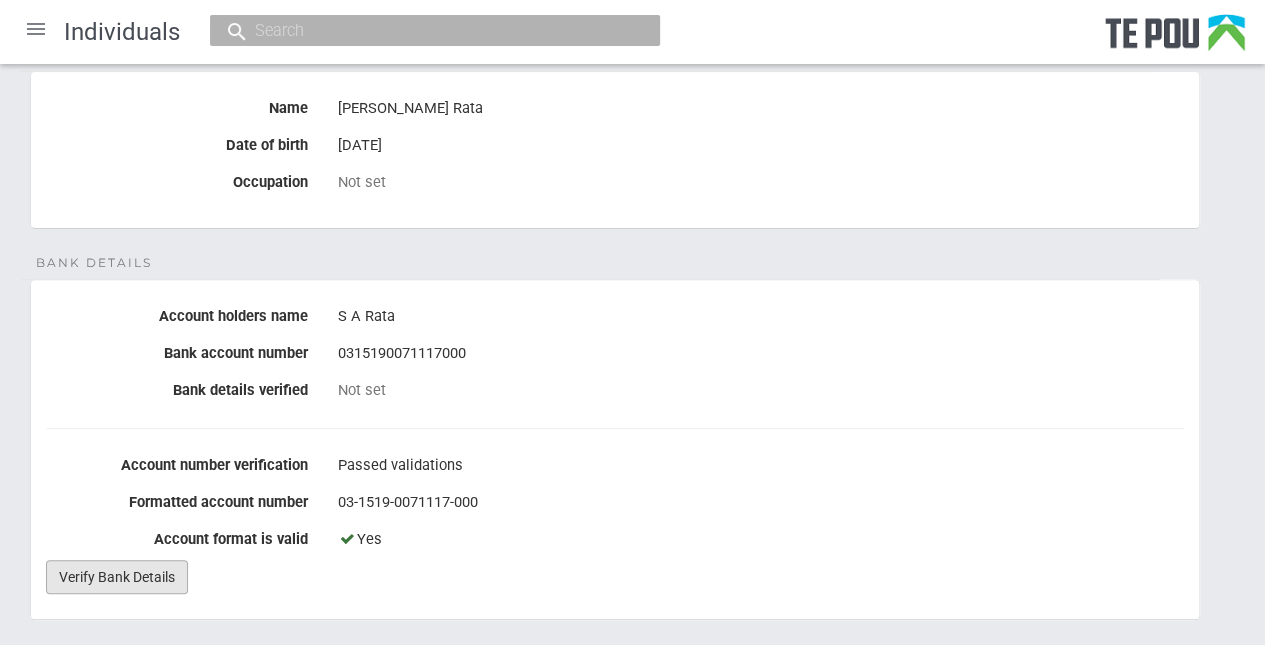 click on "Verify Bank Details" at bounding box center [117, 577] 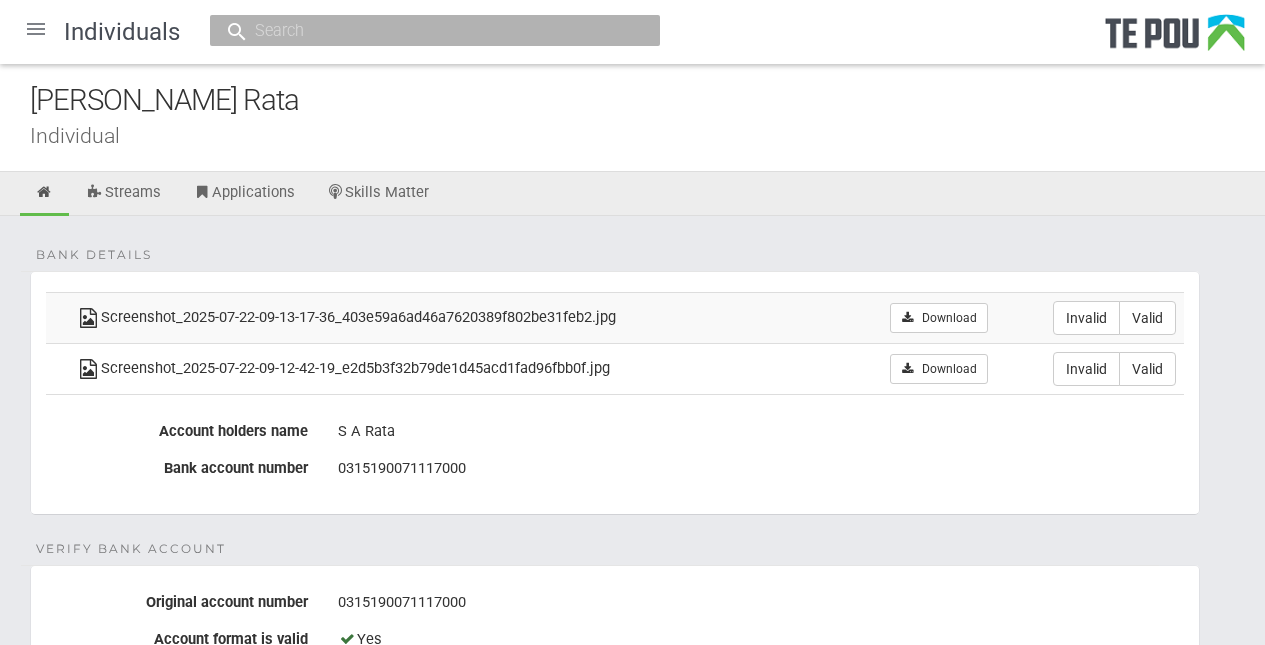 scroll, scrollTop: 0, scrollLeft: 0, axis: both 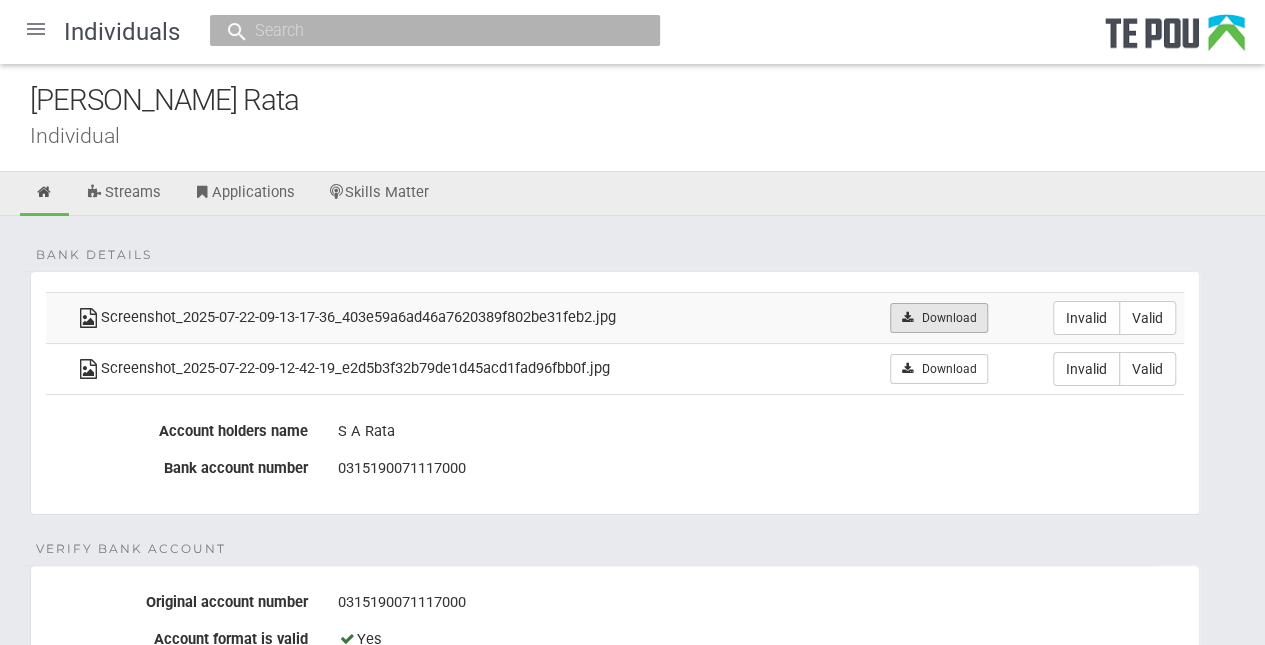 click on "Download" at bounding box center [938, 318] 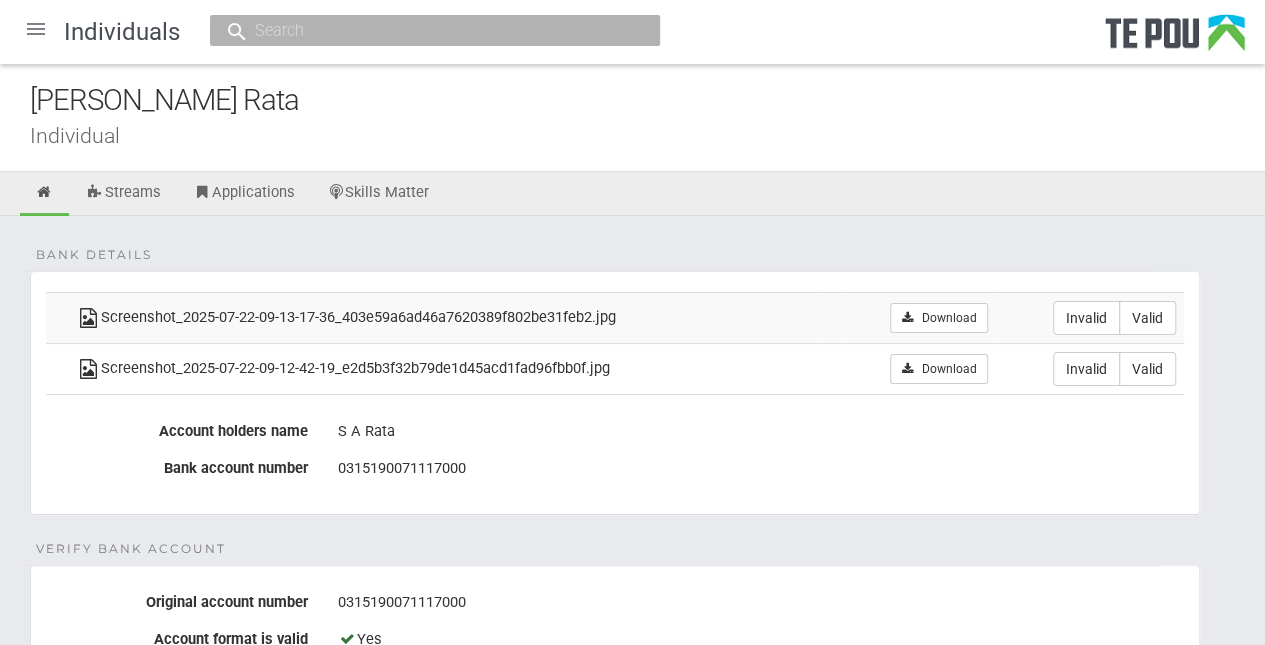 click on "Bank details
Screenshot_2025-07-22-09-13-17-36_403e59a6ad46a7620389f802be31feb2.jpg
Download
Invalid
Valid" at bounding box center (632, 791) 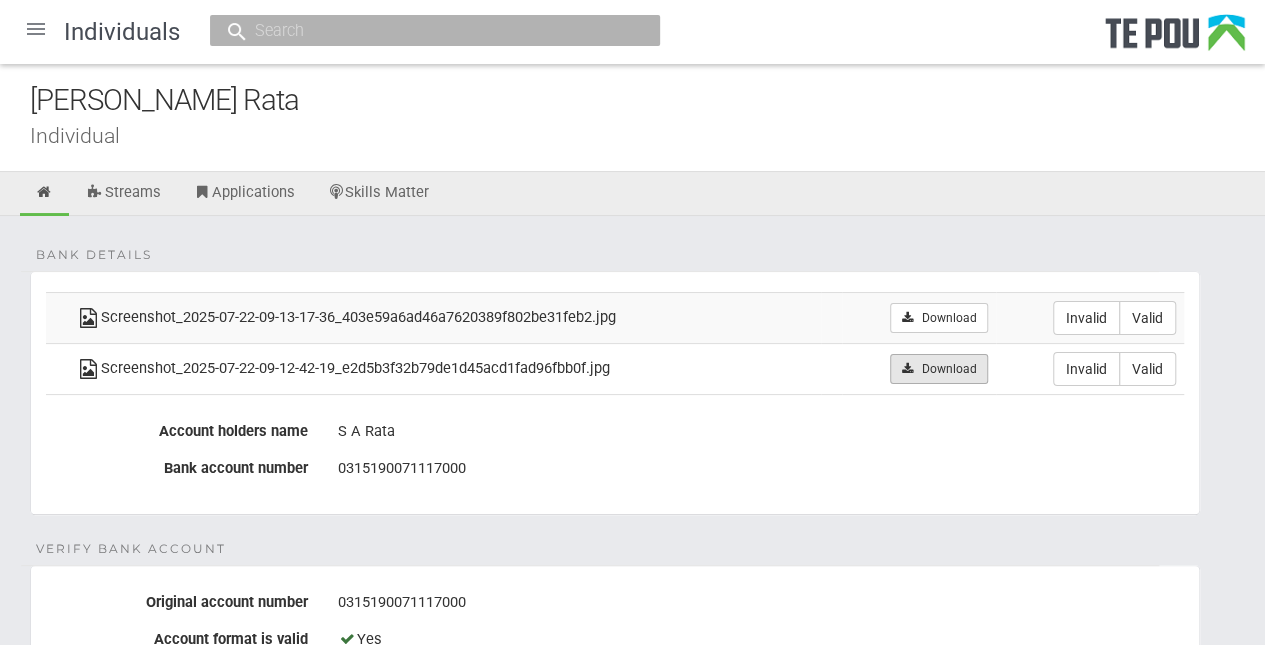 click on "Download" at bounding box center (938, 369) 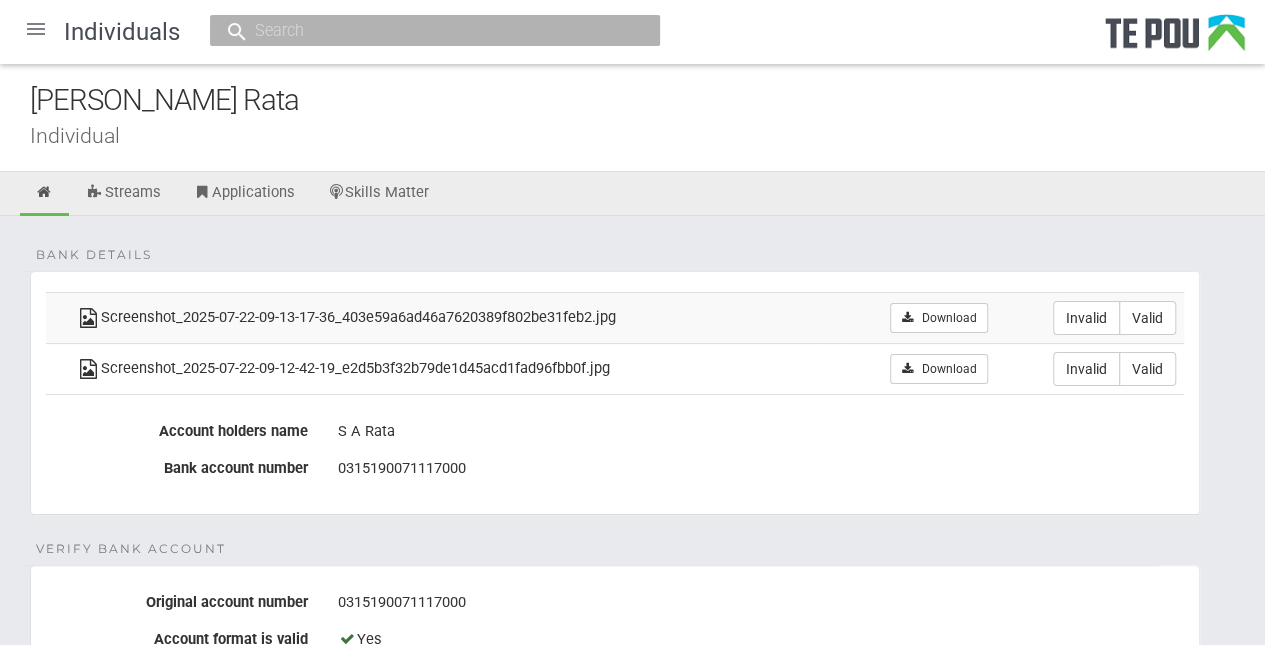 click on "Bank details
Screenshot_2025-07-22-09-13-17-36_403e59a6ad46a7620389f802be31feb2.jpg
Download
Invalid
Valid" at bounding box center (632, 791) 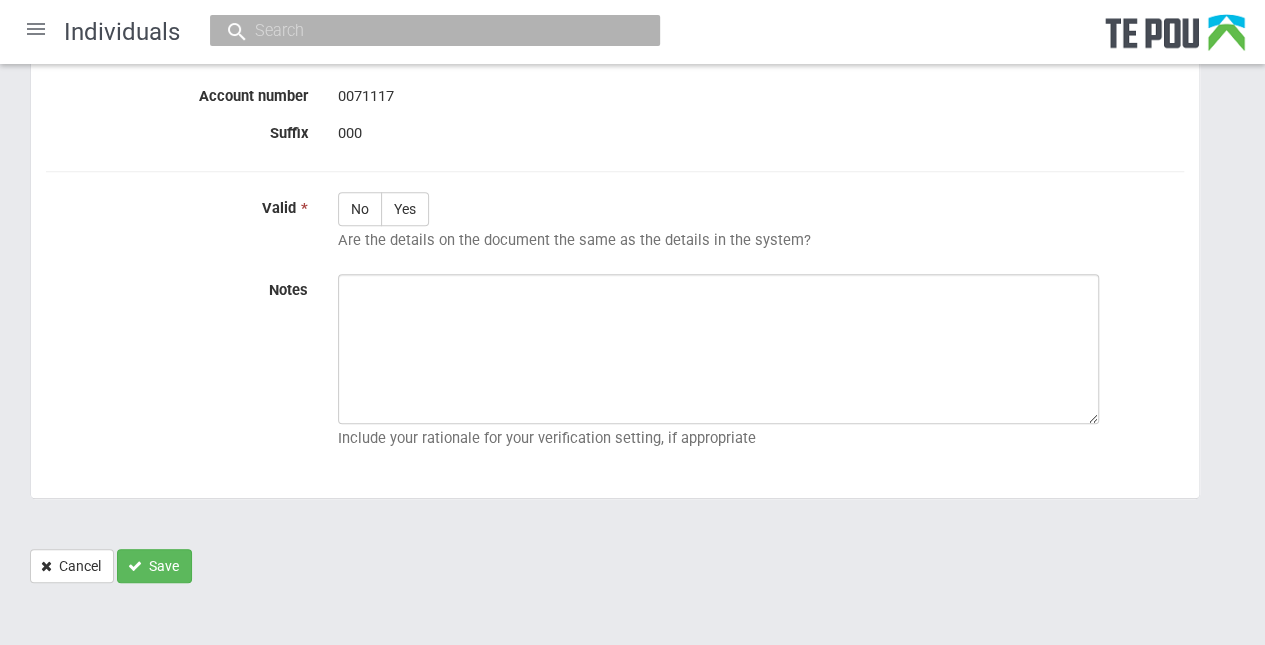 scroll, scrollTop: 0, scrollLeft: 0, axis: both 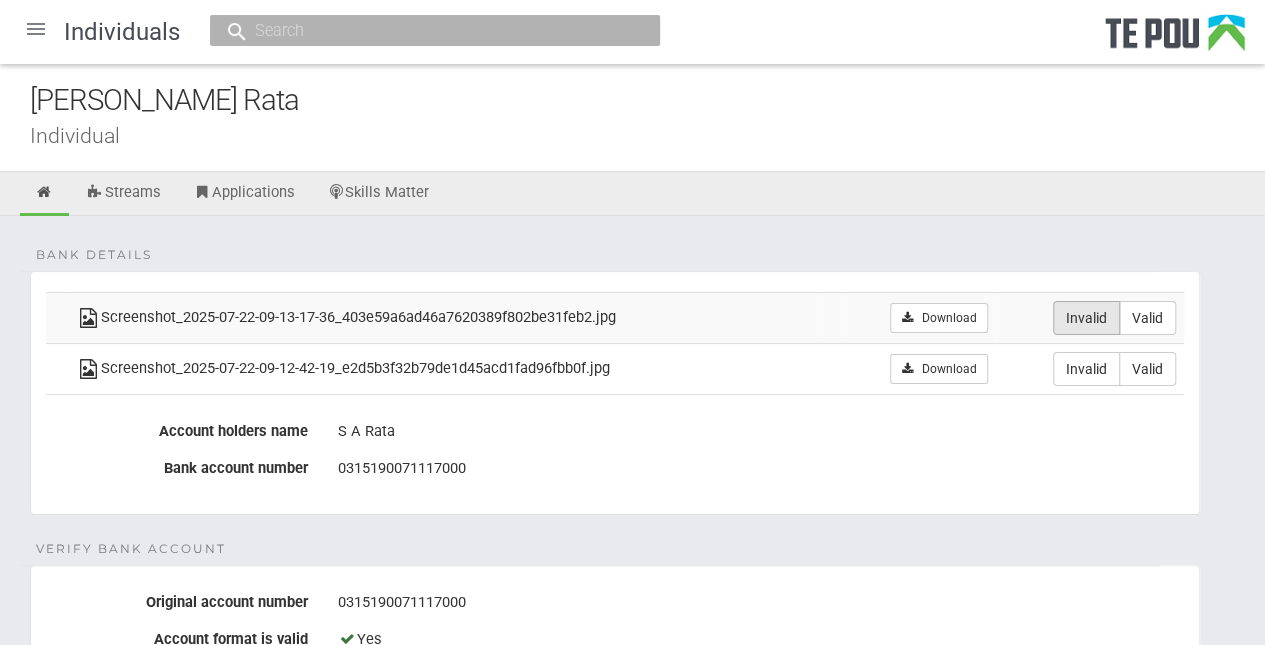 click on "Invalid" at bounding box center (1086, 318) 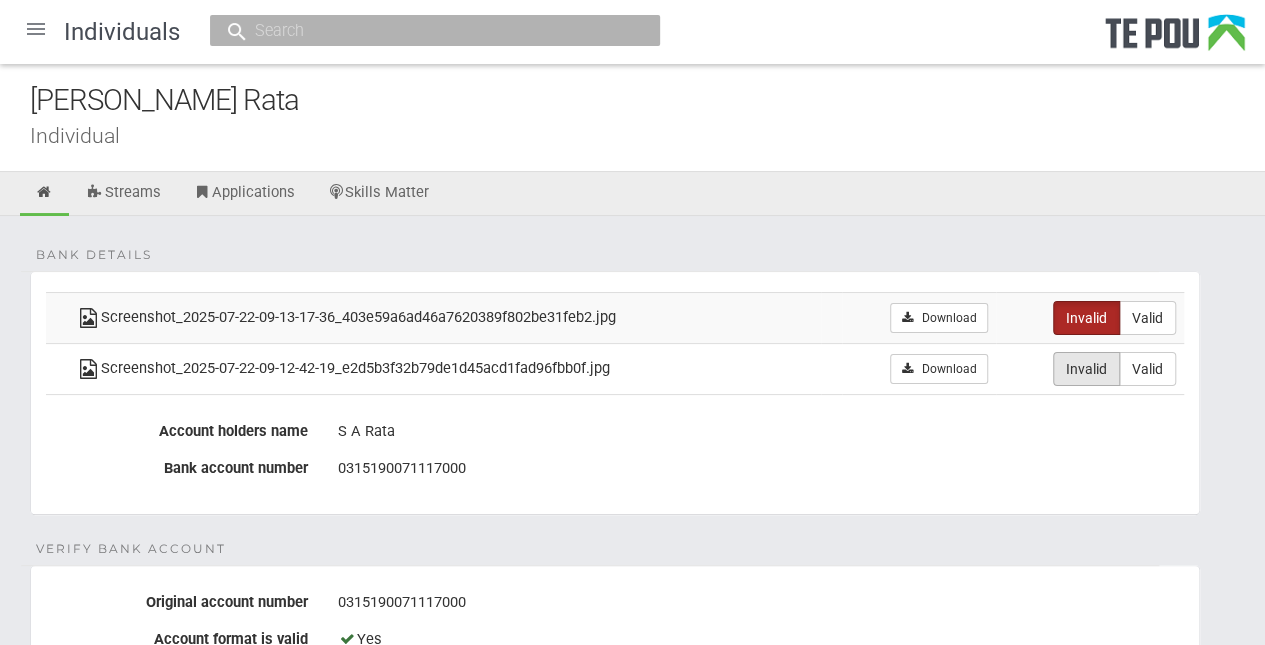 click on "Invalid" at bounding box center [1086, 369] 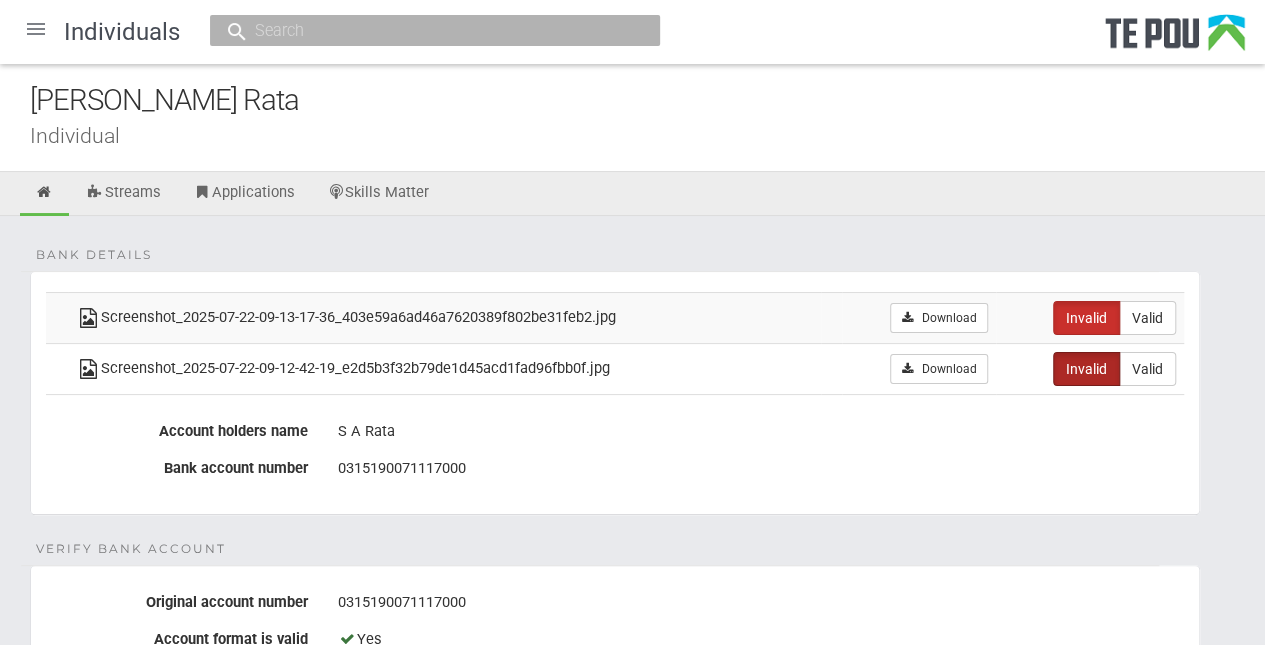click on "0315190071117000" at bounding box center [761, 469] 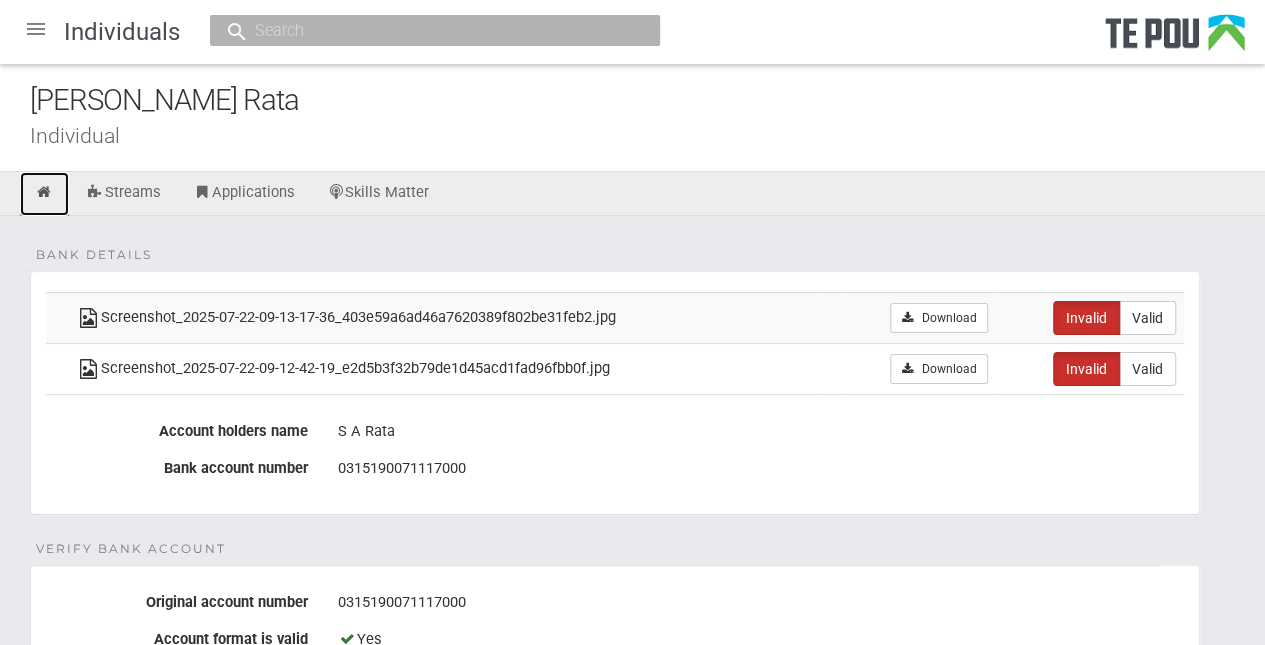 click at bounding box center [44, 192] 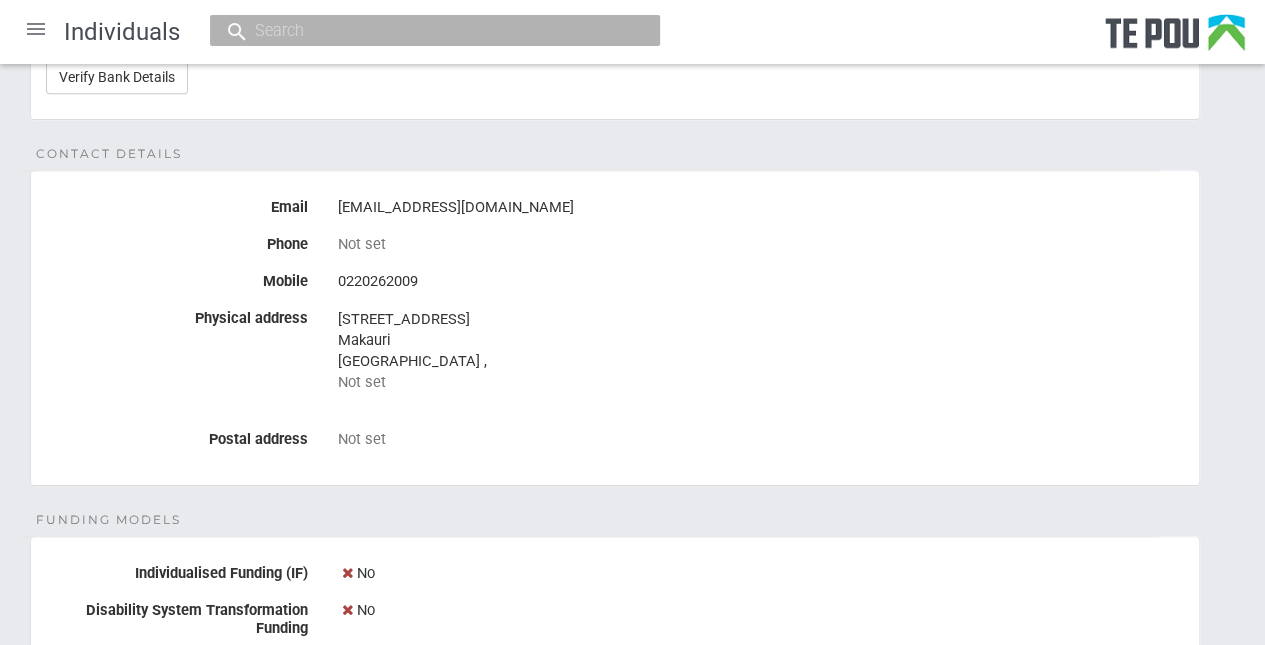 scroll, scrollTop: 0, scrollLeft: 0, axis: both 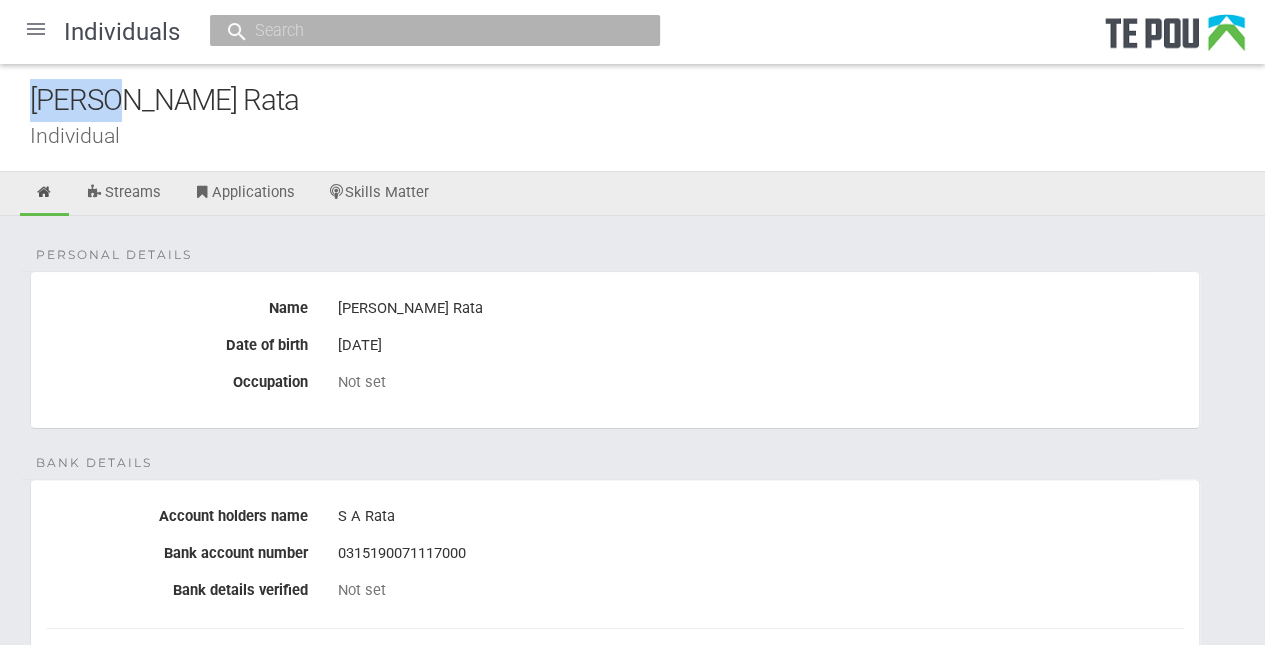 drag, startPoint x: 109, startPoint y: 103, endPoint x: 29, endPoint y: 103, distance: 80 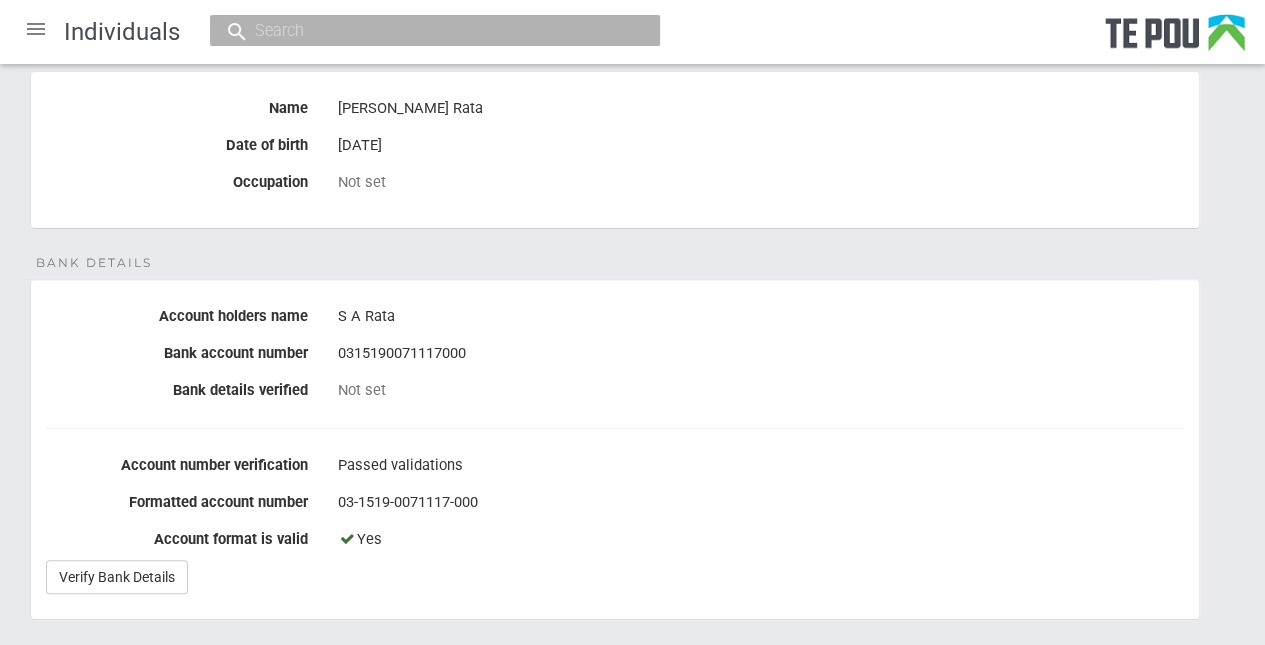 scroll, scrollTop: 300, scrollLeft: 0, axis: vertical 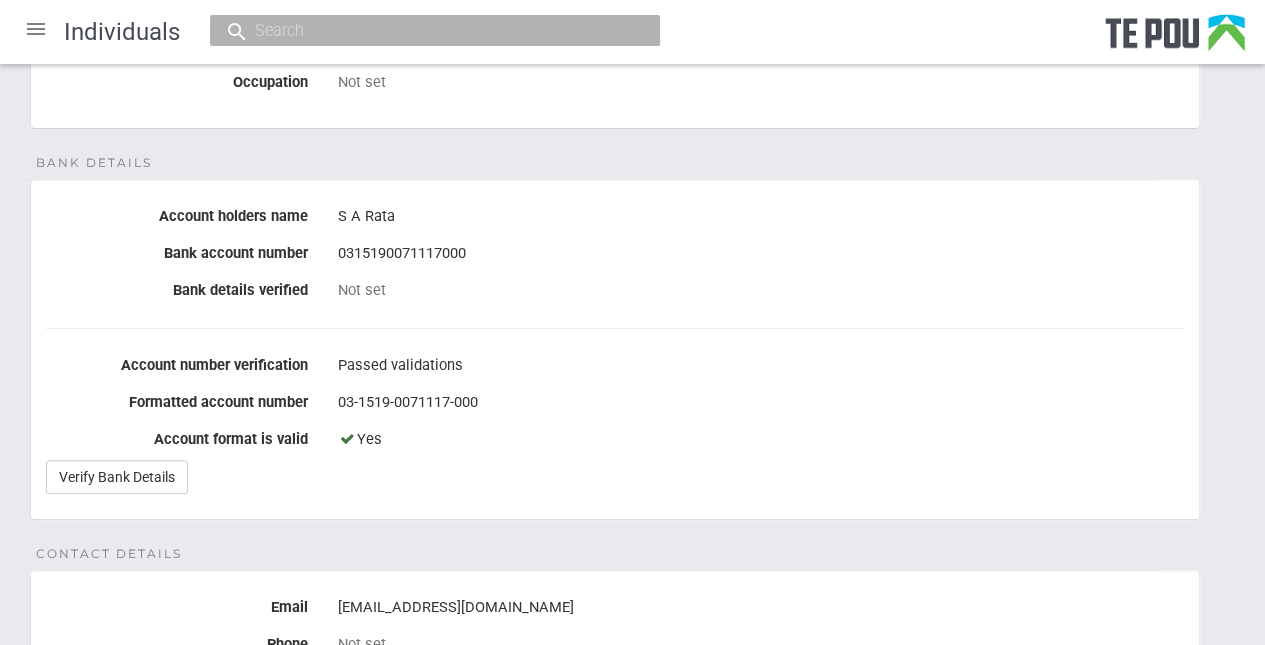 click on "Contact details Email [EMAIL_ADDRESS][DOMAIN_NAME]
Phone 	 Not set
Mobile [PHONE_NUMBER]
Physical address
[STREET_ADDRESS]
, 	 Not set
Postal address 	 Not set" at bounding box center [615, 728] 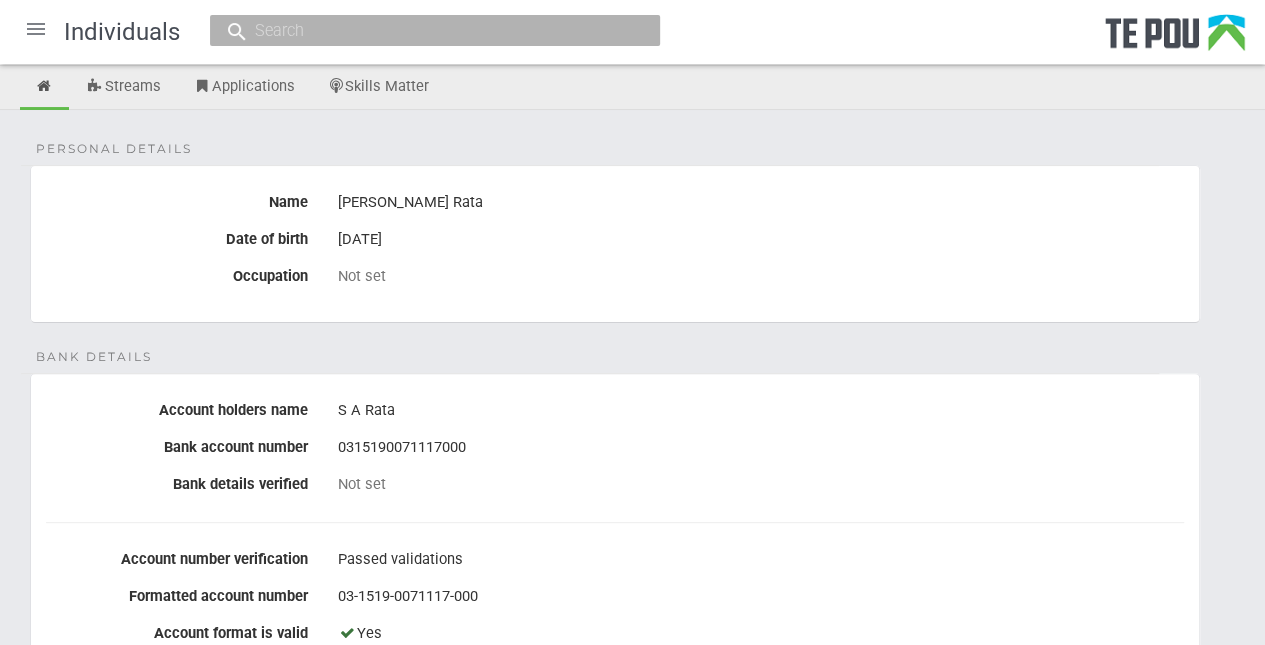 scroll, scrollTop: 200, scrollLeft: 0, axis: vertical 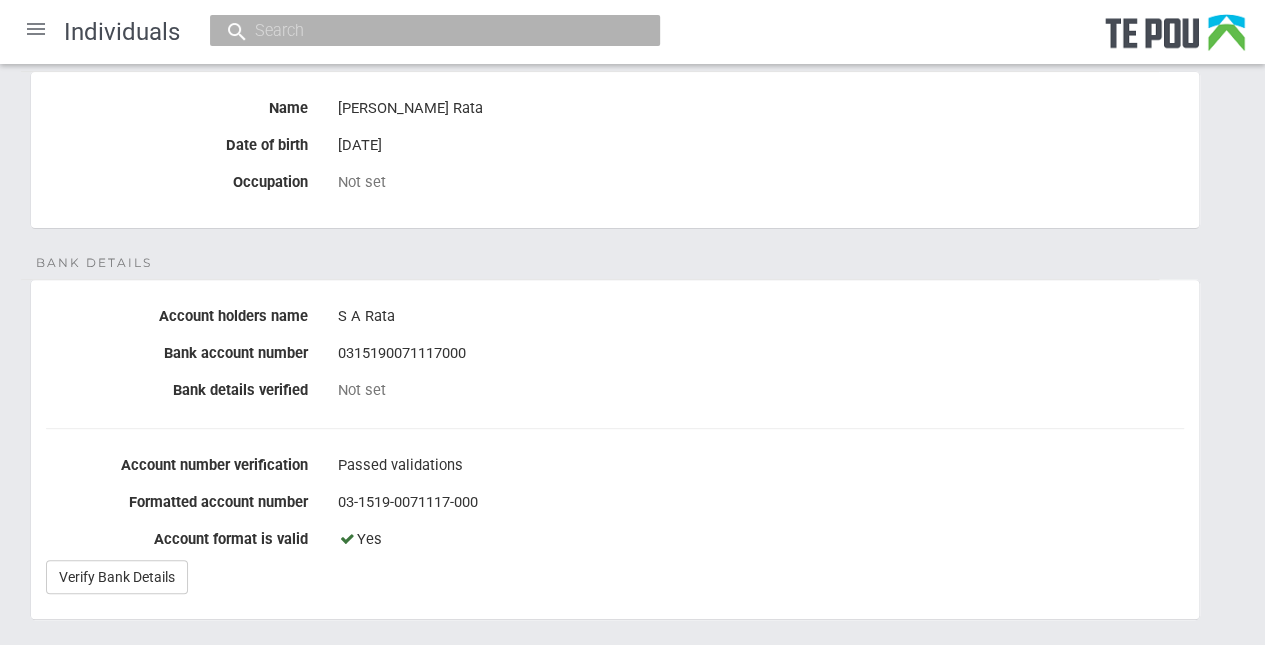 click on "Bank details Account holders name S A Rata
Bank account number 0315190071117000
Bank details verified 	 Not set
Account number verification Passed validations
Formatted account number 03-1519-0071117-000
Account format is valid 	   Yes
Verify Bank Details" at bounding box center [615, 449] 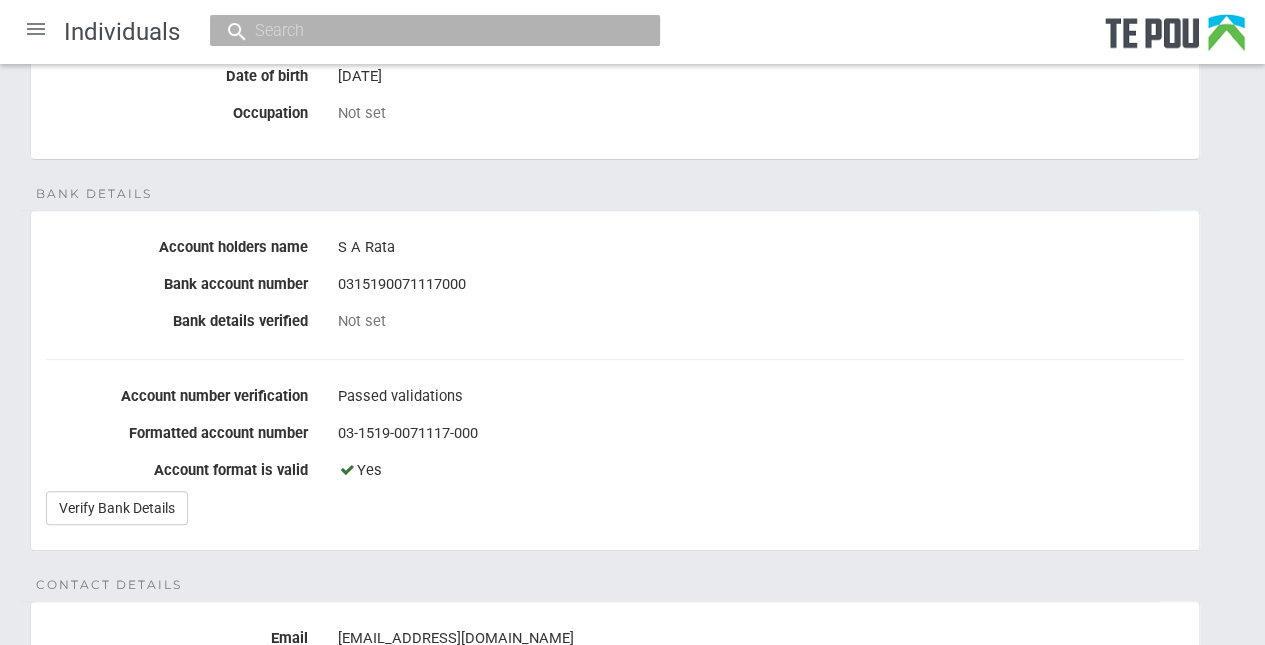 scroll, scrollTop: 300, scrollLeft: 0, axis: vertical 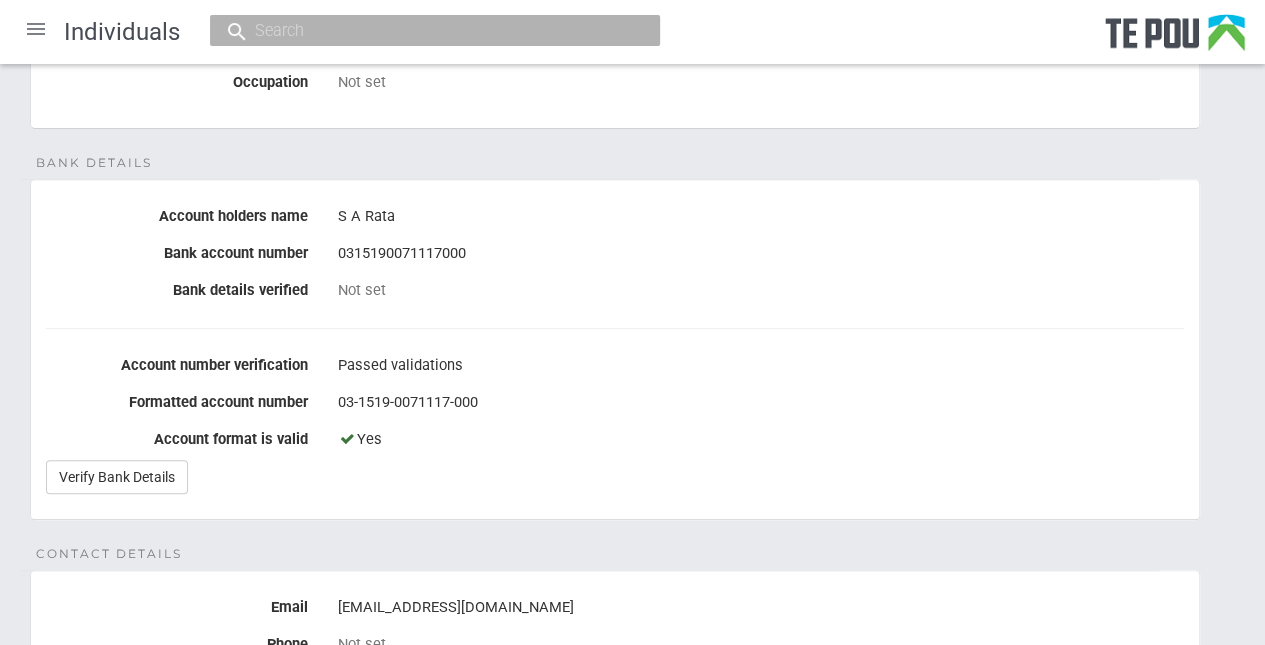 click on "myahteina@hotmail.com" at bounding box center (761, 608) 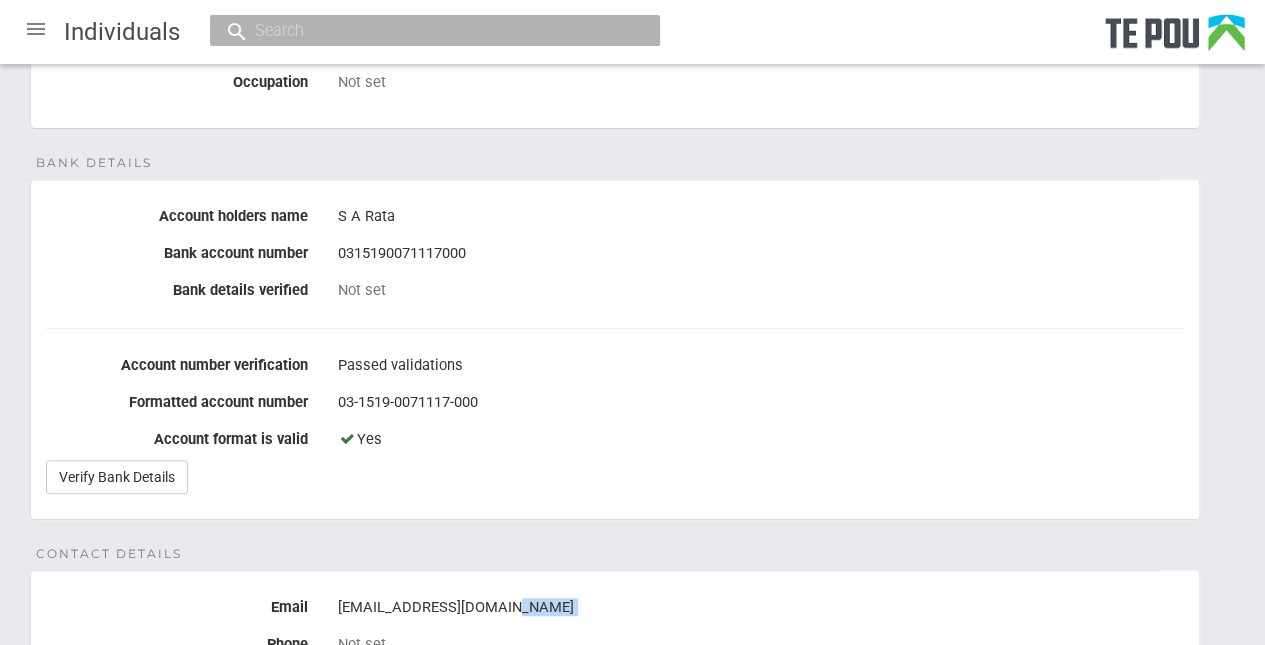 click on "myahteina@hotmail.com" at bounding box center (761, 608) 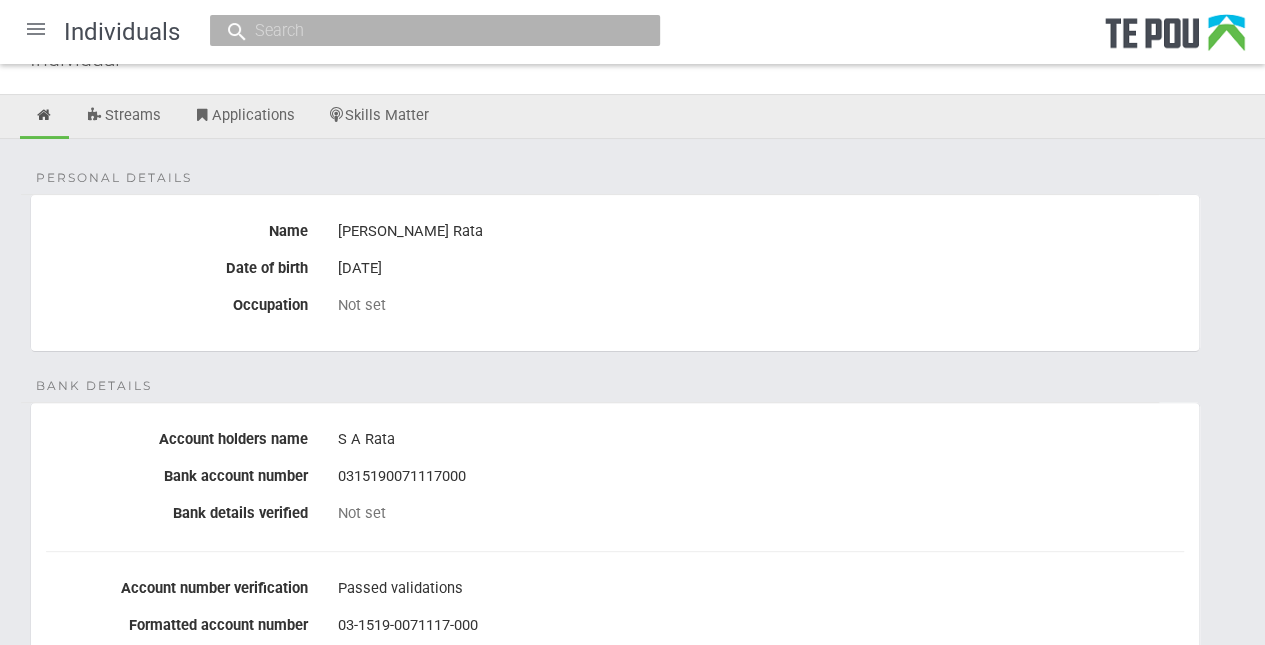 scroll, scrollTop: 0, scrollLeft: 0, axis: both 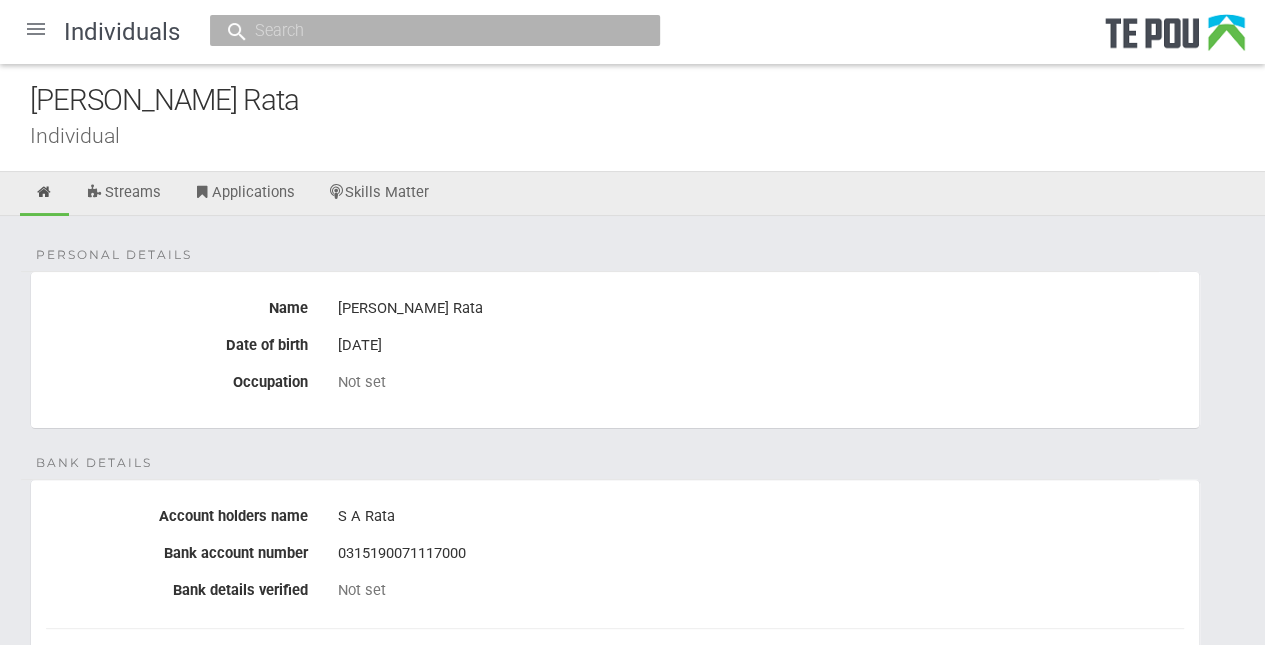 click on "[PERSON_NAME] Rata" at bounding box center [647, 100] 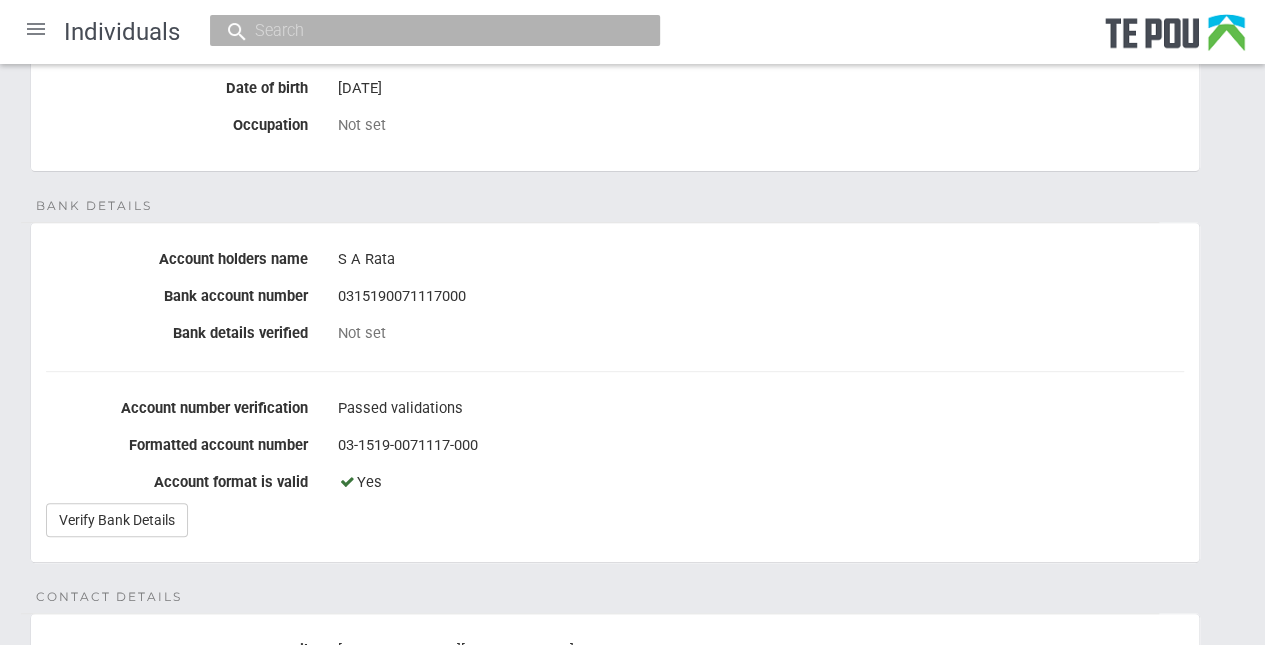 scroll, scrollTop: 300, scrollLeft: 0, axis: vertical 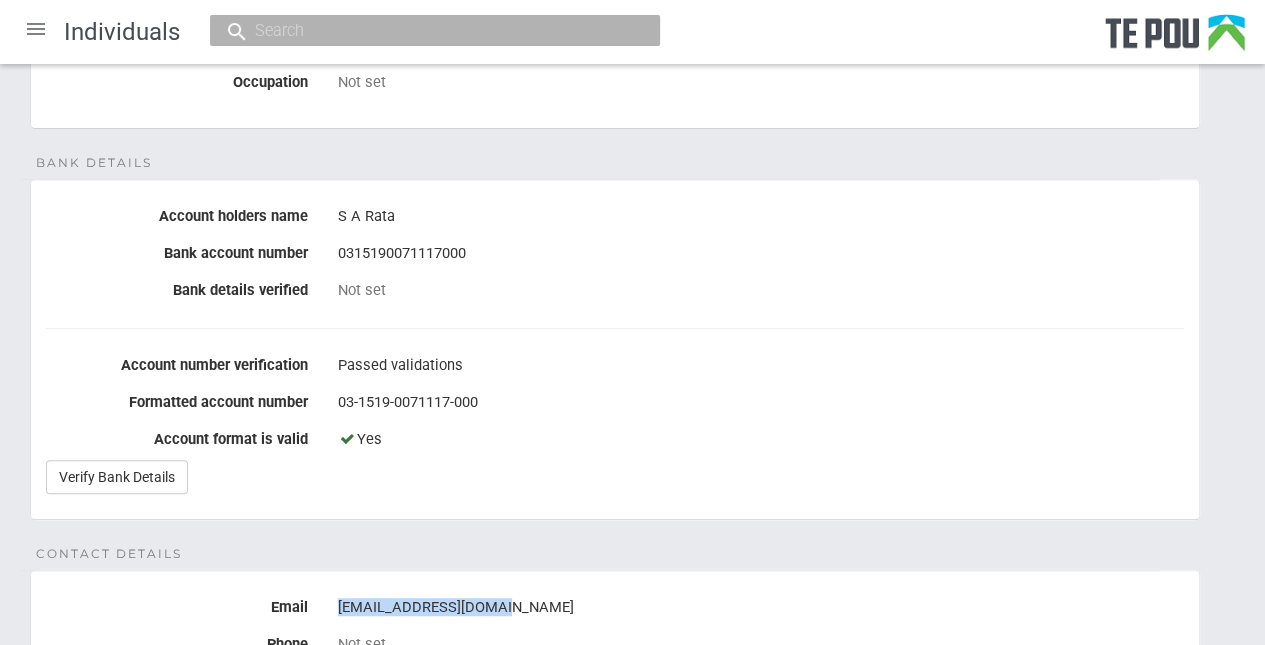 drag, startPoint x: 513, startPoint y: 605, endPoint x: 336, endPoint y: 607, distance: 177.01129 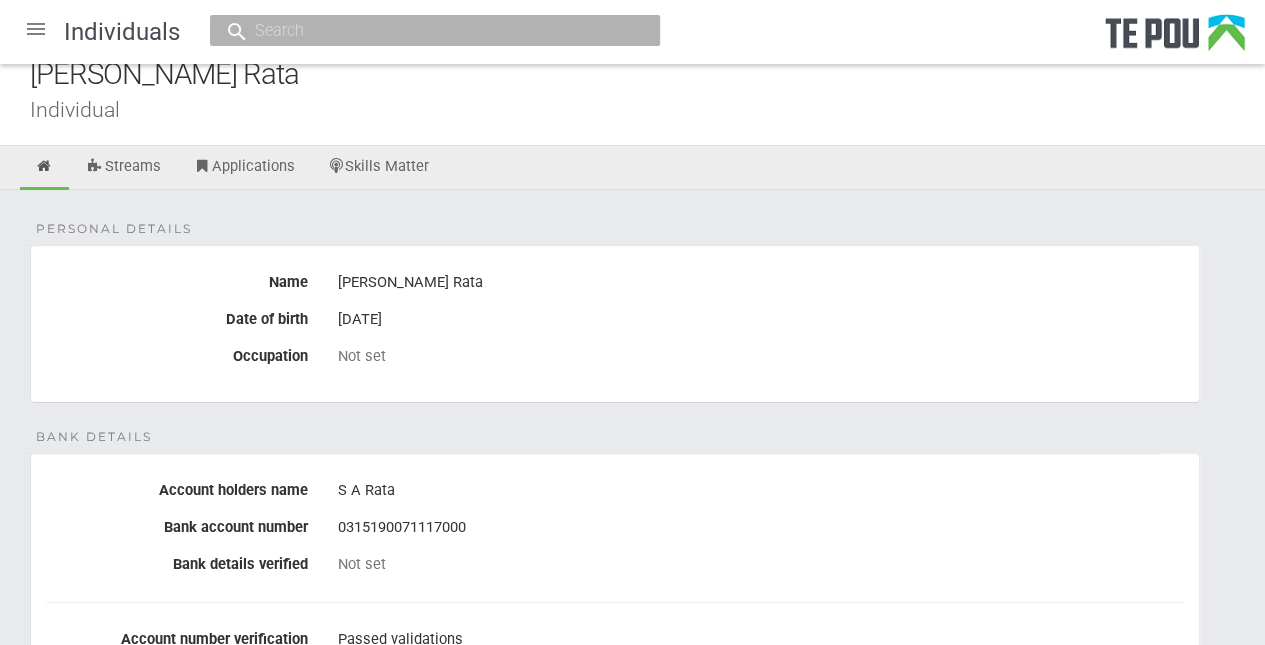 scroll, scrollTop: 0, scrollLeft: 0, axis: both 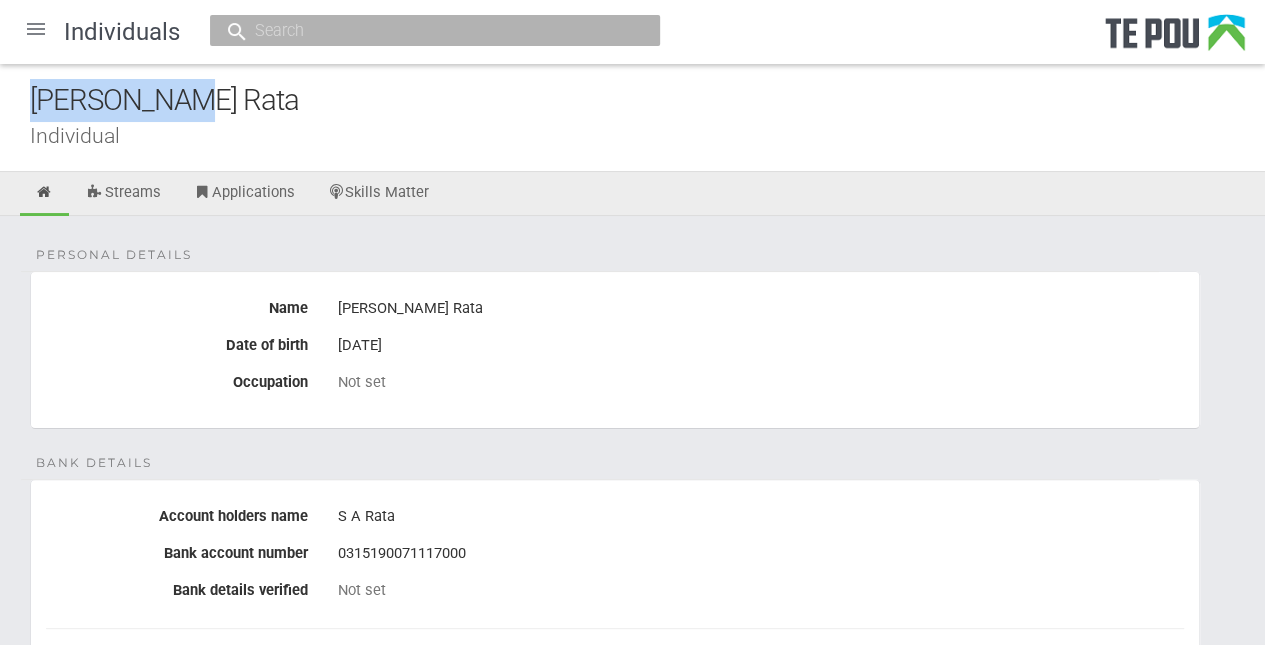 drag, startPoint x: 178, startPoint y: 103, endPoint x: 0, endPoint y: 107, distance: 178.04494 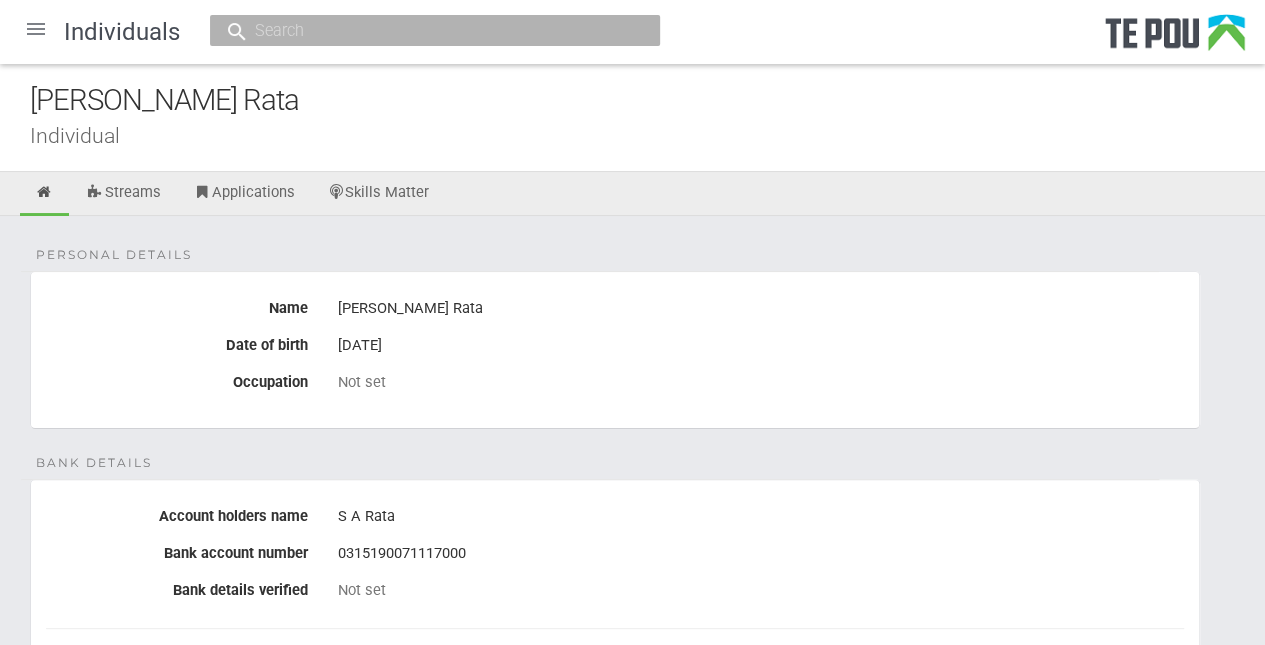 drag, startPoint x: 0, startPoint y: 107, endPoint x: 562, endPoint y: 133, distance: 562.6011 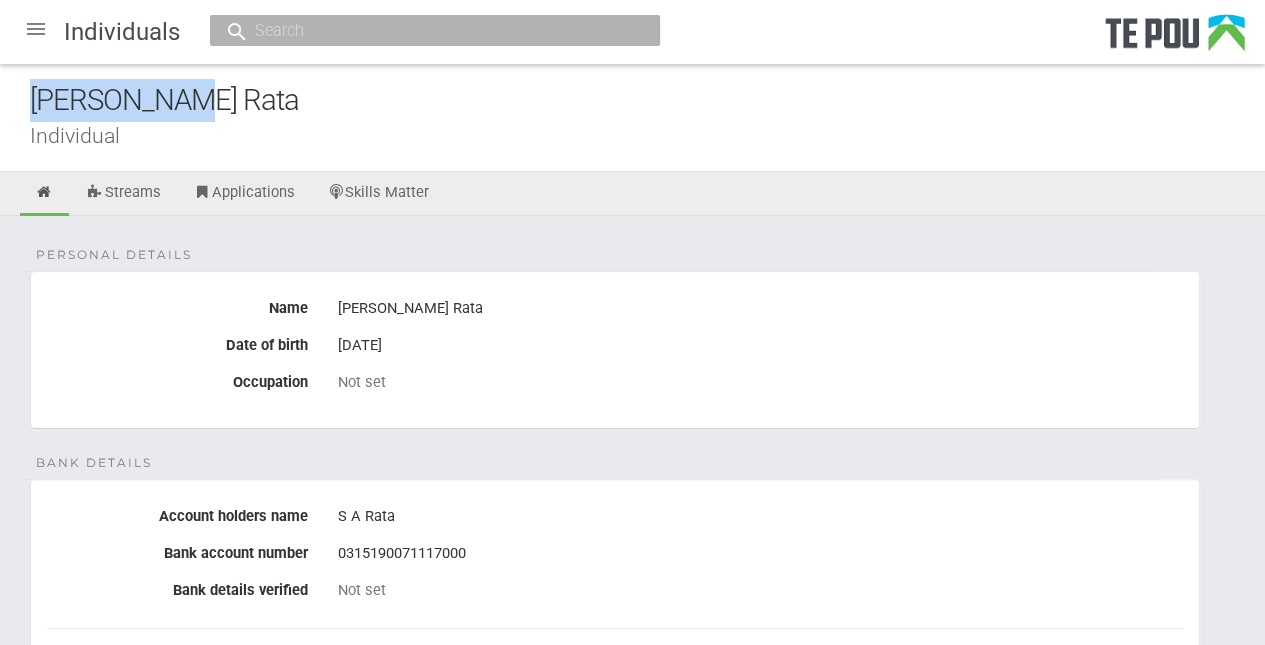 drag, startPoint x: 181, startPoint y: 103, endPoint x: 0, endPoint y: 102, distance: 181.00276 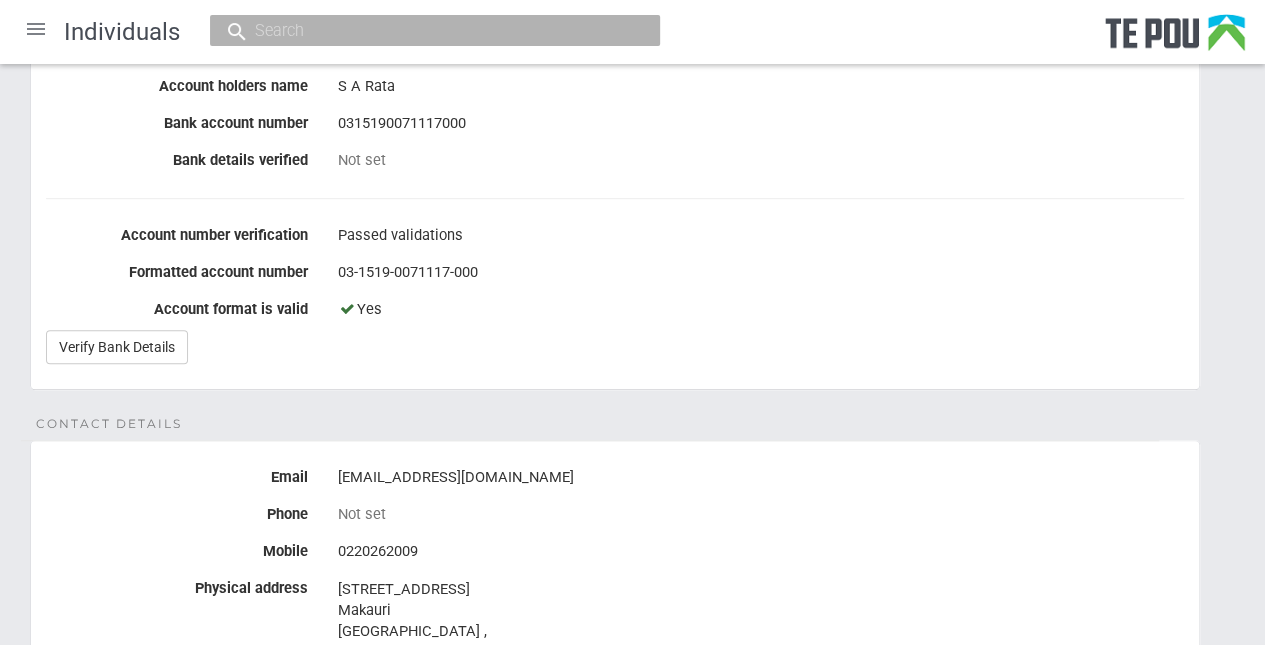 scroll, scrollTop: 400, scrollLeft: 0, axis: vertical 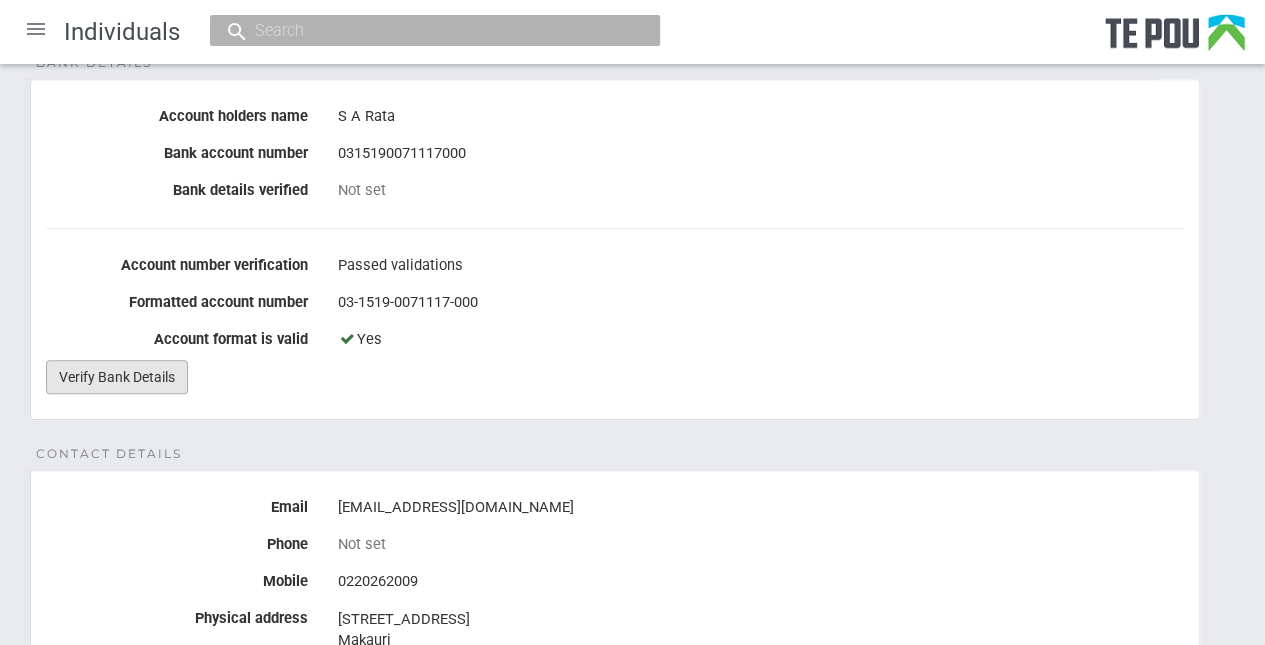 click on "Verify Bank Details" at bounding box center (117, 377) 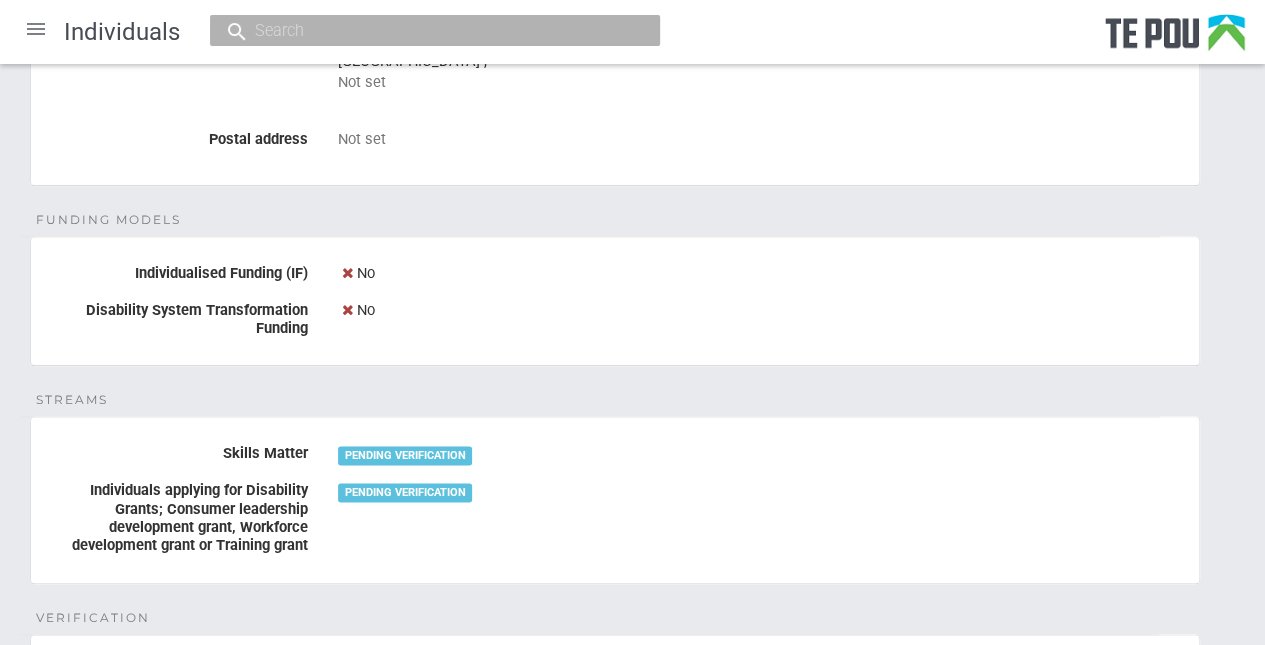 scroll, scrollTop: 1330, scrollLeft: 0, axis: vertical 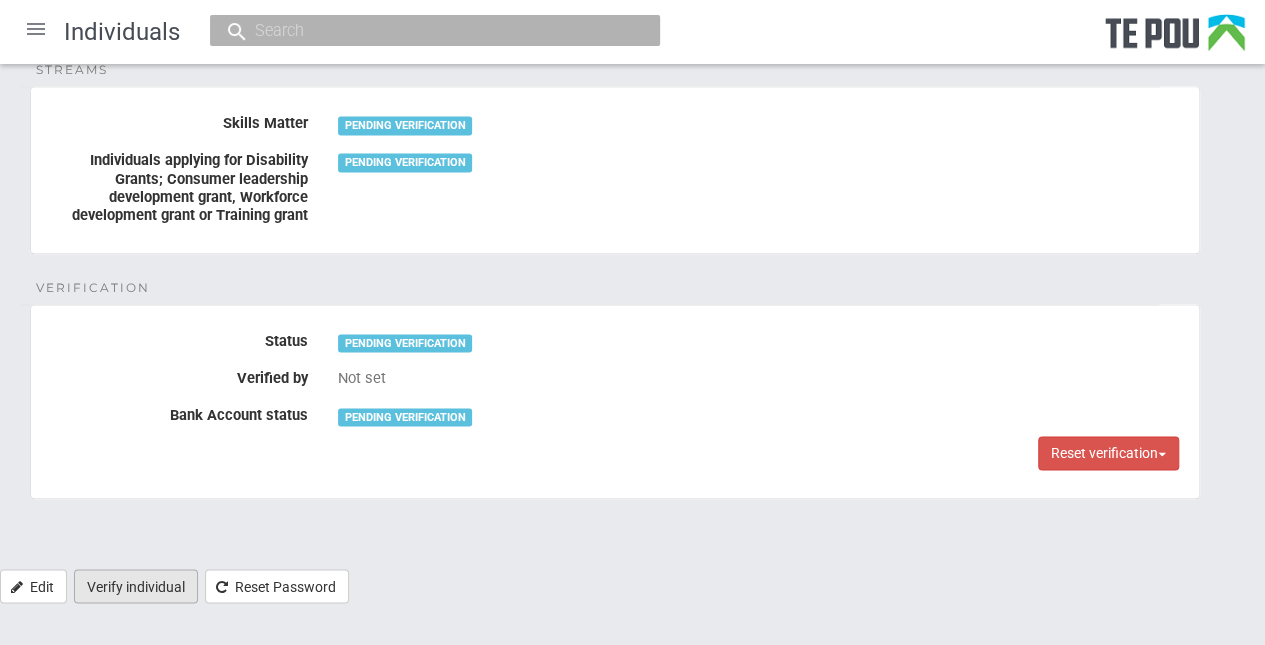 click on "Verify individual" at bounding box center (136, 586) 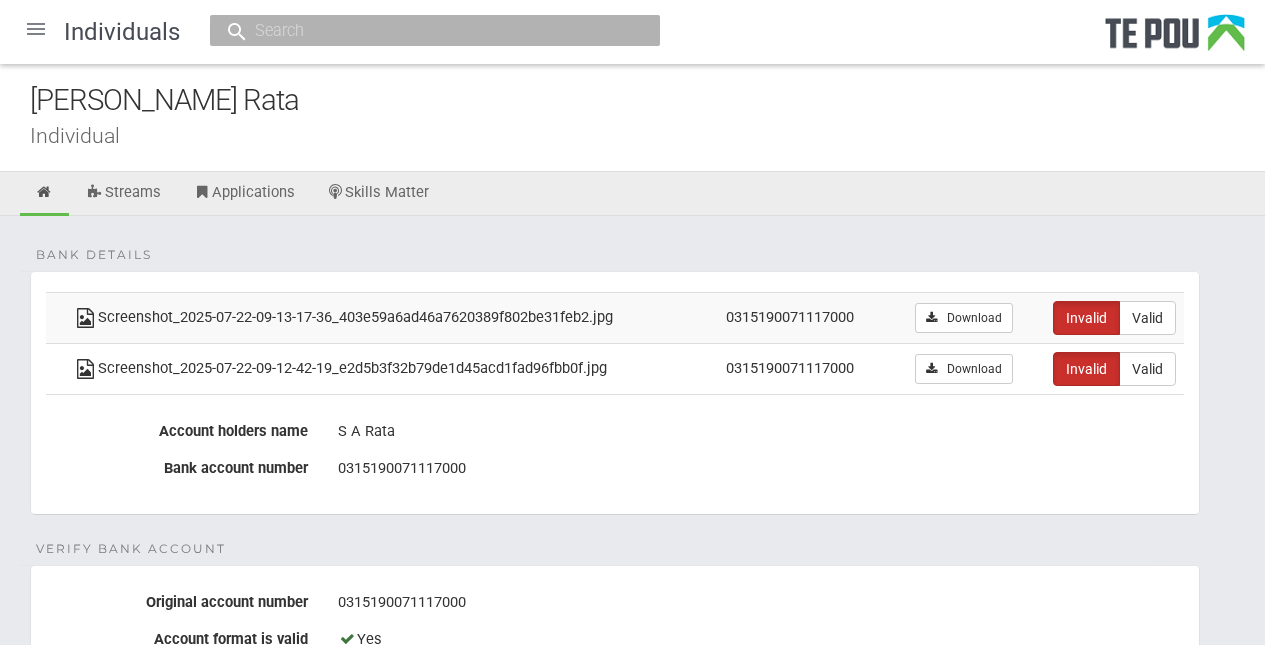 scroll, scrollTop: 0, scrollLeft: 0, axis: both 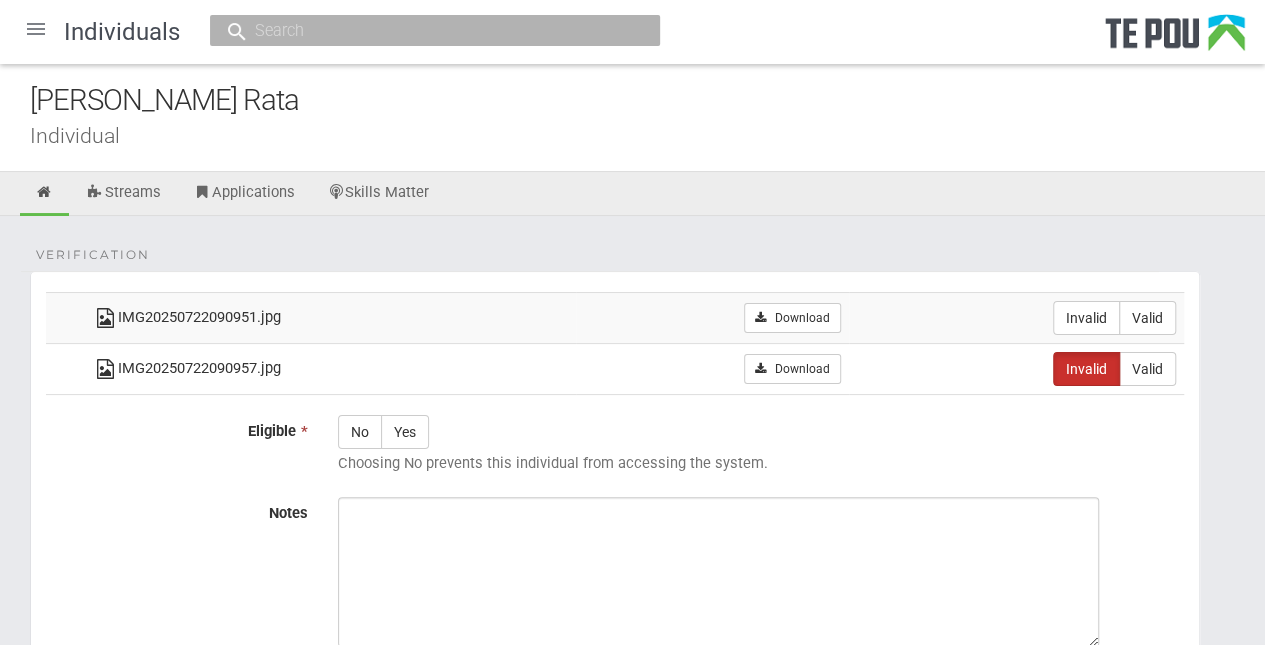 click at bounding box center (36, 29) 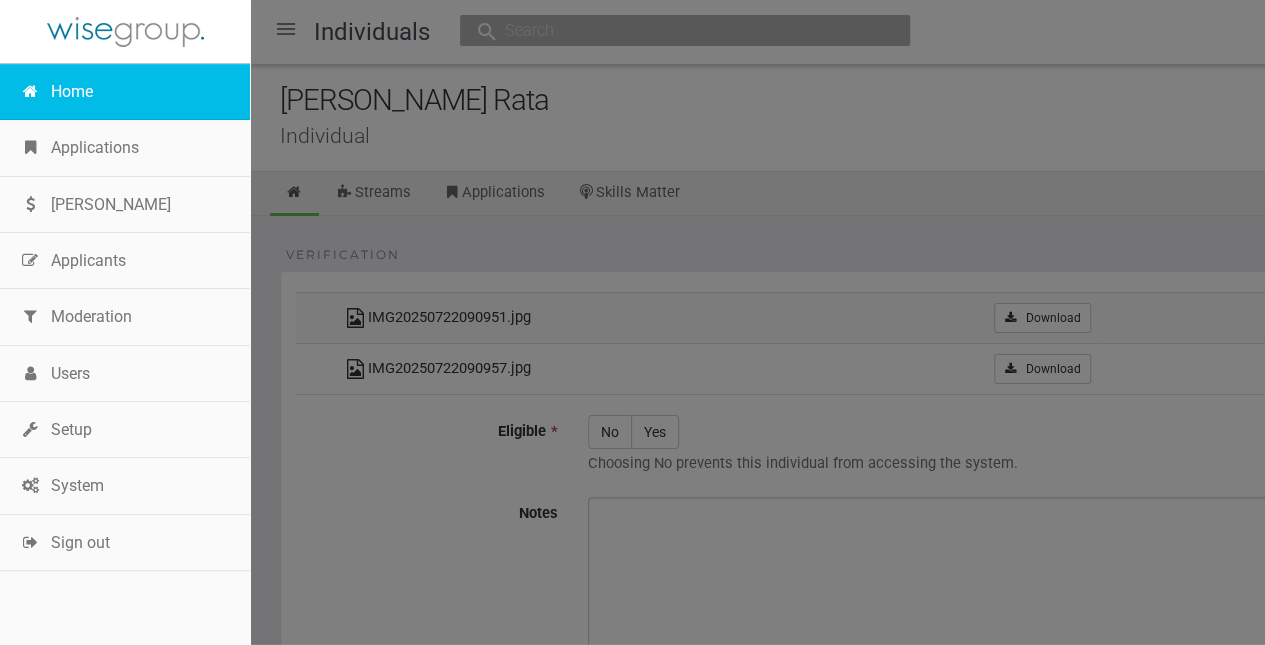 click on "Home" at bounding box center [125, 92] 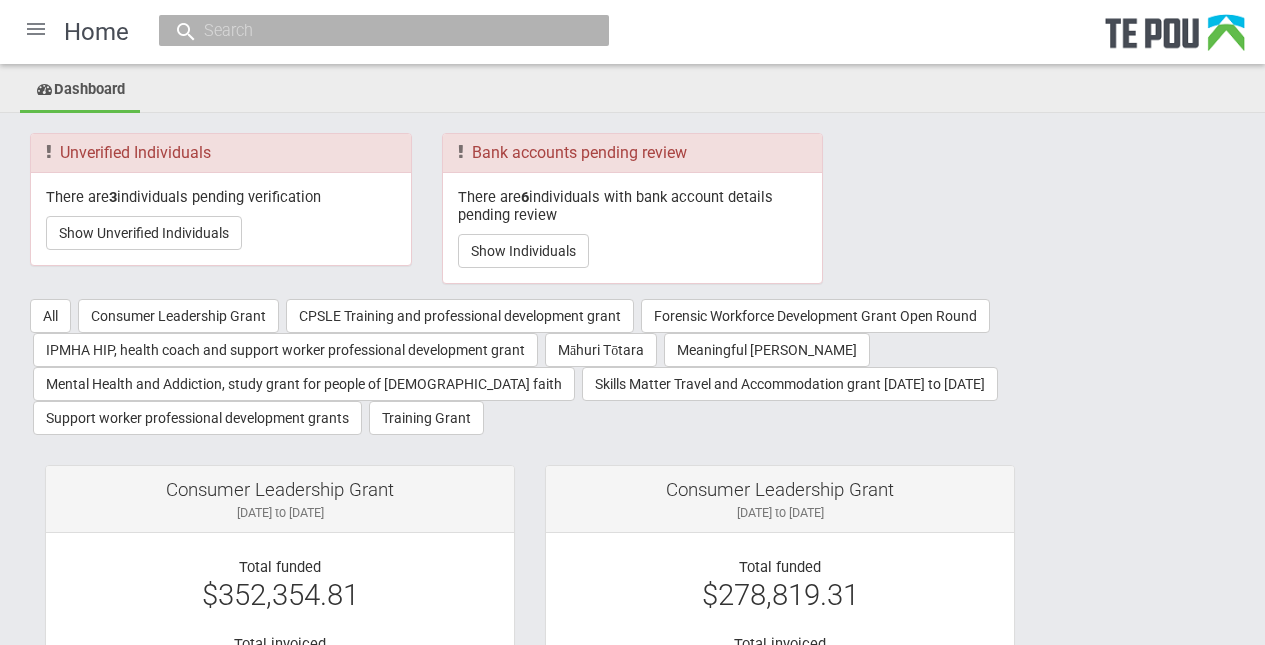 scroll, scrollTop: 0, scrollLeft: 0, axis: both 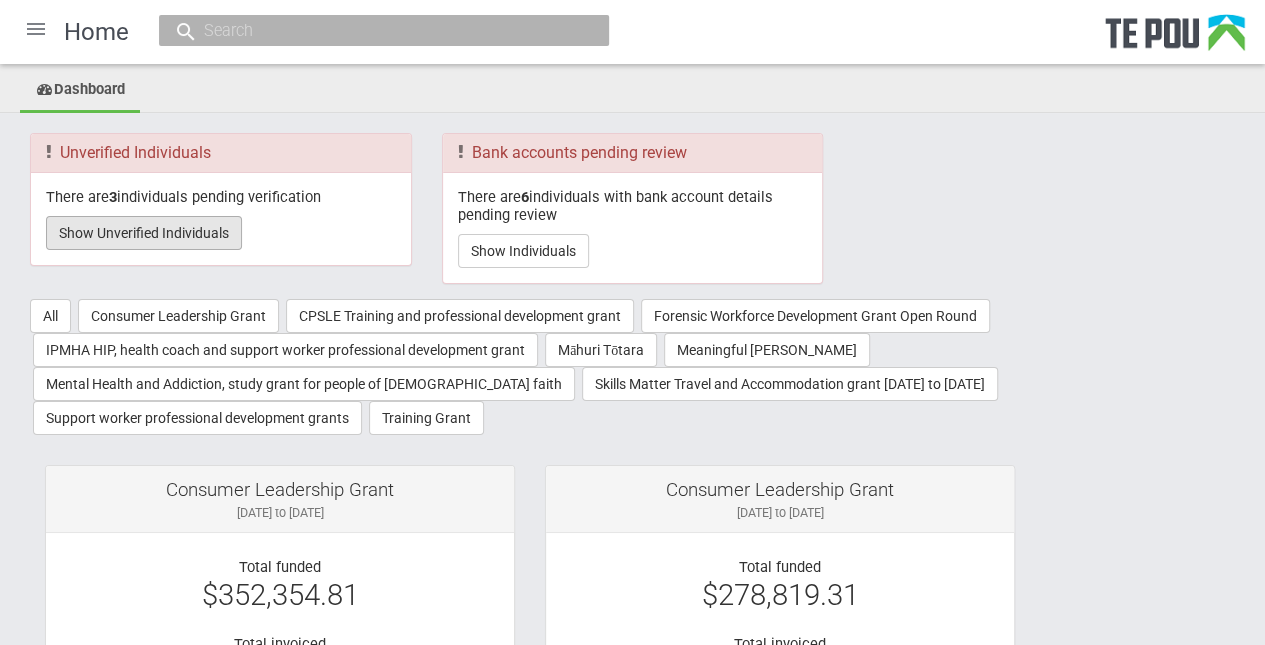 click on "Show Unverified Individuals" at bounding box center (144, 233) 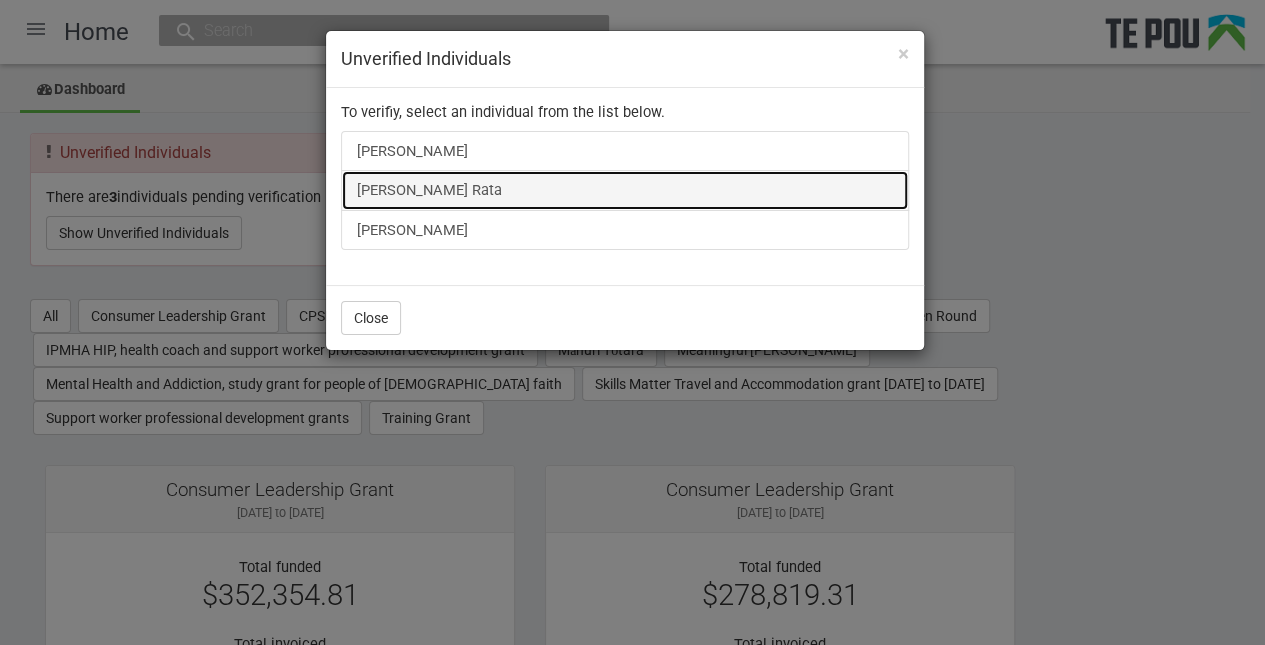 click on "[PERSON_NAME] Rata" at bounding box center (625, 190) 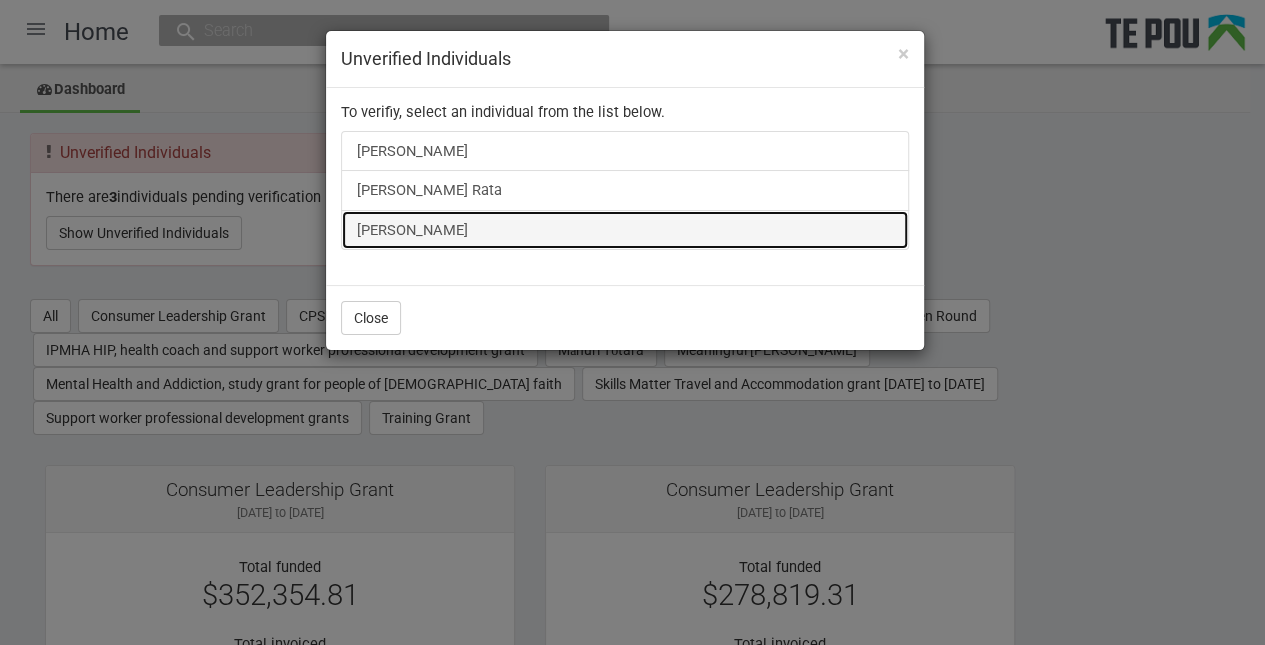 click on "[PERSON_NAME]" at bounding box center [625, 230] 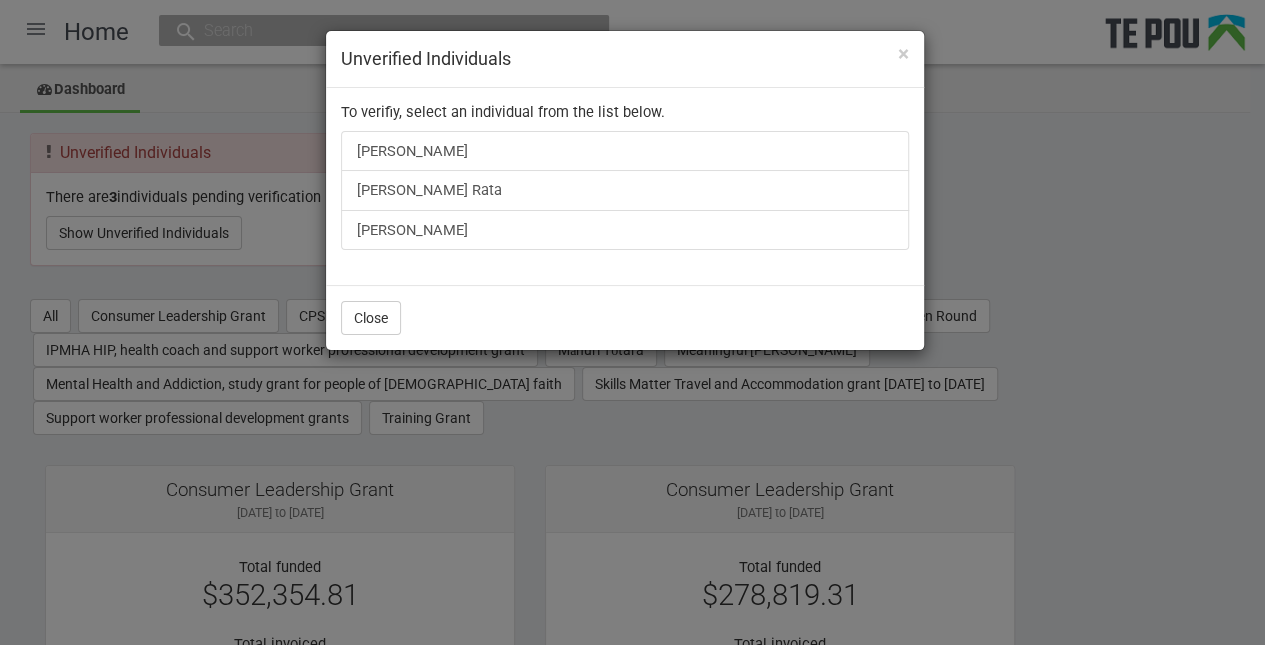 click on "×
Unverified Individuals
To verifiy, select an individual from the list below.
Sarah Kendrick
Stacey Rata
victoria willard
Close" at bounding box center (632, 322) 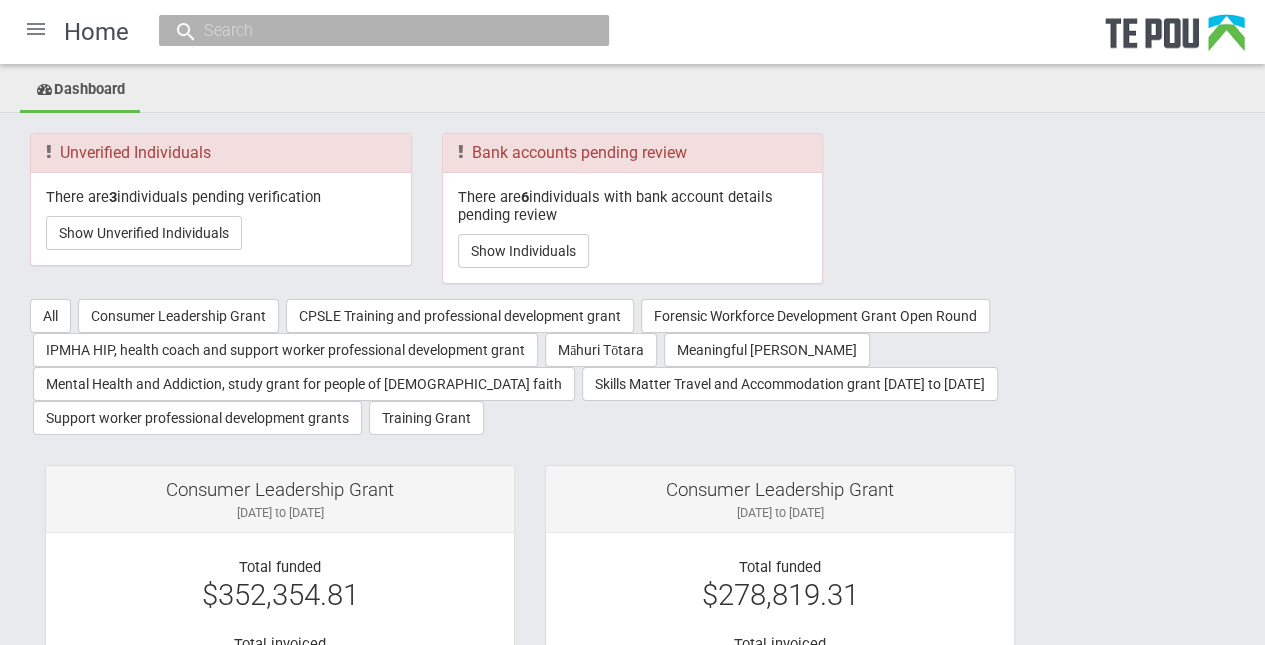 click on "Consumer Leadership Grant
2 Sep 2024 to 30 Sep 2024
Total funded
$352,354.81
Total invoiced
$352,354.81
Applications funded
18
Applicants funded
17
Outcome
Requested
Funded
Apps 16 15" at bounding box center (632, 4579) 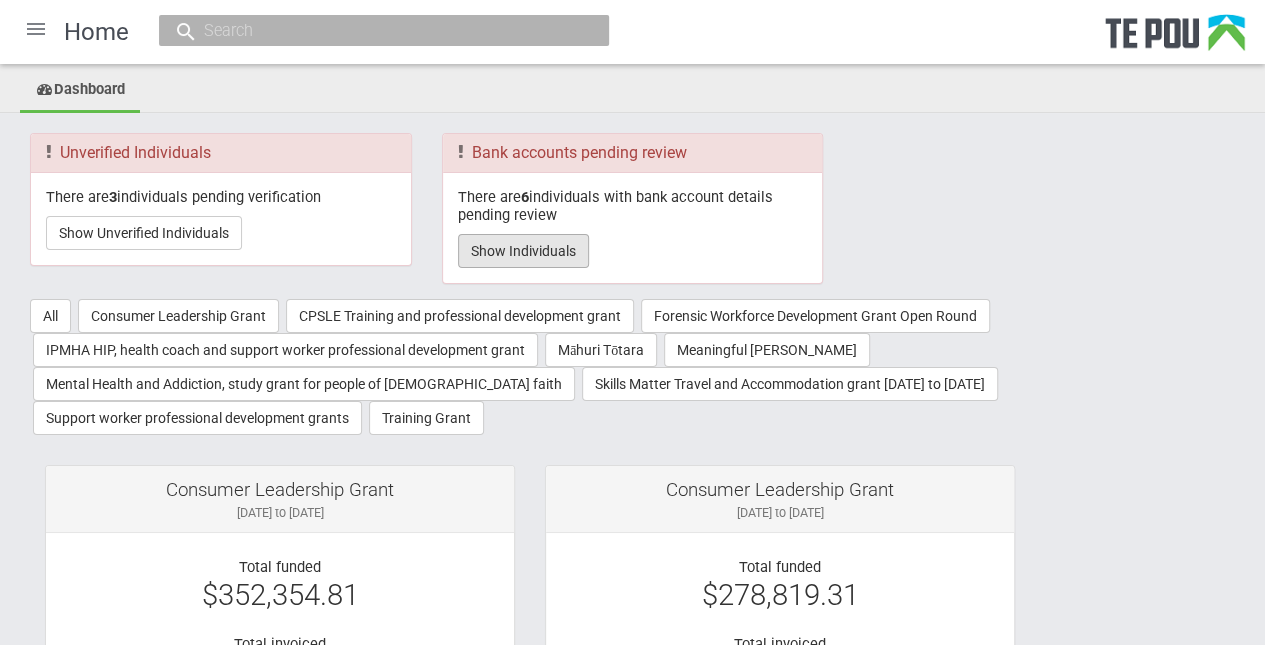 click on "Show Individuals" at bounding box center [523, 251] 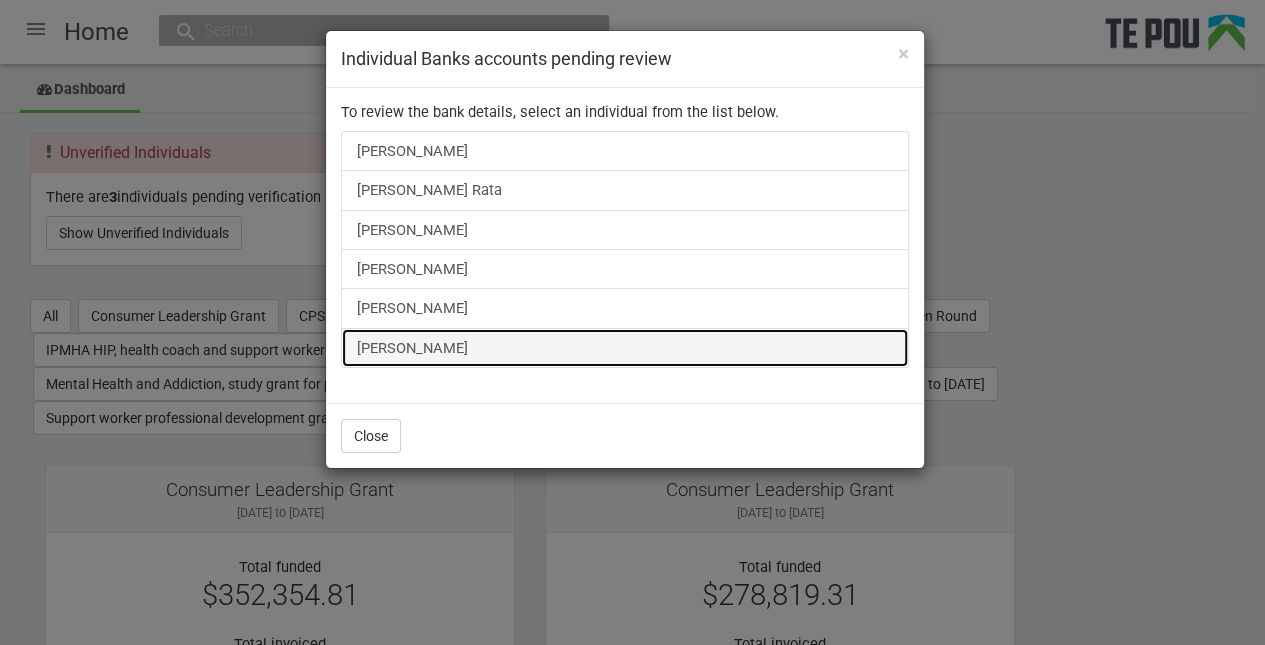 click on "Samantha Mahon" at bounding box center (625, 348) 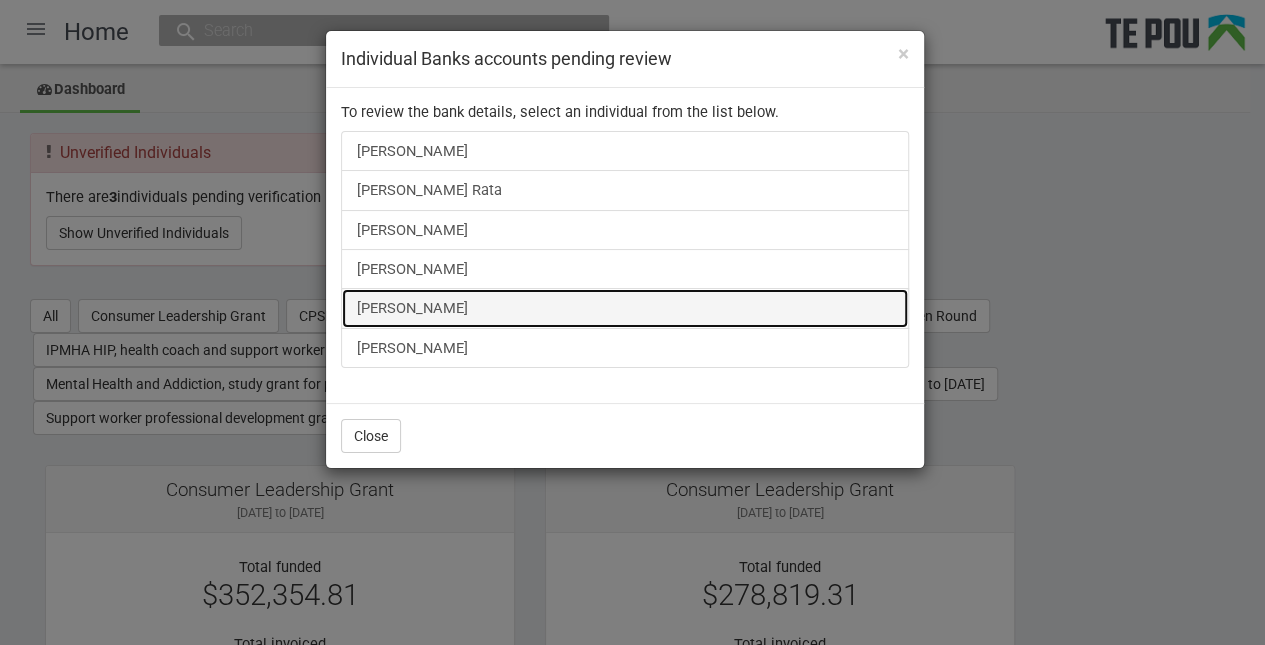 click on "victoria willard" at bounding box center [625, 308] 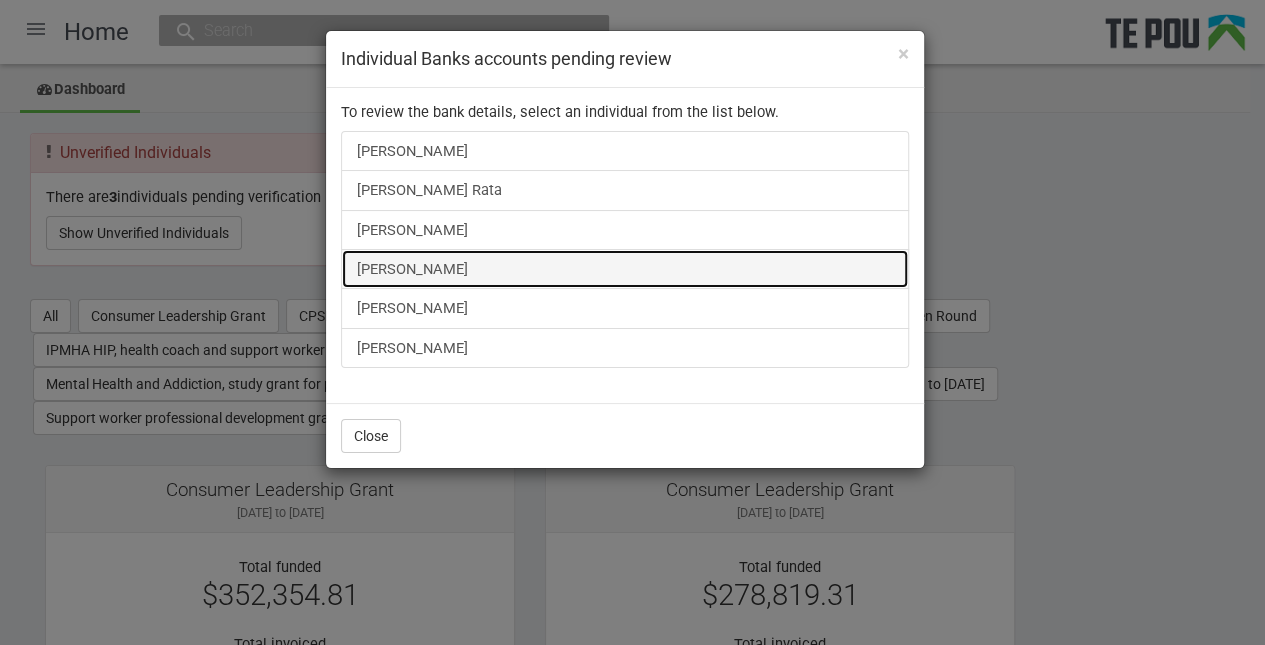 click on "Elizabeth Choyce" at bounding box center (625, 269) 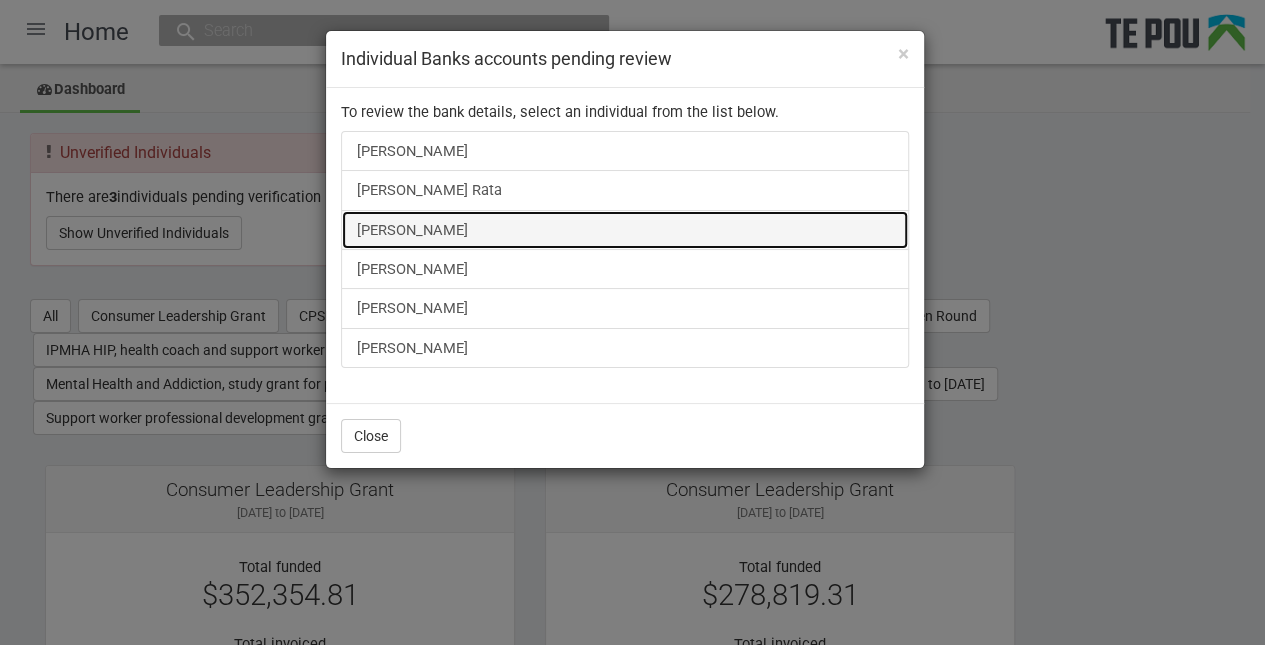click on "Brooke Searle" at bounding box center (625, 230) 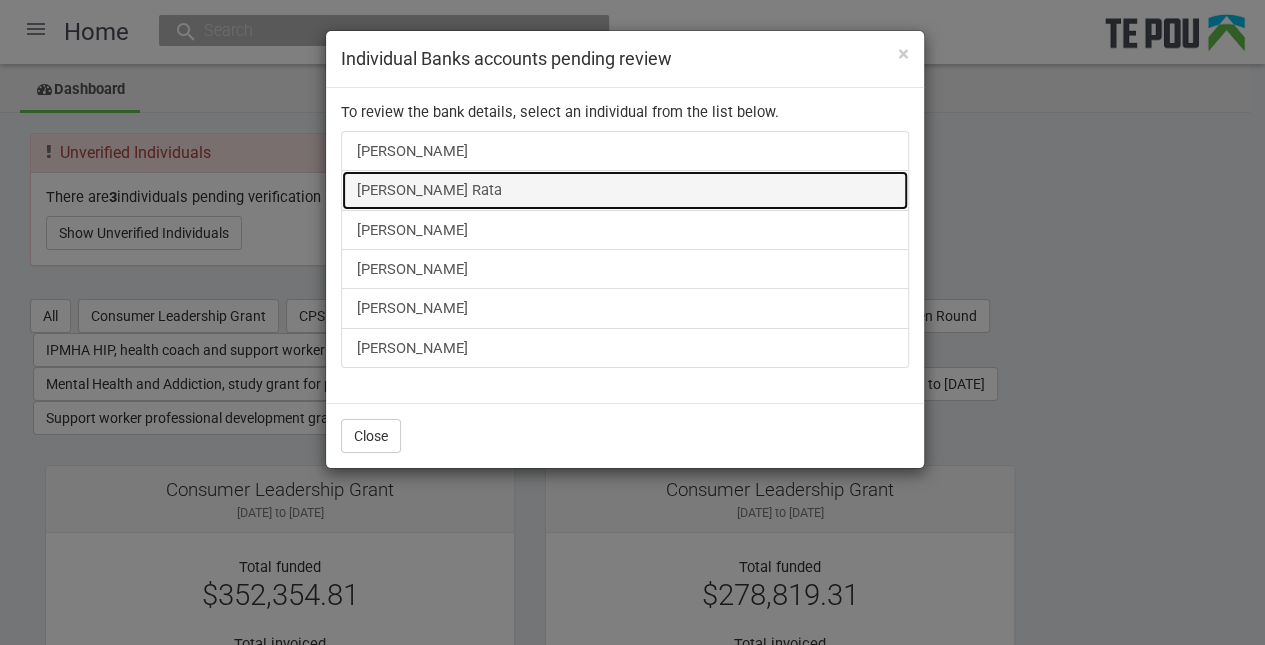click on "Stacey Rata" at bounding box center [625, 190] 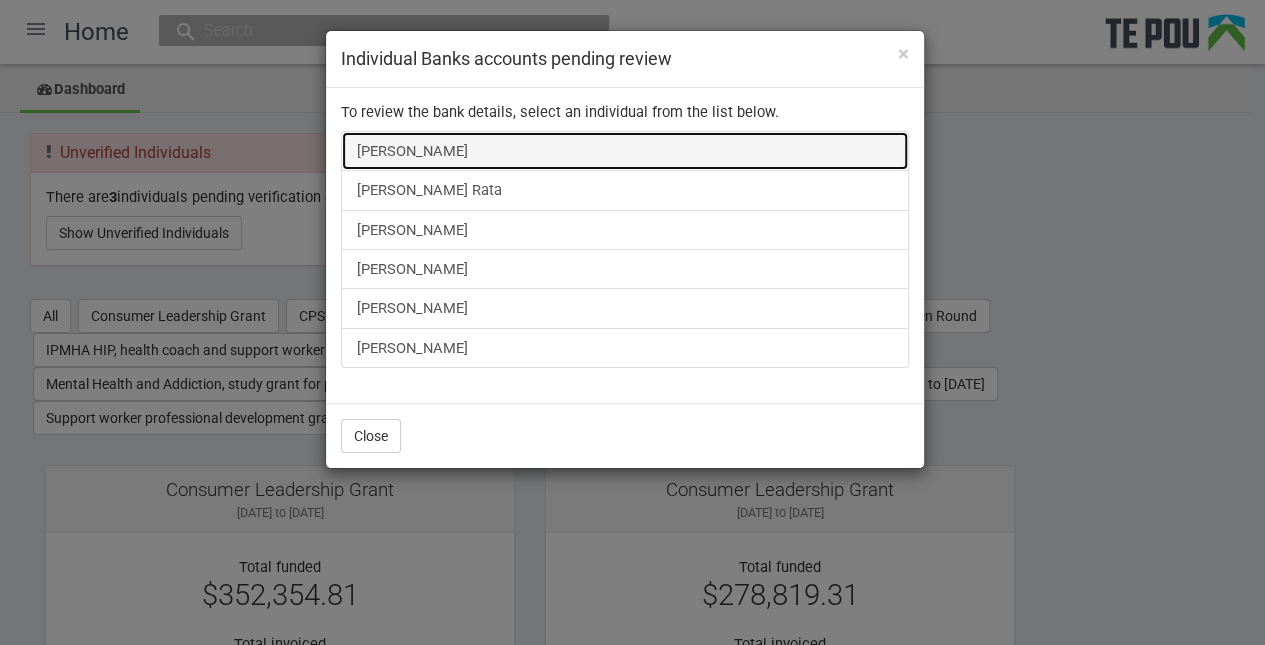 click on "[PERSON_NAME]" at bounding box center (625, 151) 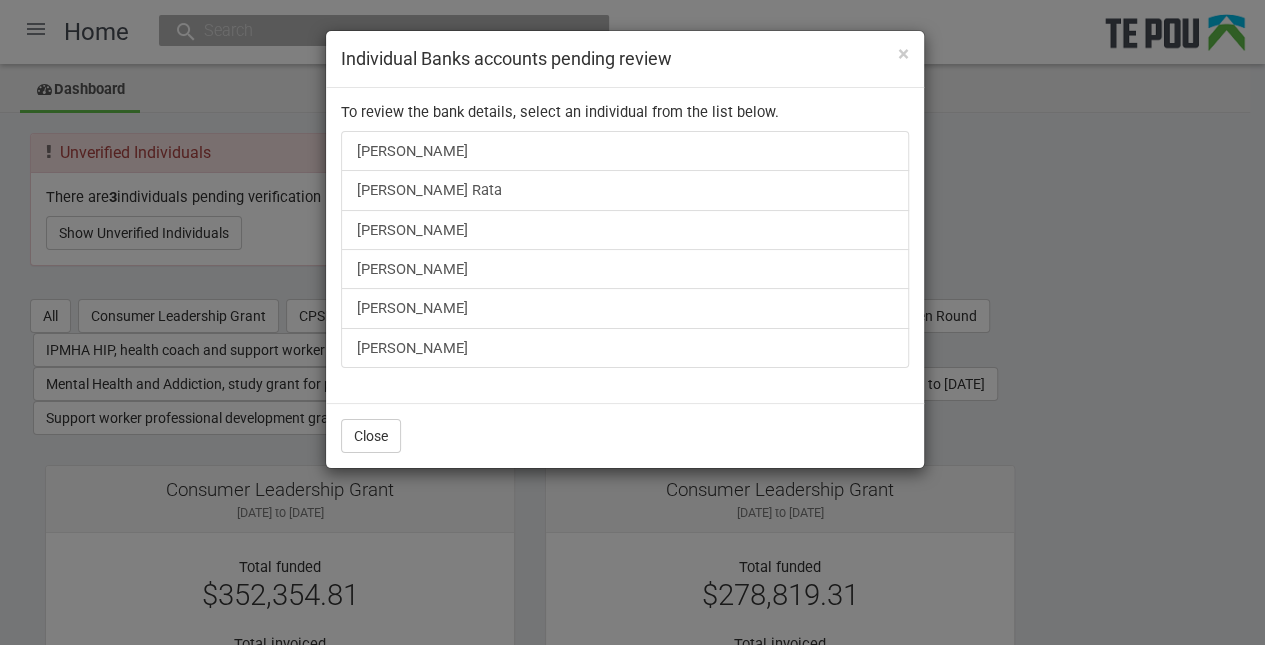 click on "×
Individual Banks accounts pending review
To review the bank details, select an individual from the list below.
Sarah Kendrick
Stacey Rata
Brooke Searle
Elizabeth Choyce
victoria willard
Samantha Mahon
Close" at bounding box center [632, 322] 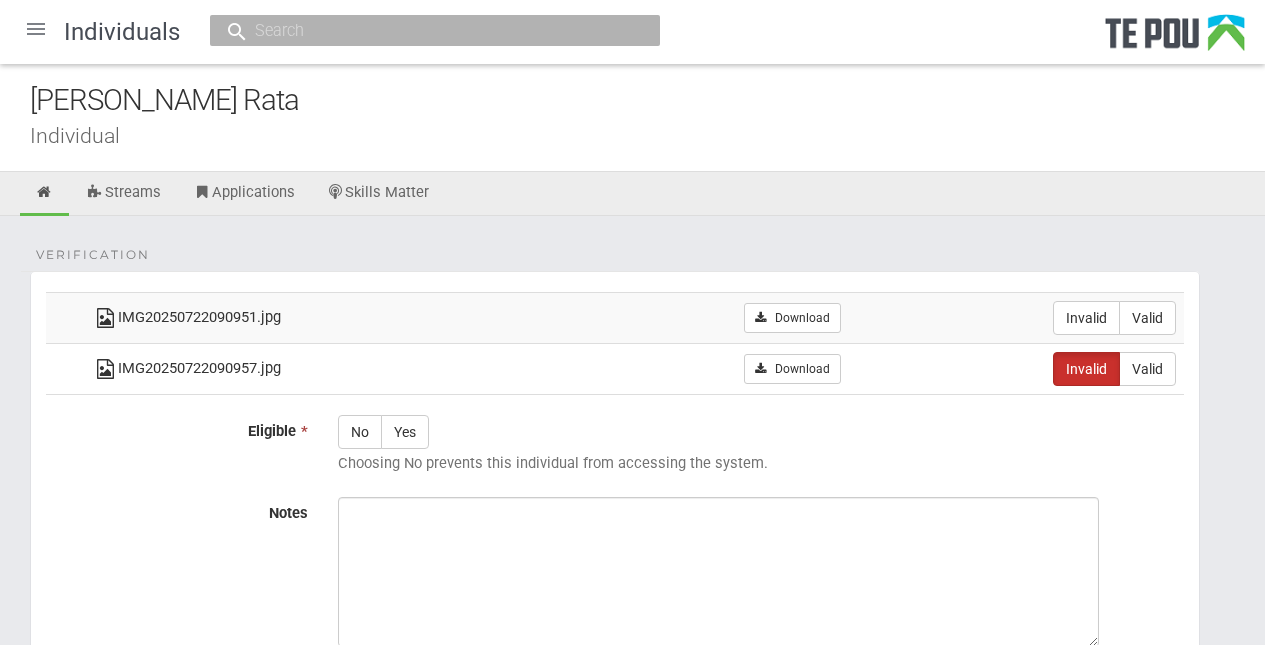 scroll, scrollTop: 0, scrollLeft: 0, axis: both 